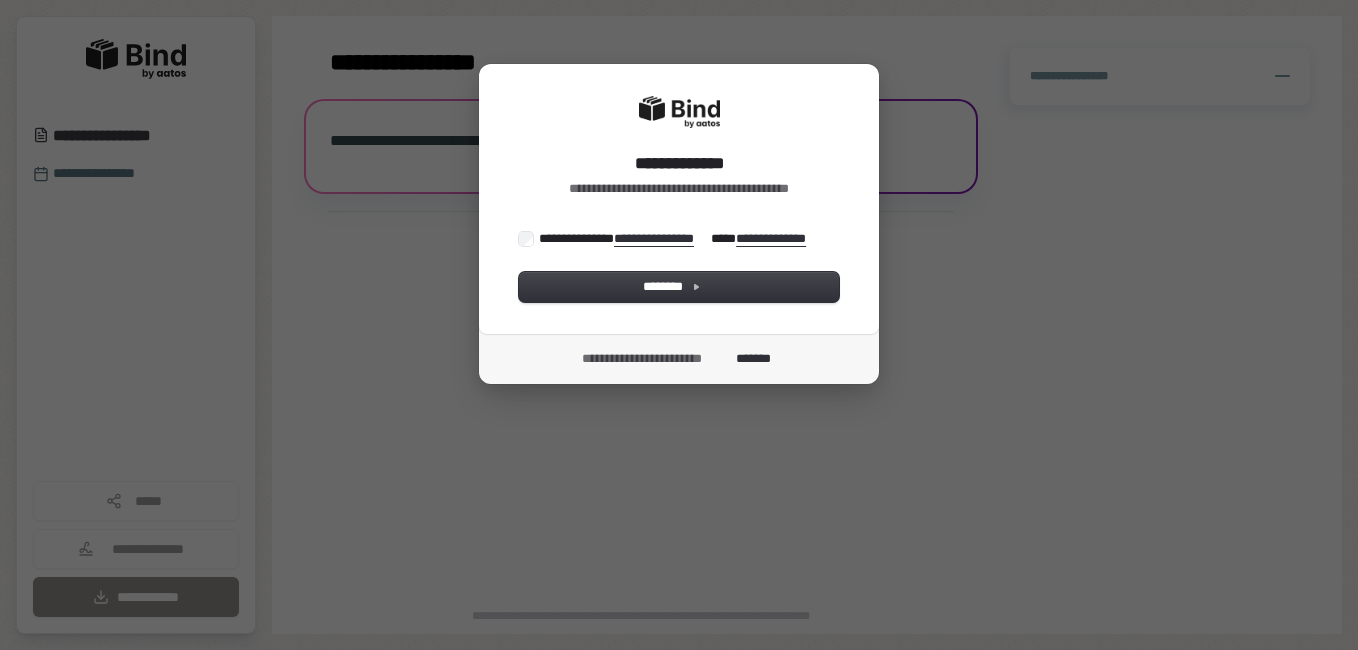 scroll, scrollTop: 0, scrollLeft: 0, axis: both 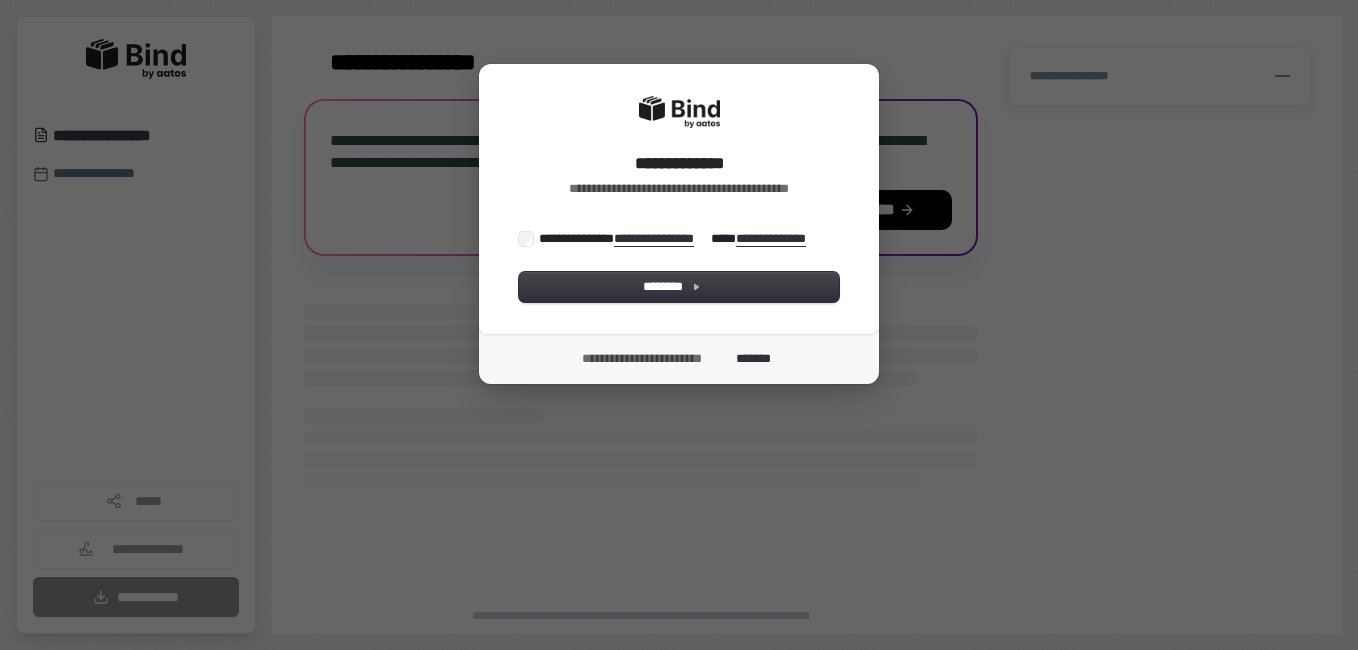 click on "**********" at bounding box center [674, 239] 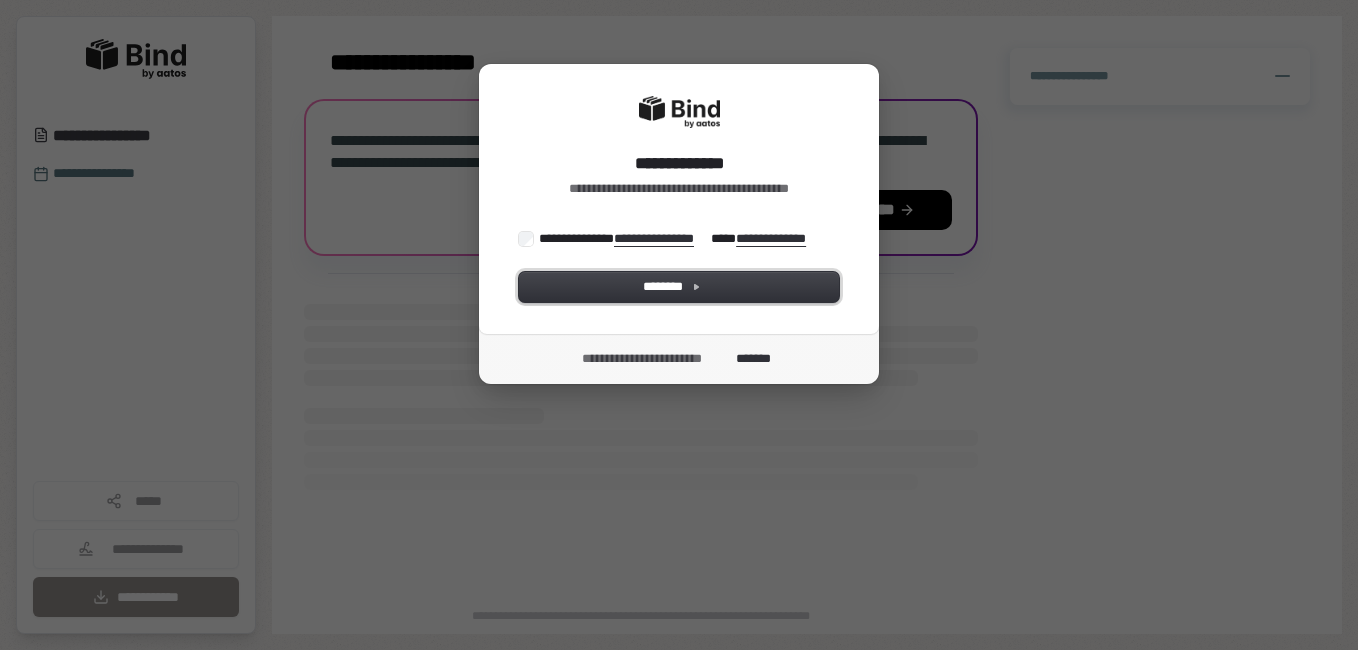 click on "********" at bounding box center [679, 287] 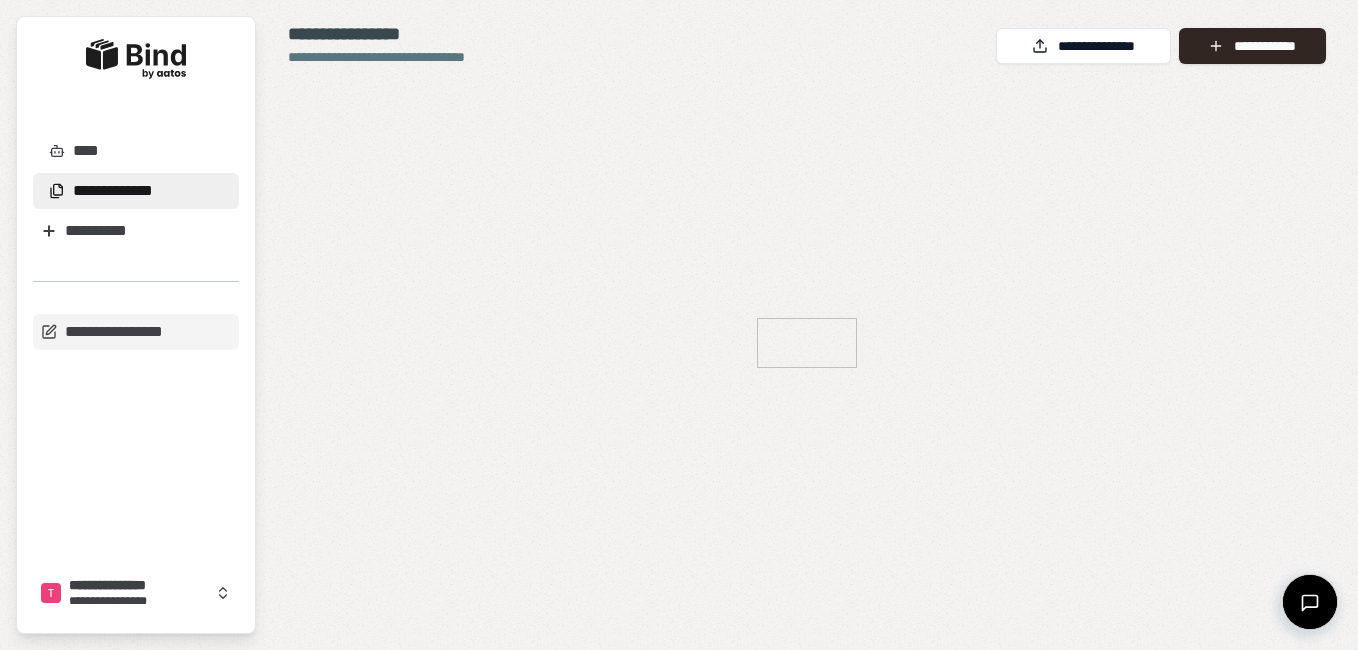 scroll, scrollTop: 0, scrollLeft: 0, axis: both 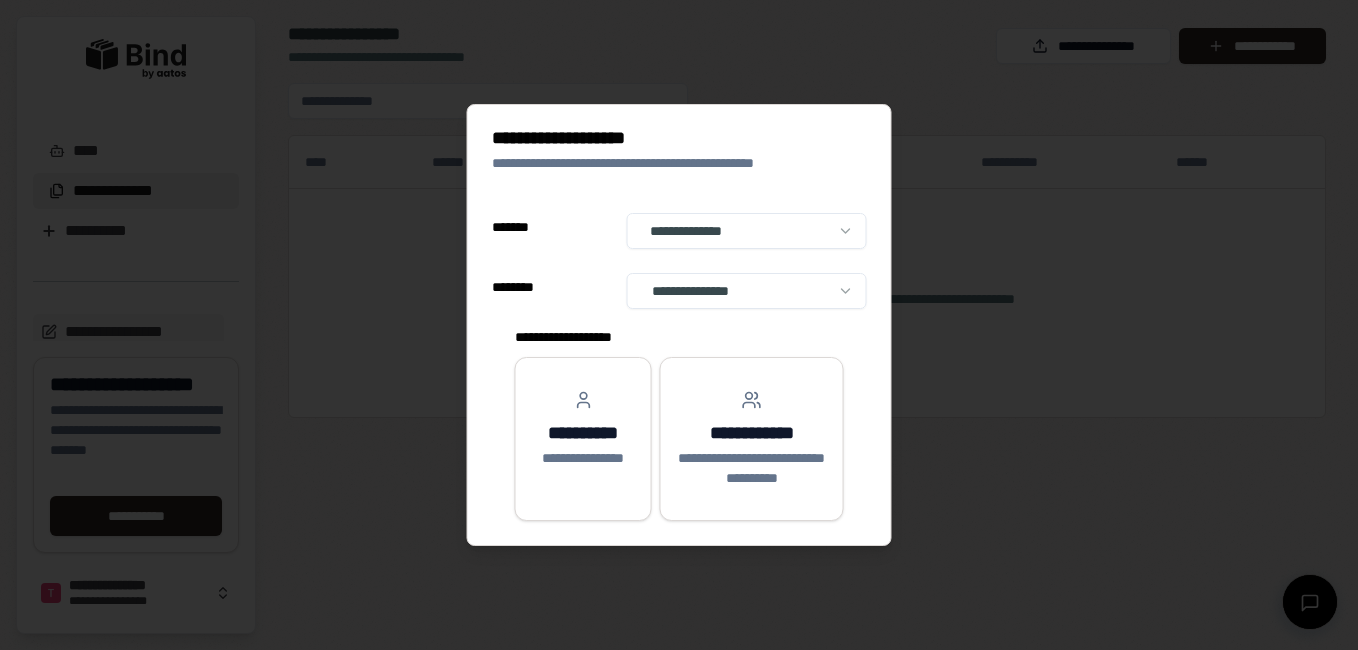 select on "**" 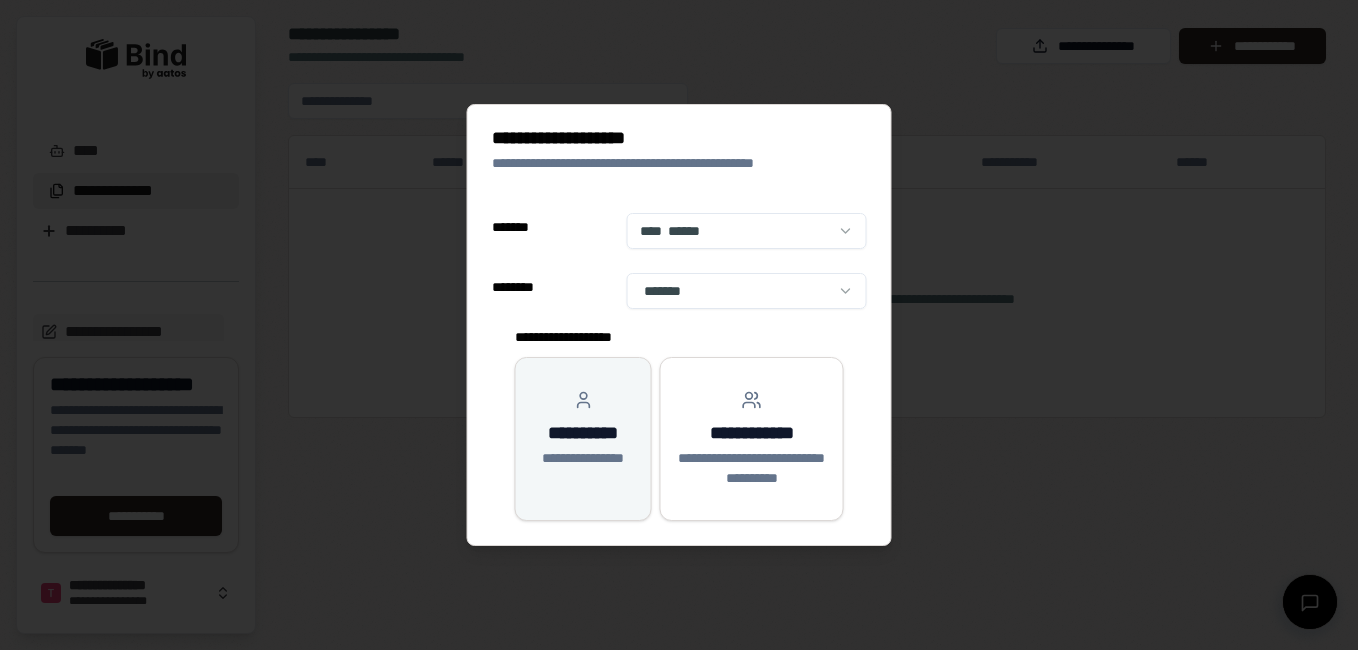click on "**********" at bounding box center (583, 429) 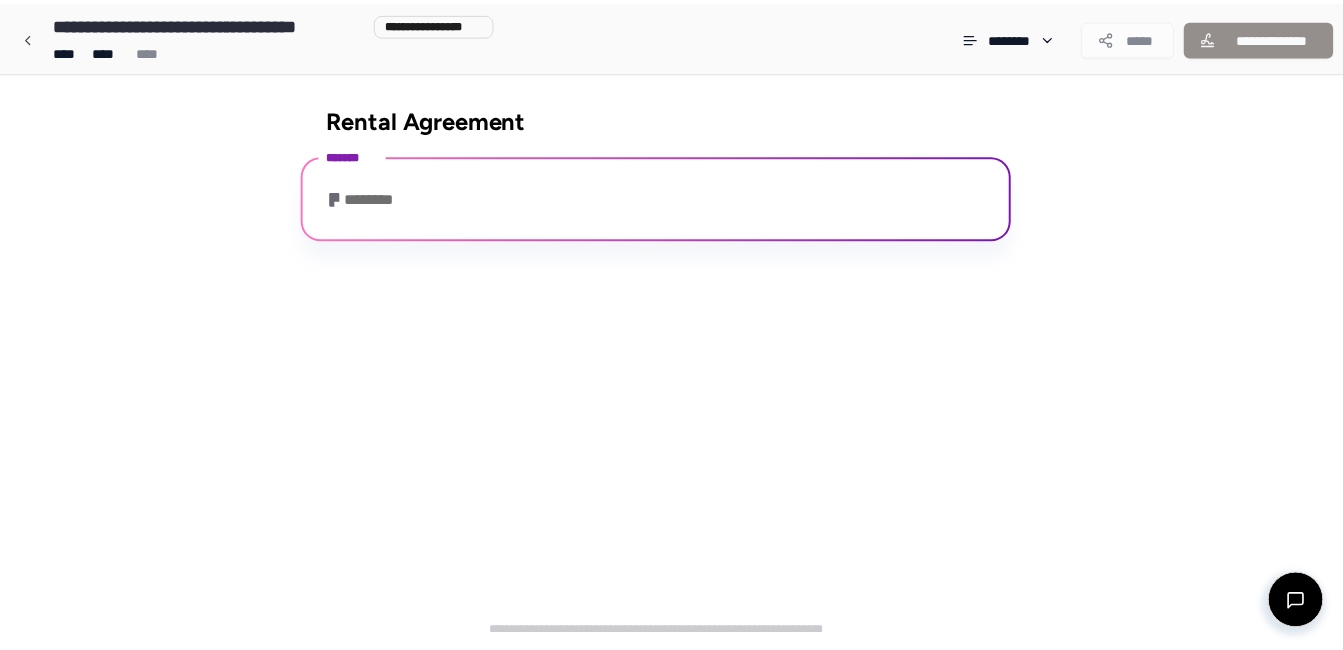 scroll, scrollTop: 118, scrollLeft: 0, axis: vertical 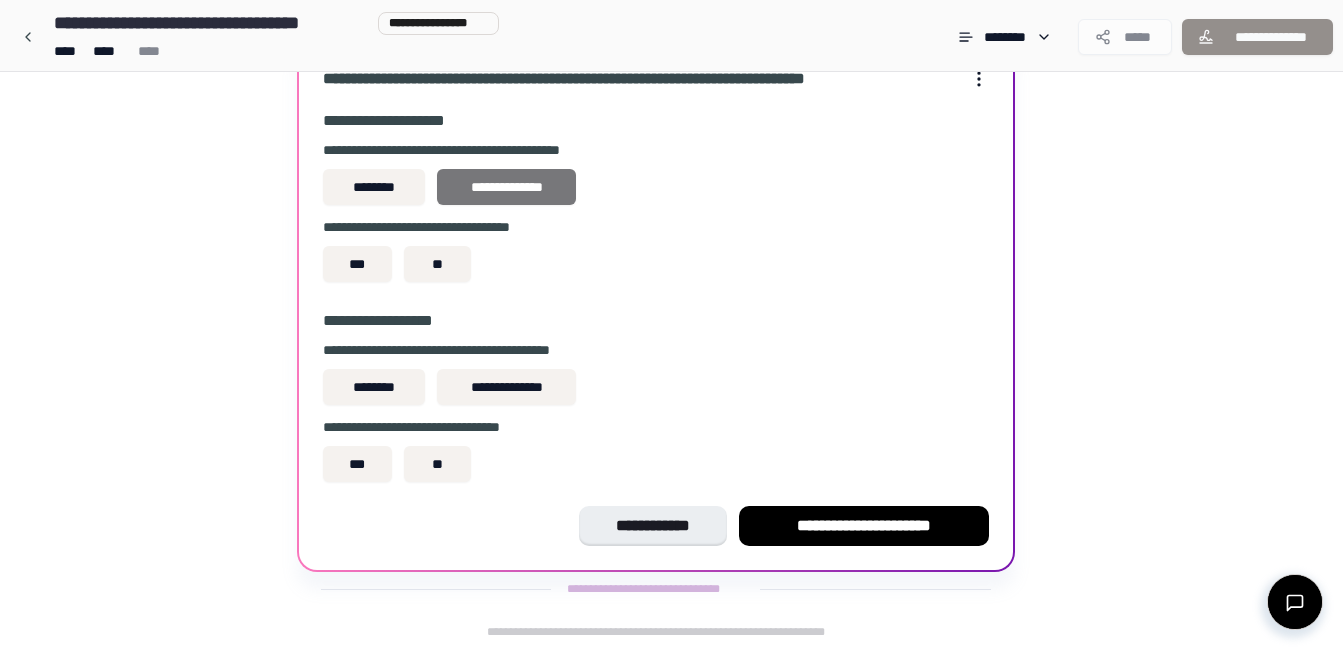 click on "**********" at bounding box center (506, 187) 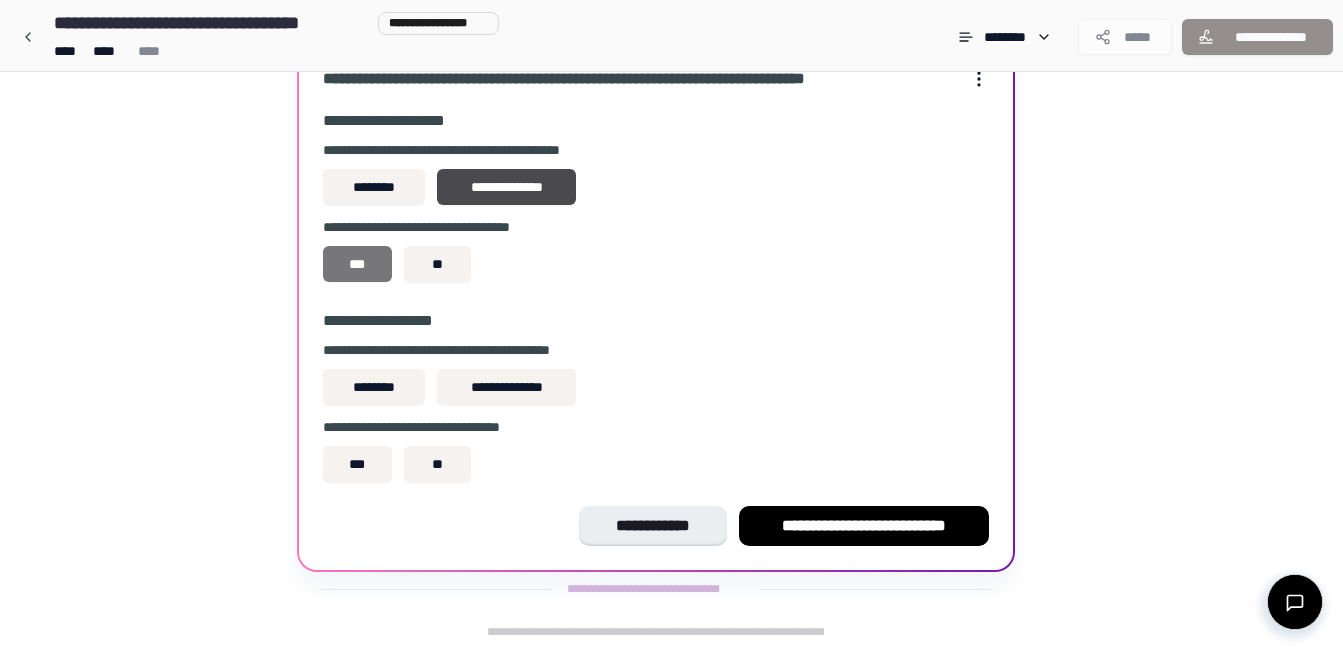 click on "***" at bounding box center (358, 264) 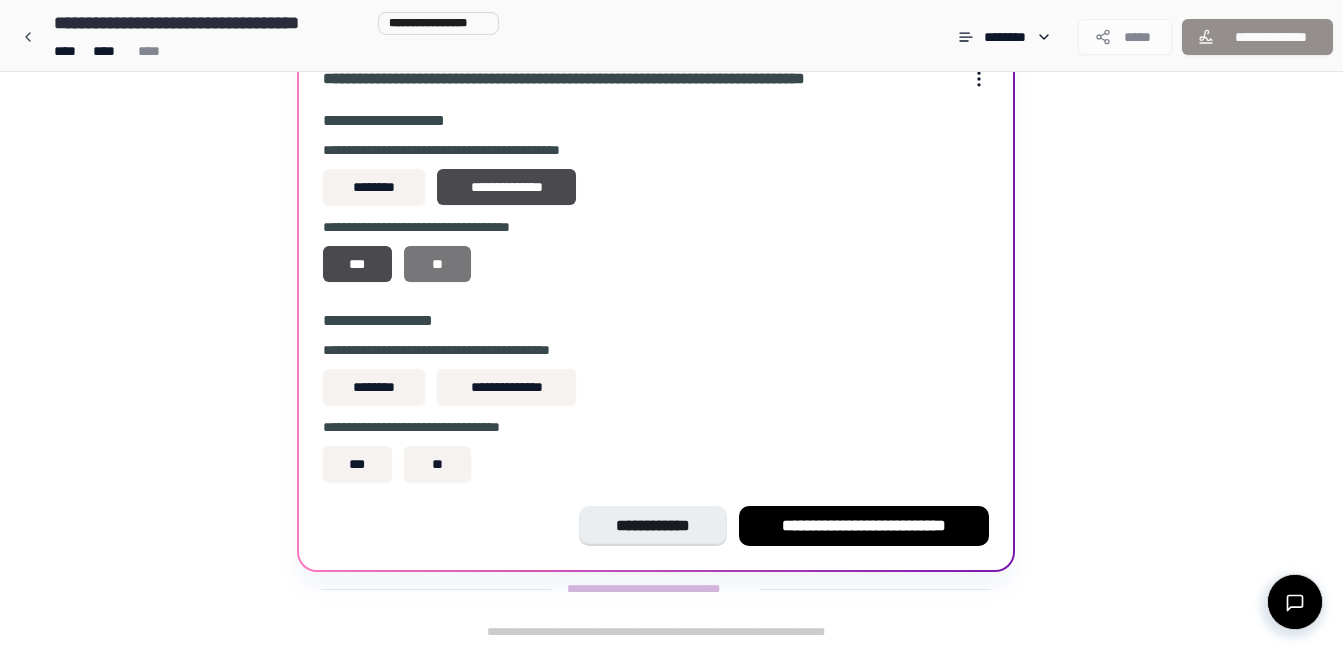 click on "**" at bounding box center (437, 264) 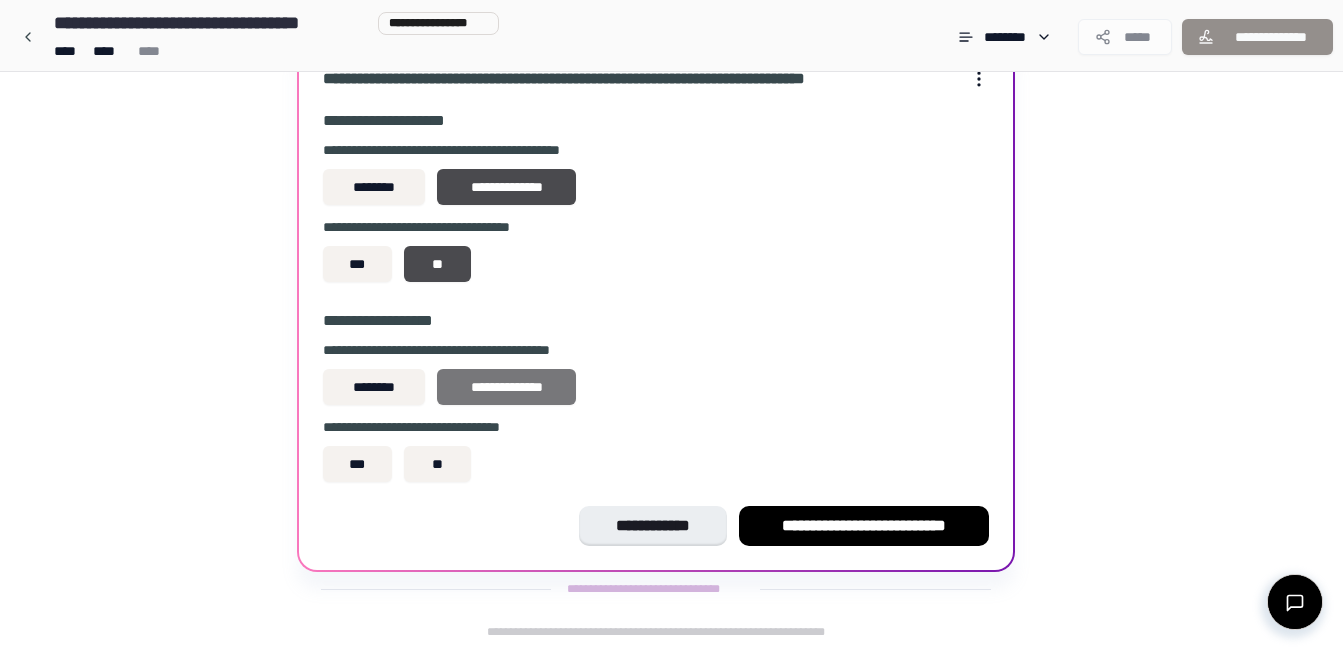 click on "**********" at bounding box center [506, 387] 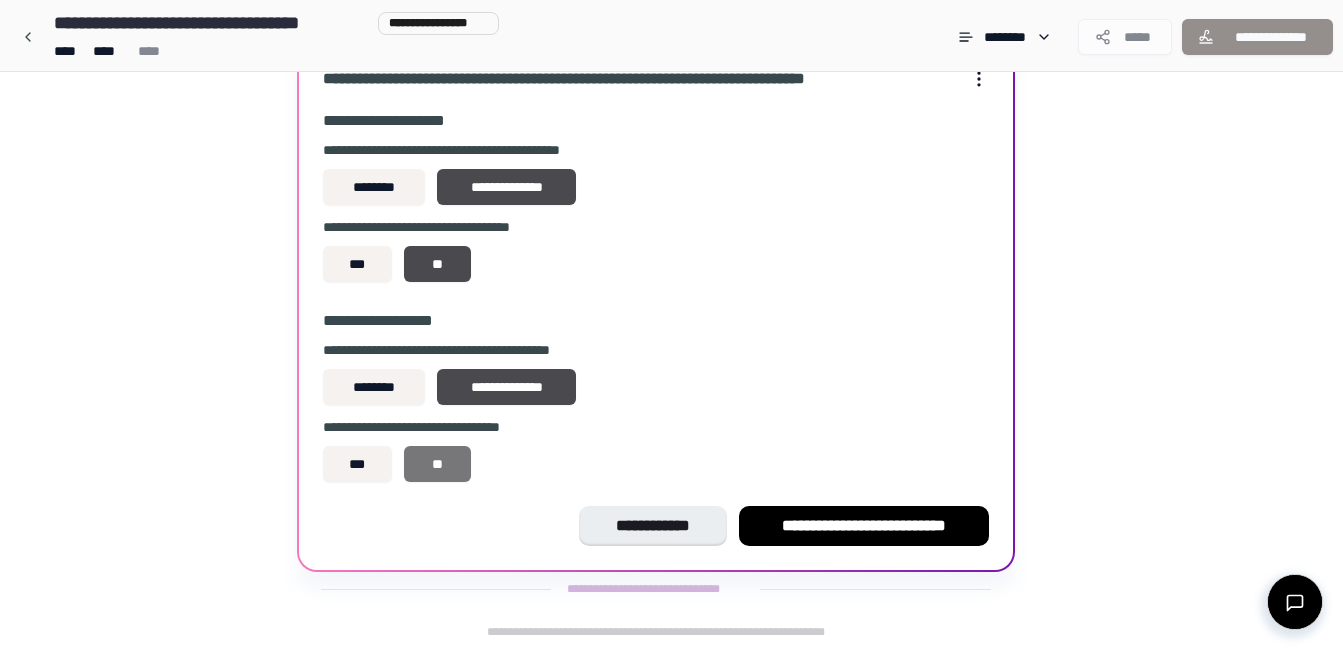 click on "**" at bounding box center [437, 464] 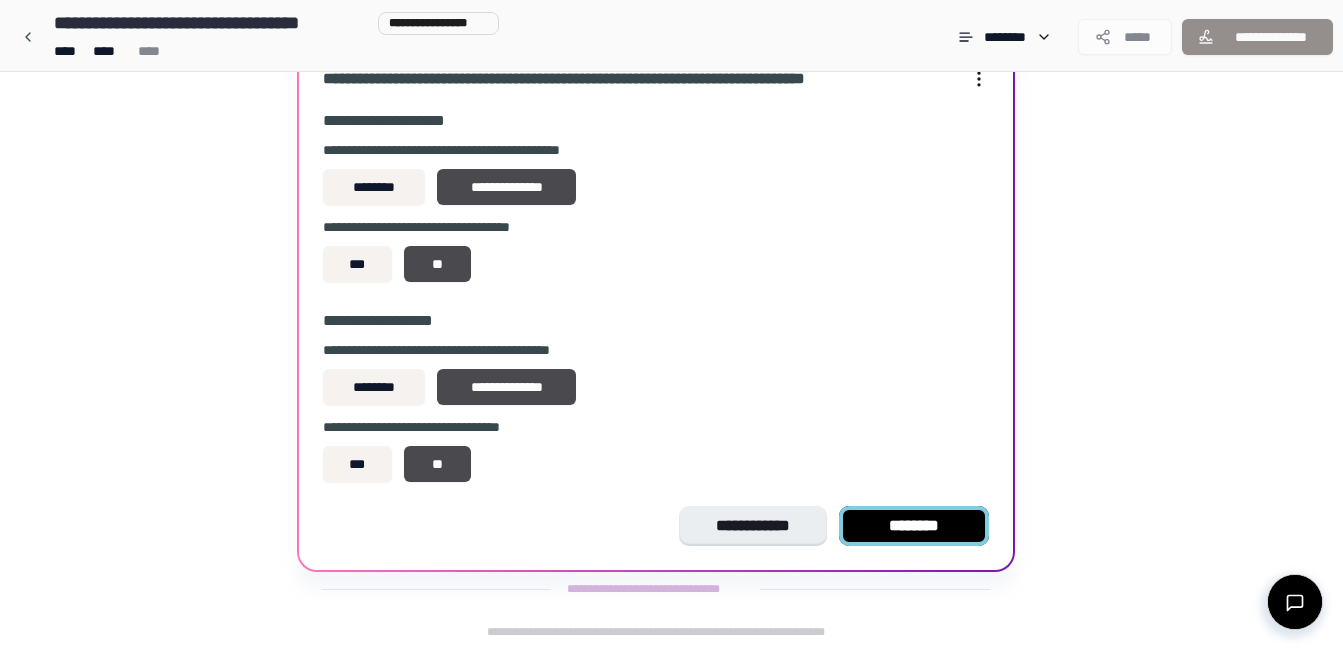 click on "********" at bounding box center [914, 526] 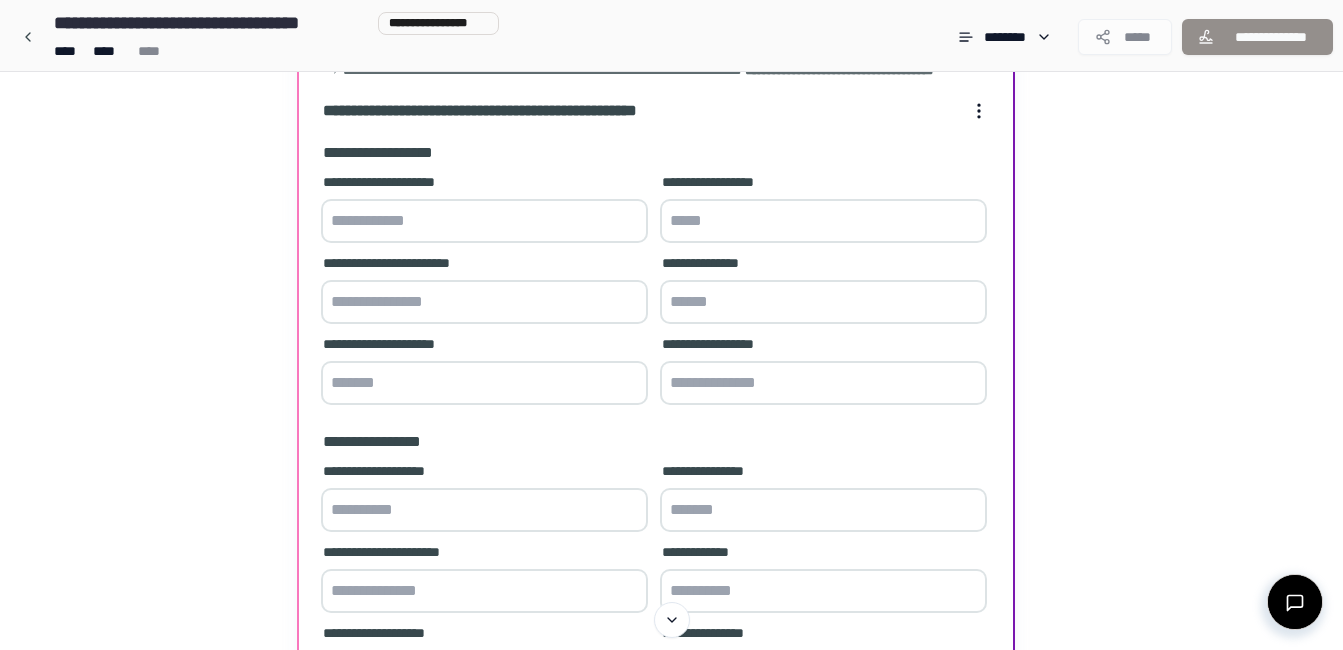 scroll, scrollTop: 121, scrollLeft: 0, axis: vertical 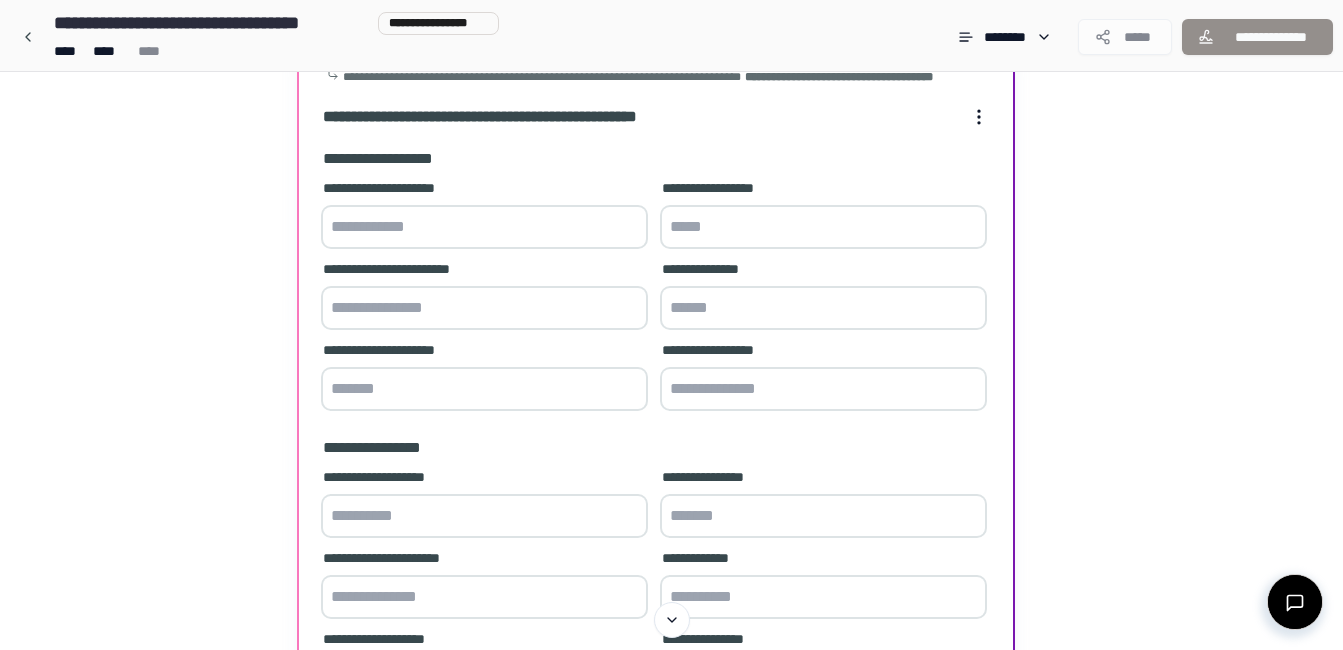 click at bounding box center [484, 227] 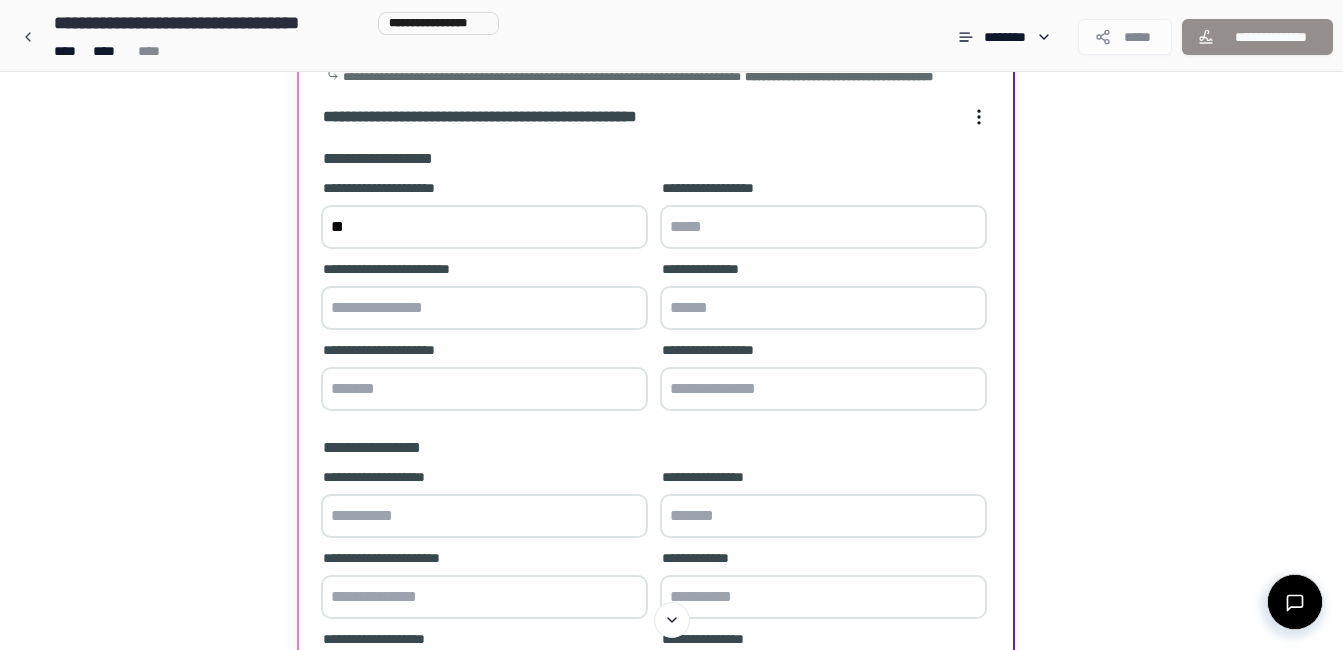 type on "*" 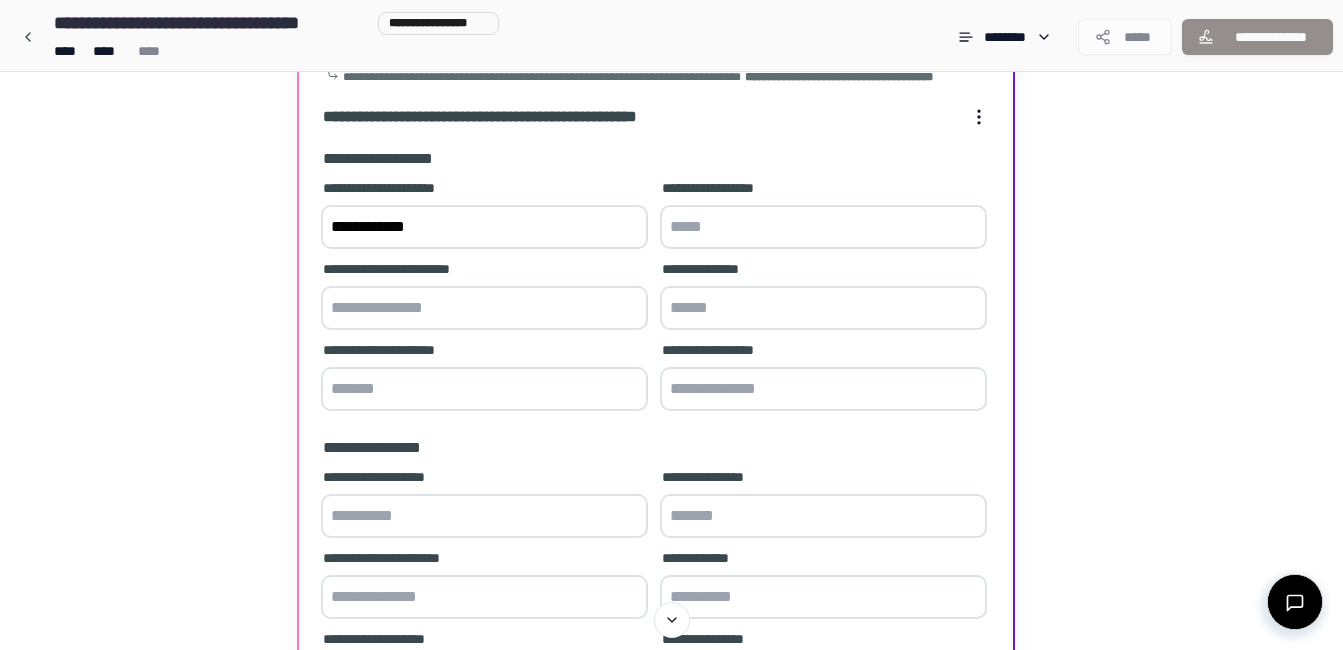 type on "**********" 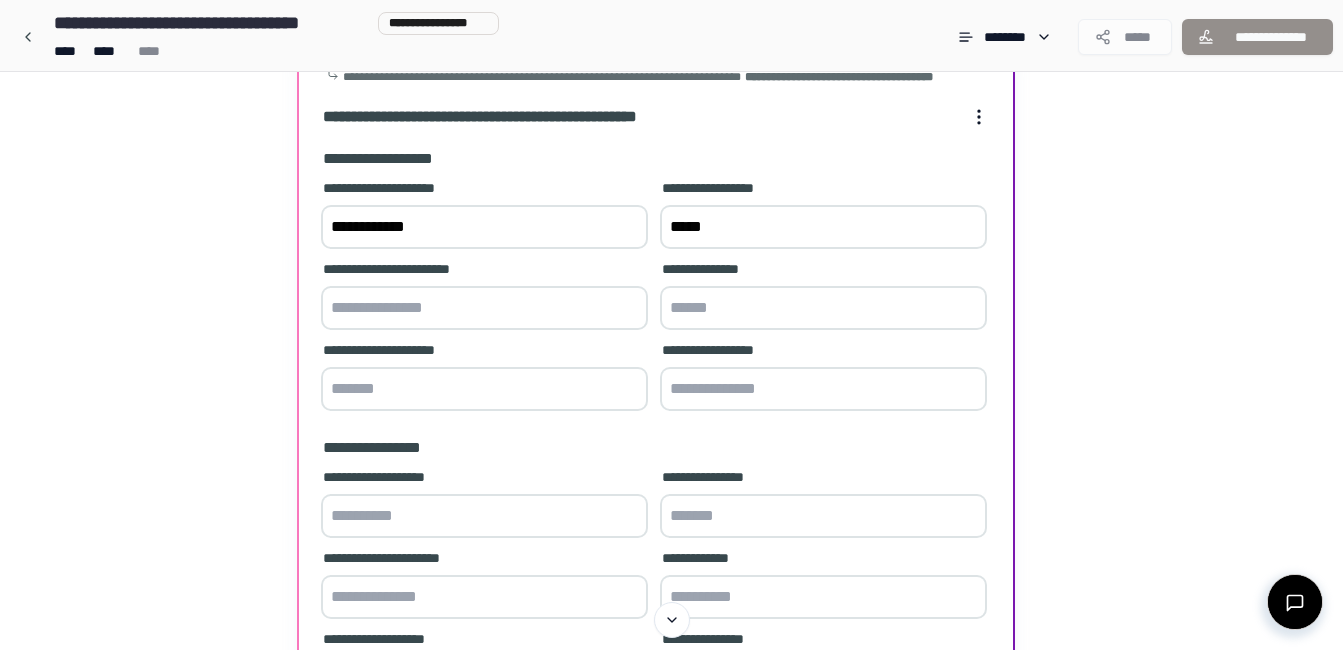 click on "*****" at bounding box center [823, 227] 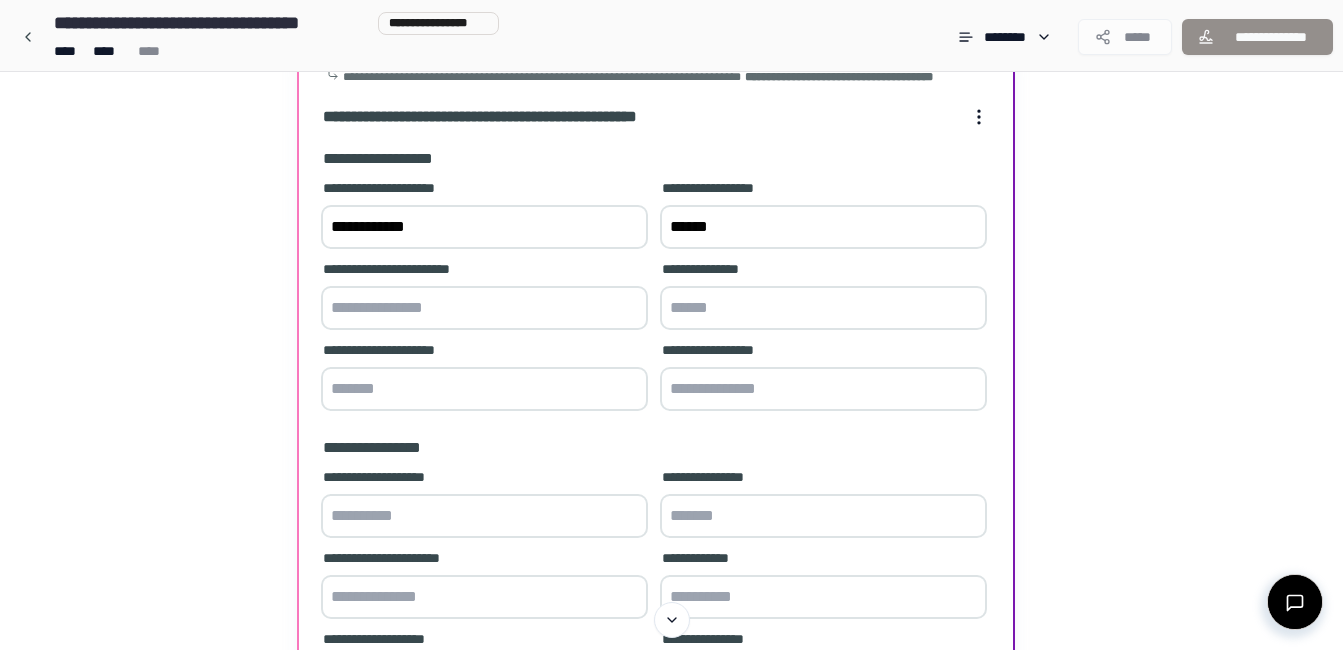 type on "******" 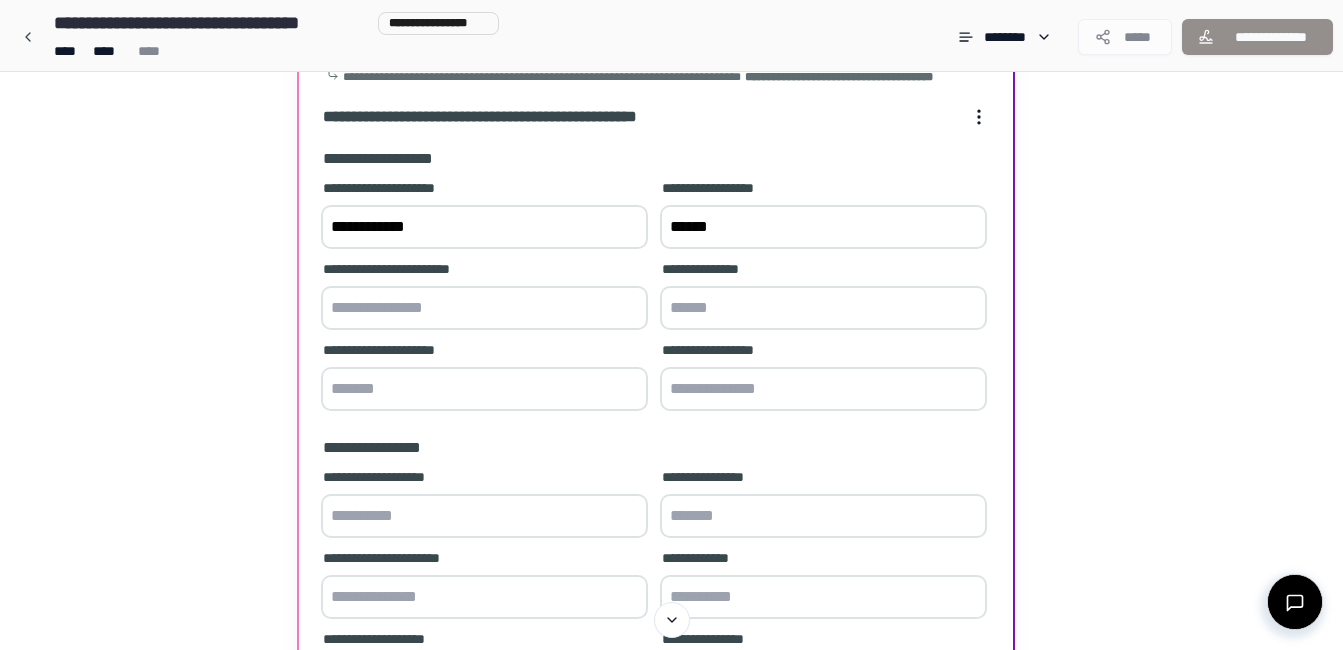click at bounding box center [484, 308] 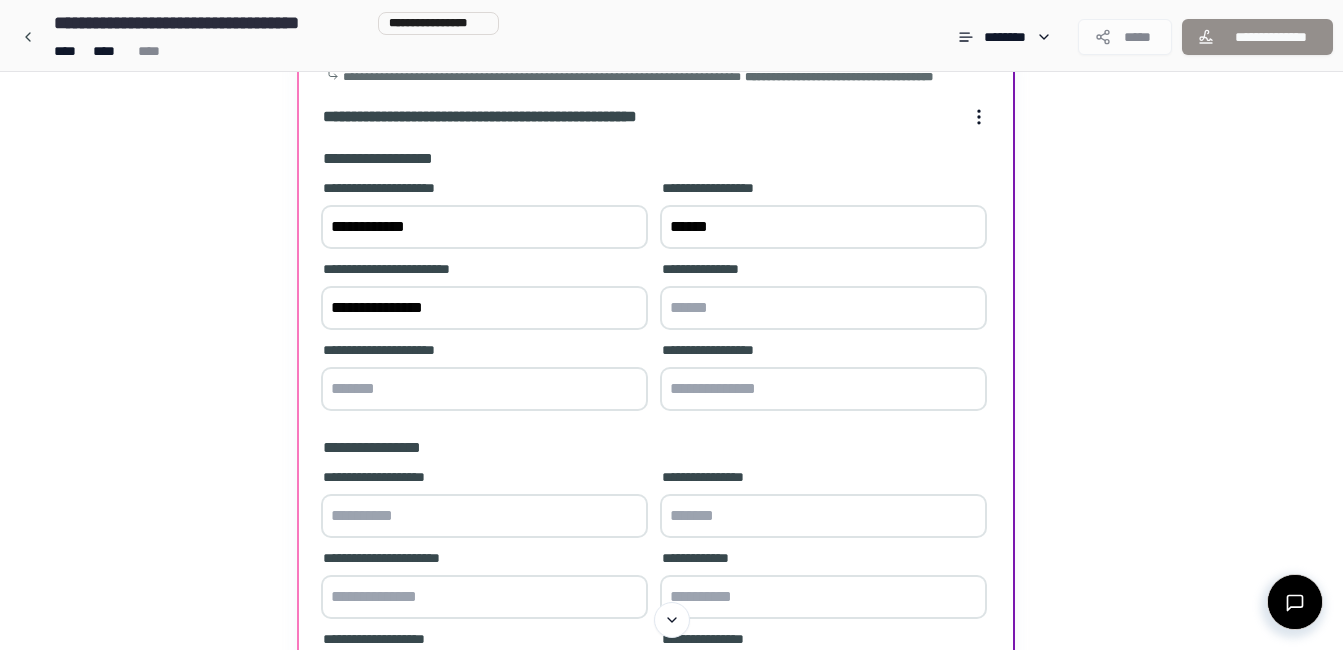 type on "**********" 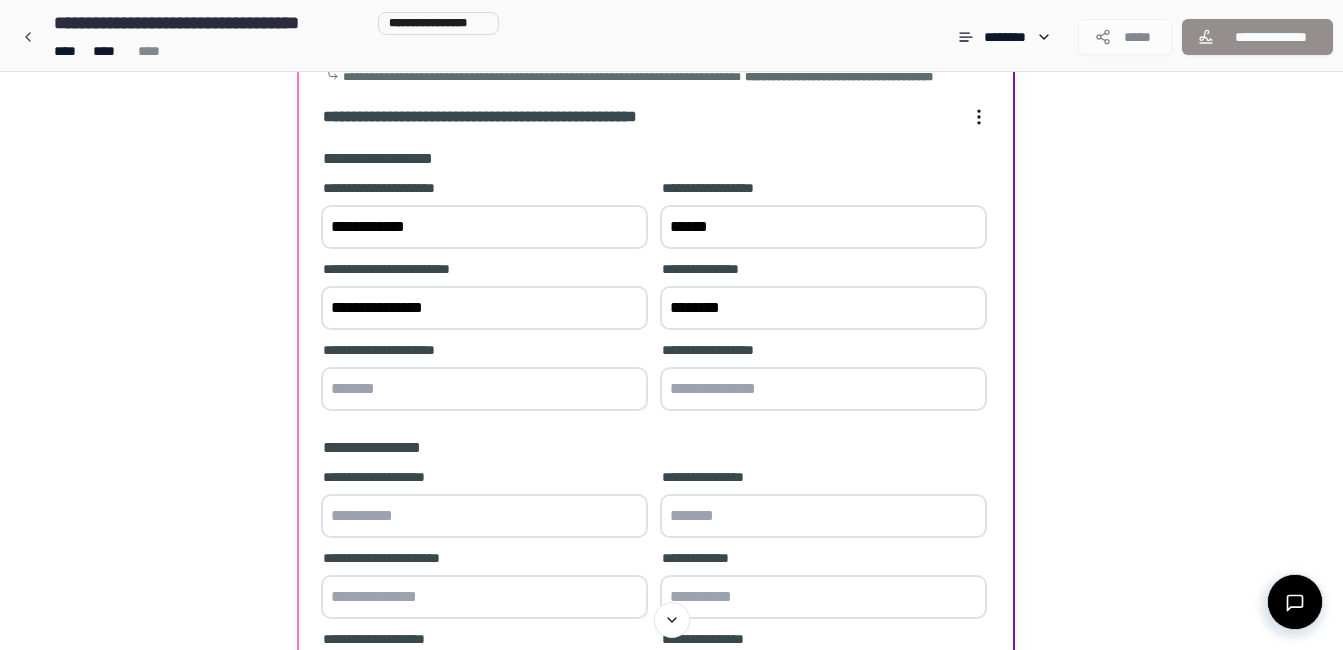 type on "********" 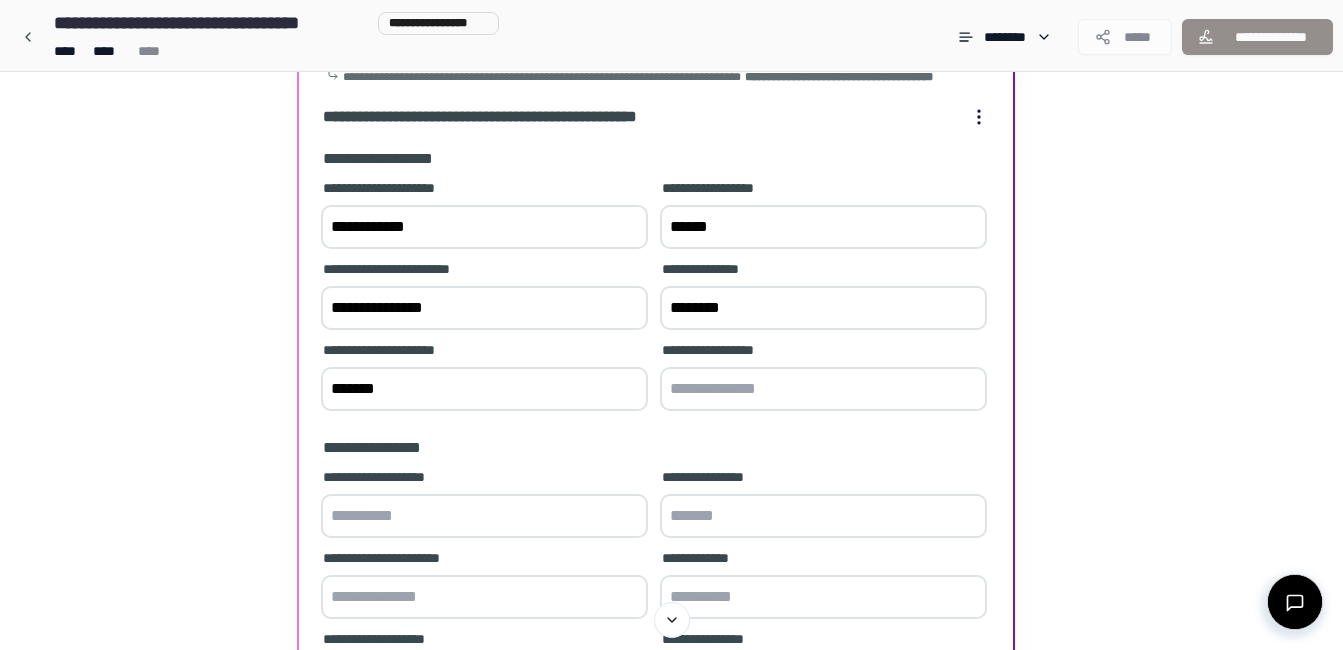 type on "*******" 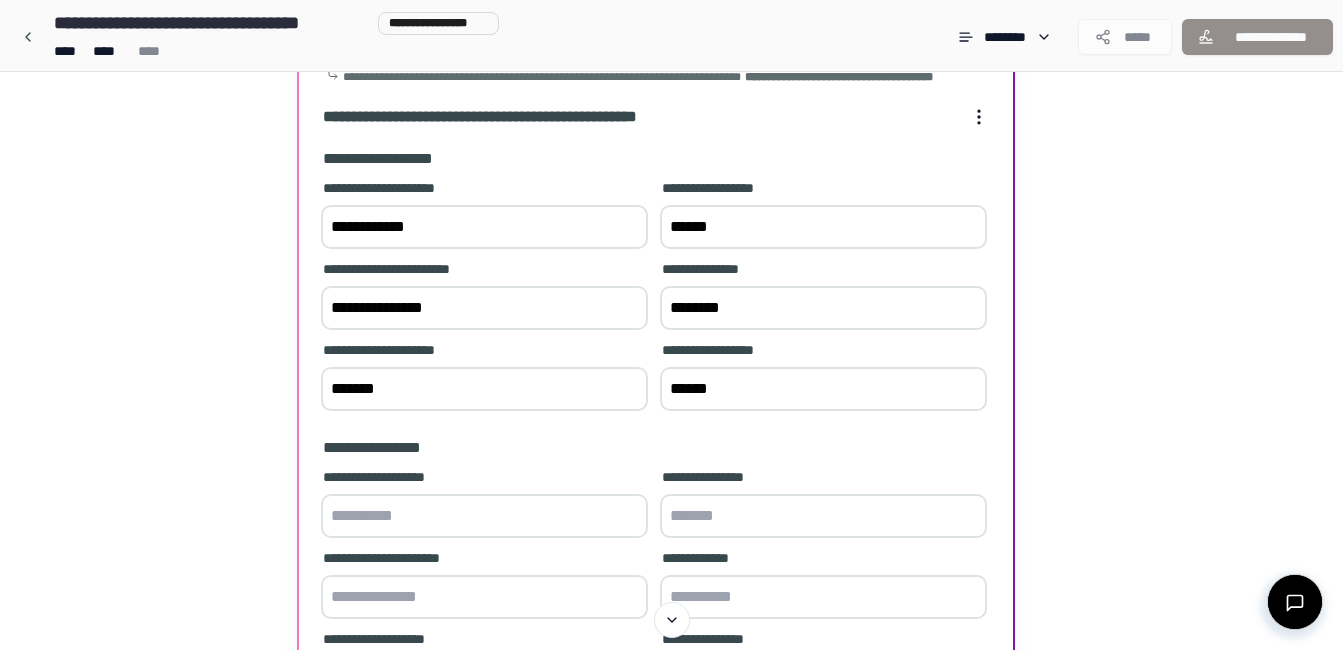 type on "******" 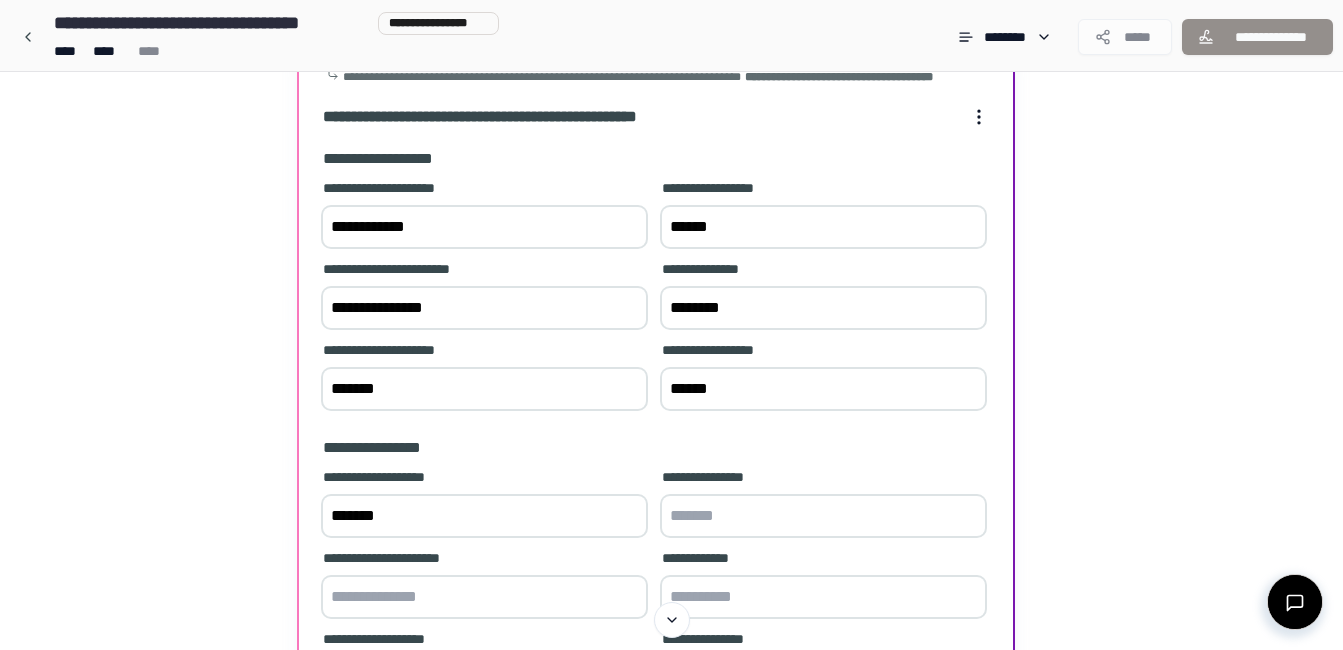 type on "*******" 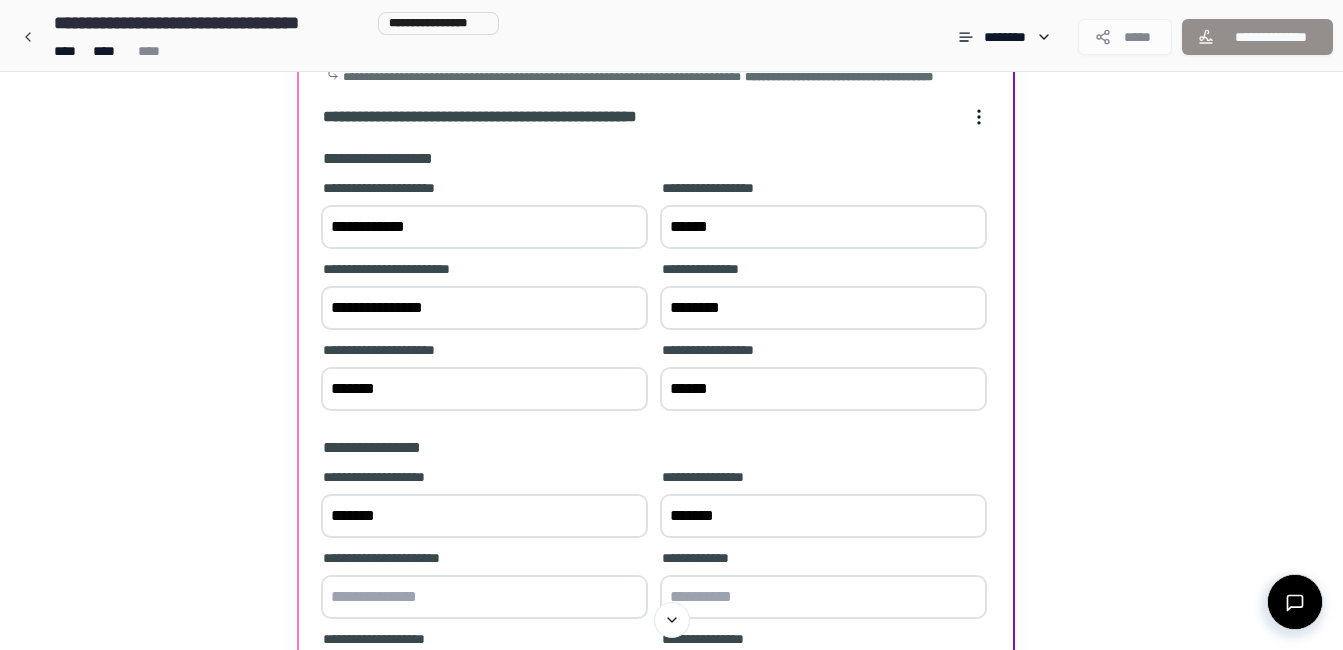 type on "*******" 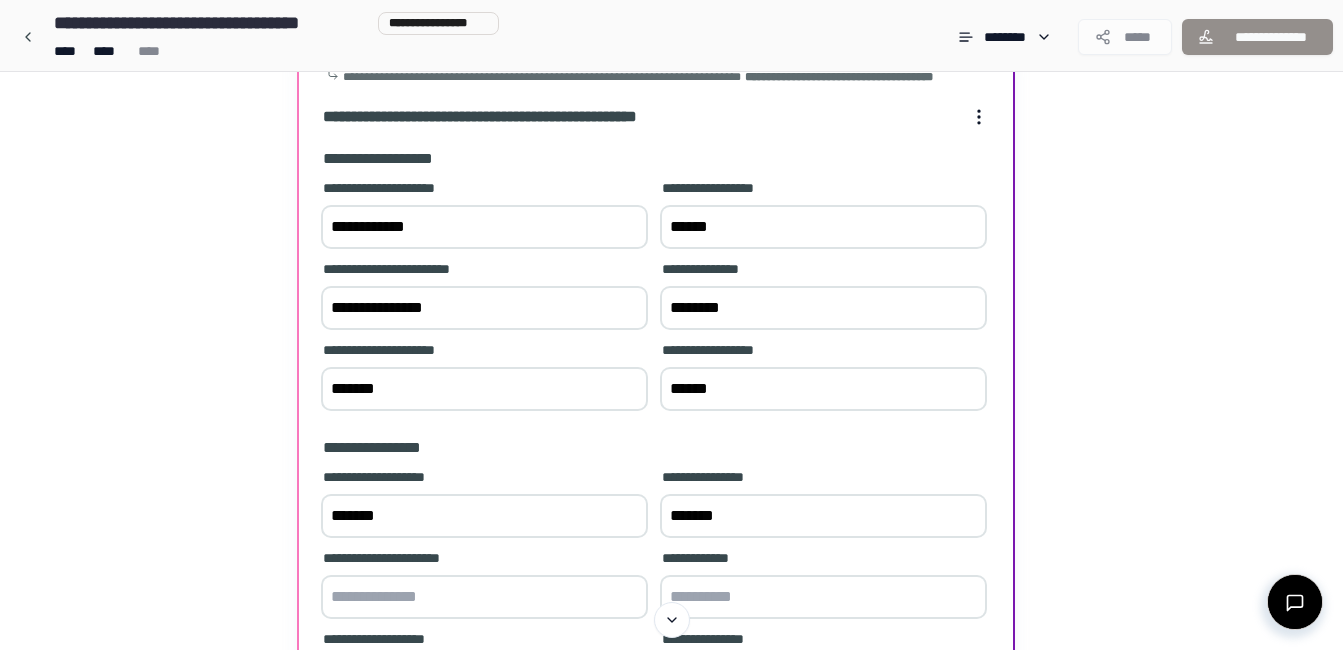 drag, startPoint x: 456, startPoint y: 327, endPoint x: 208, endPoint y: 263, distance: 256.12497 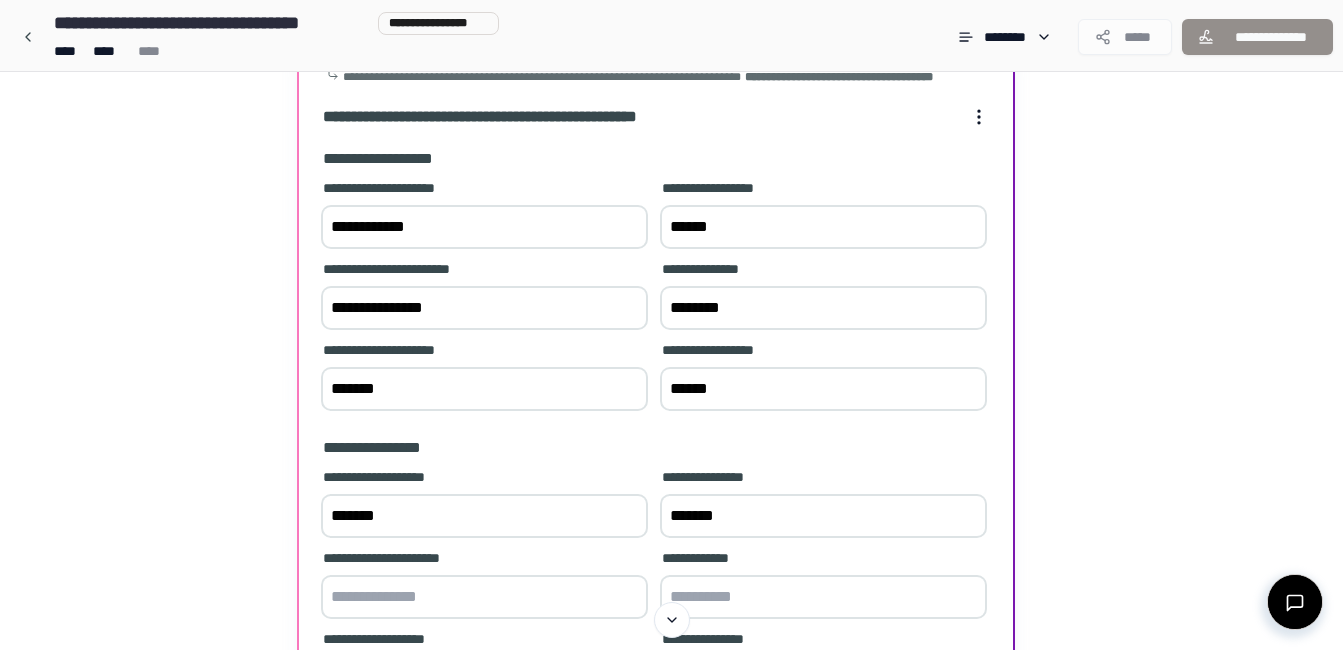 click on "**********" at bounding box center [671, 408] 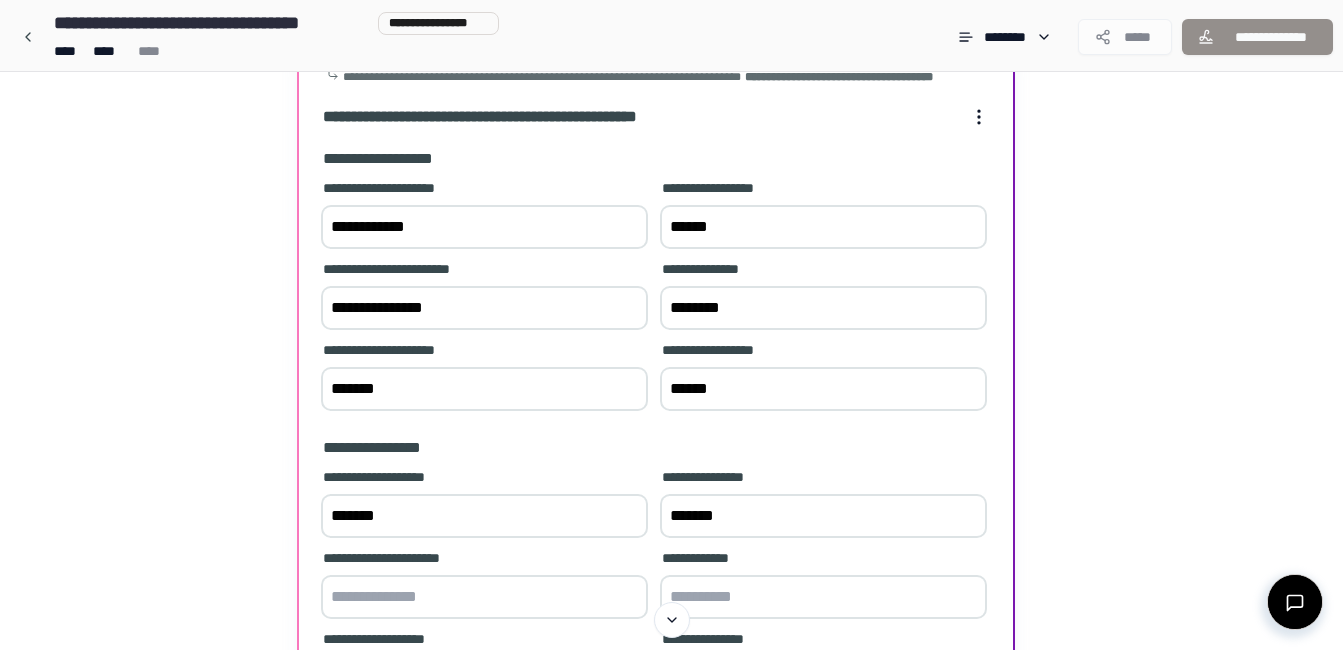 click on "**********" at bounding box center [671, 408] 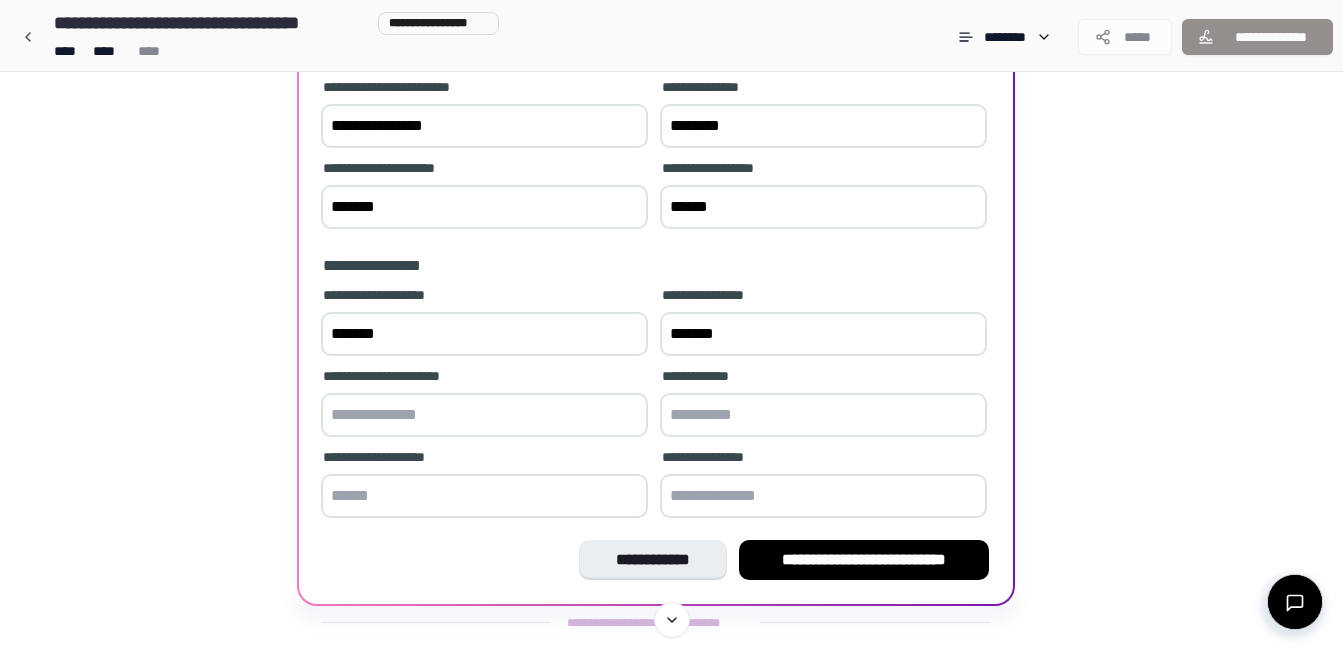 scroll, scrollTop: 354, scrollLeft: 0, axis: vertical 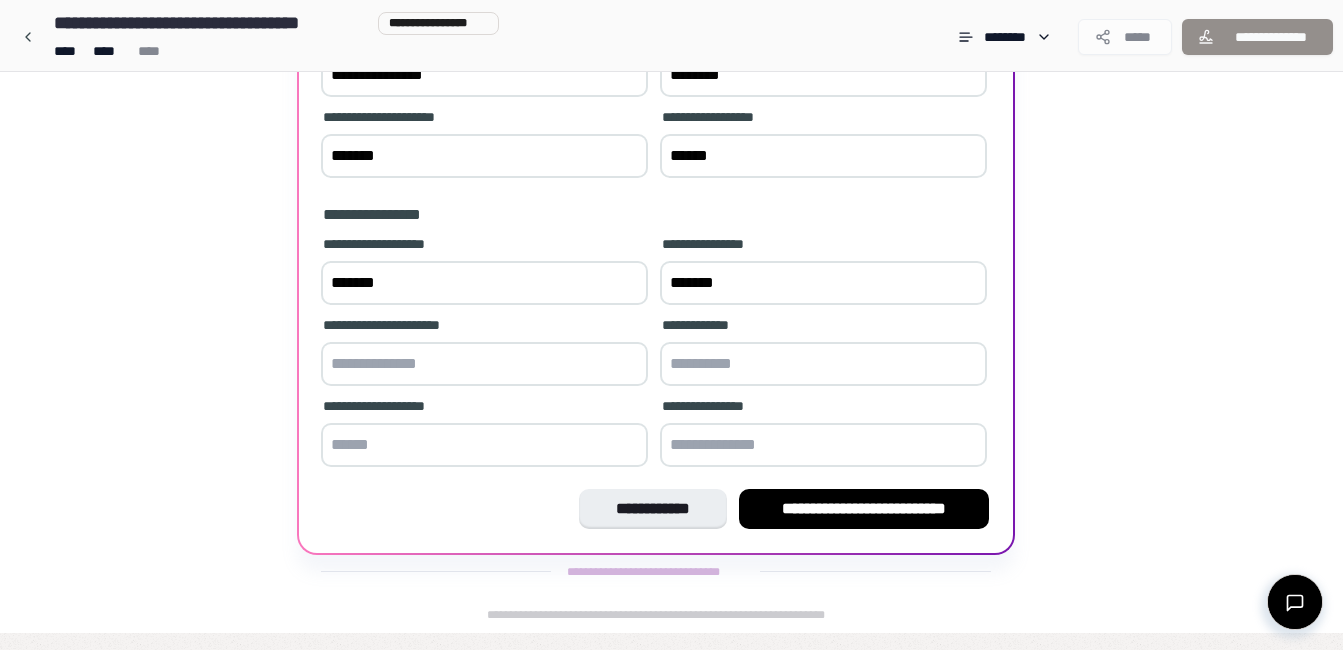 click on "**********" at bounding box center (484, 75) 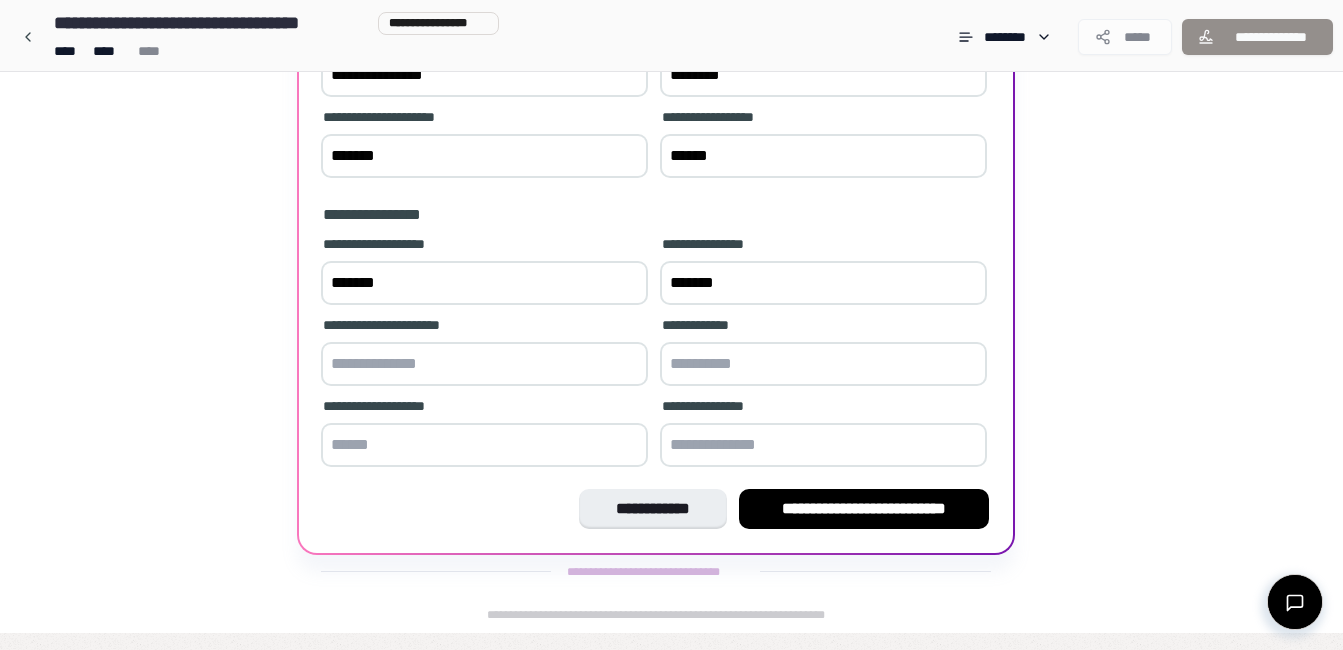 type on "**********" 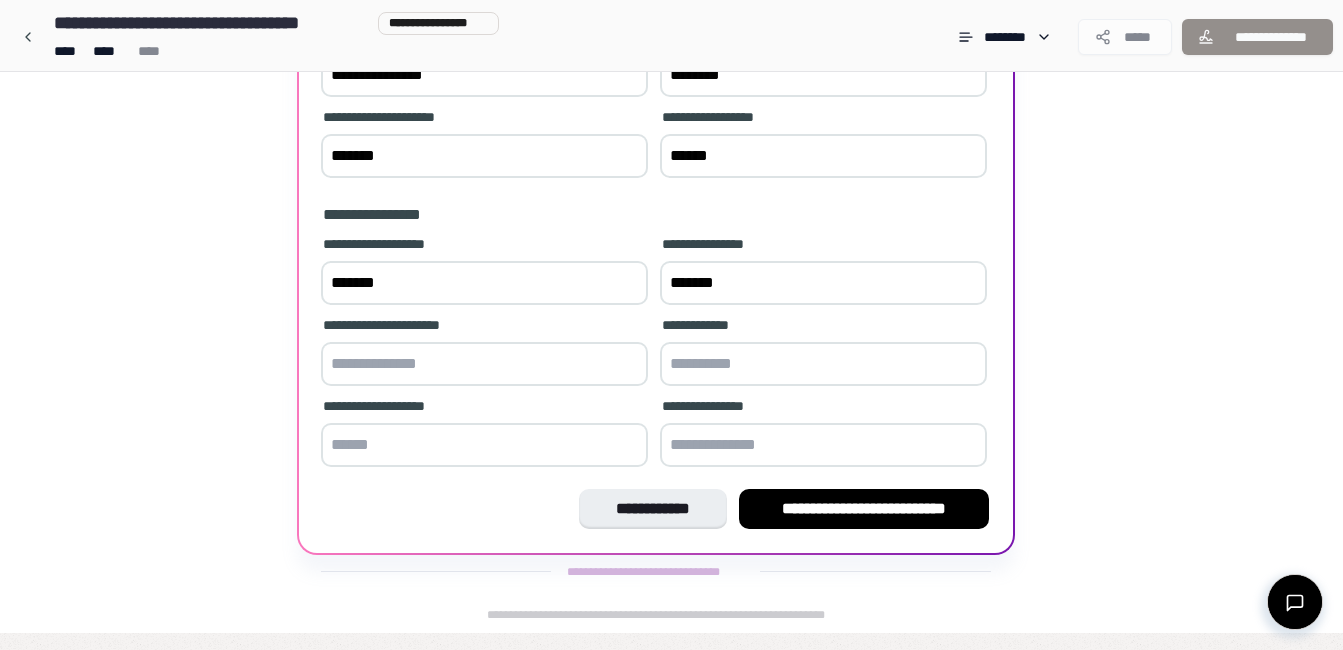 click on "**********" at bounding box center (484, 75) 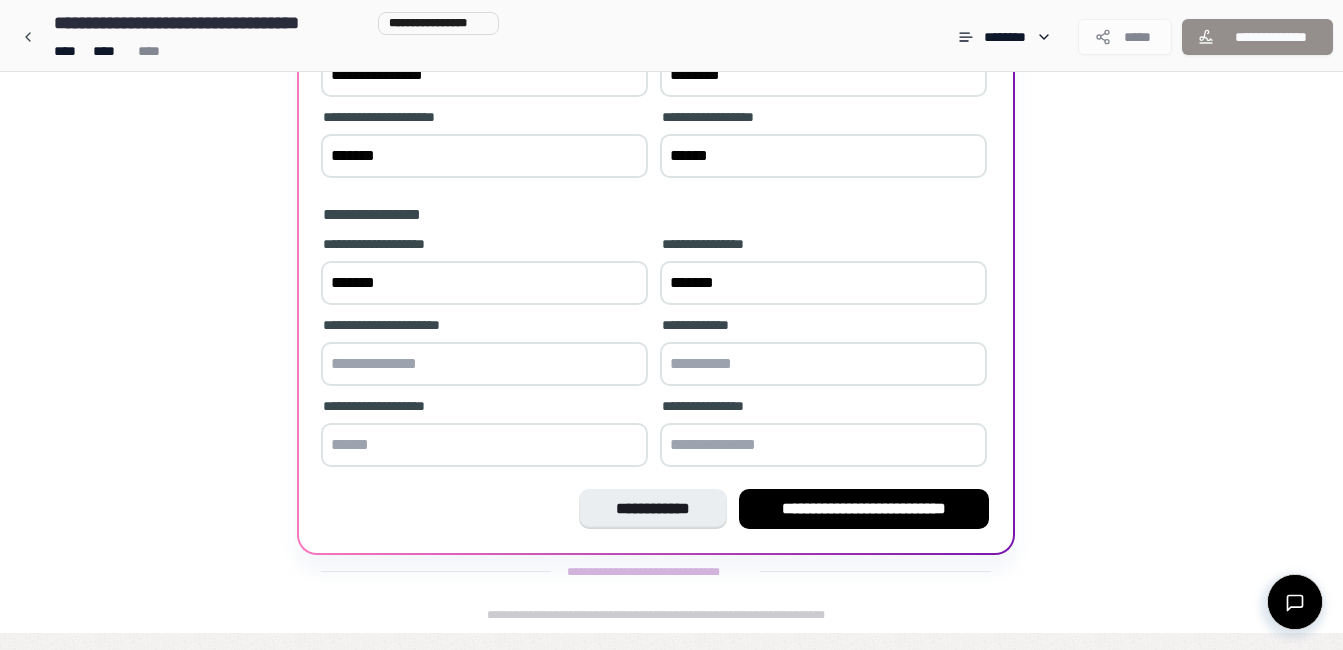 click at bounding box center [484, 364] 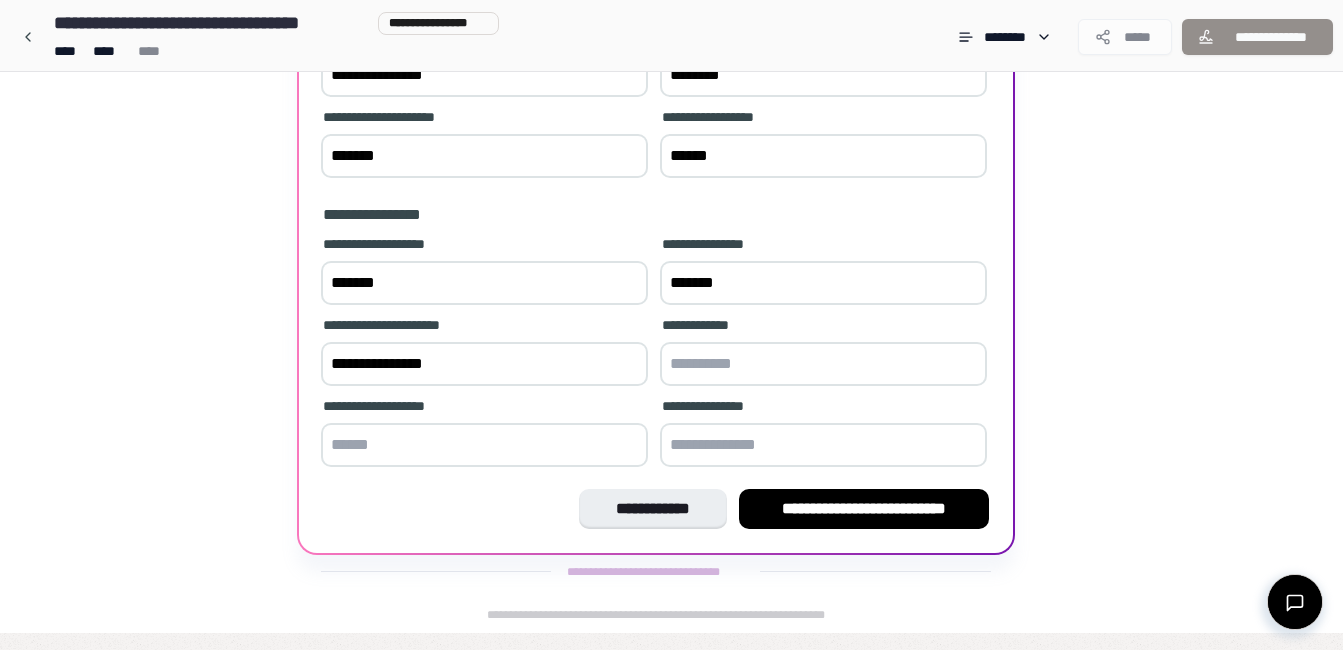 type on "**********" 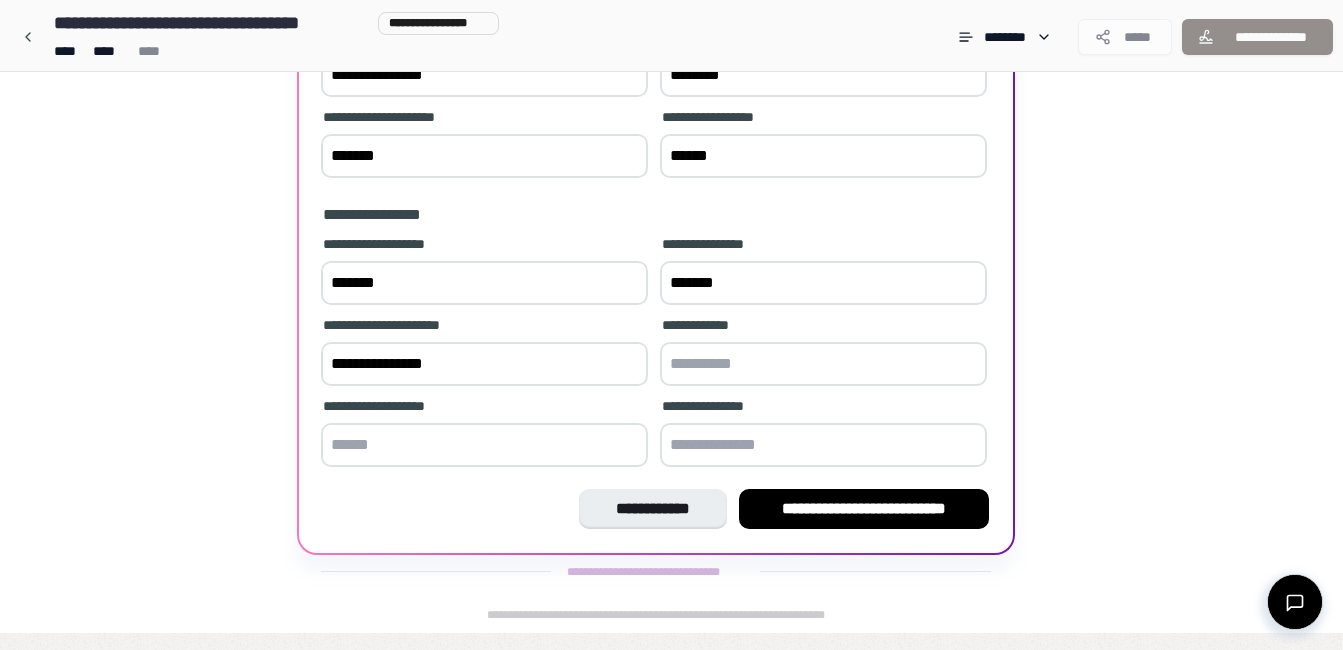 click at bounding box center [823, 364] 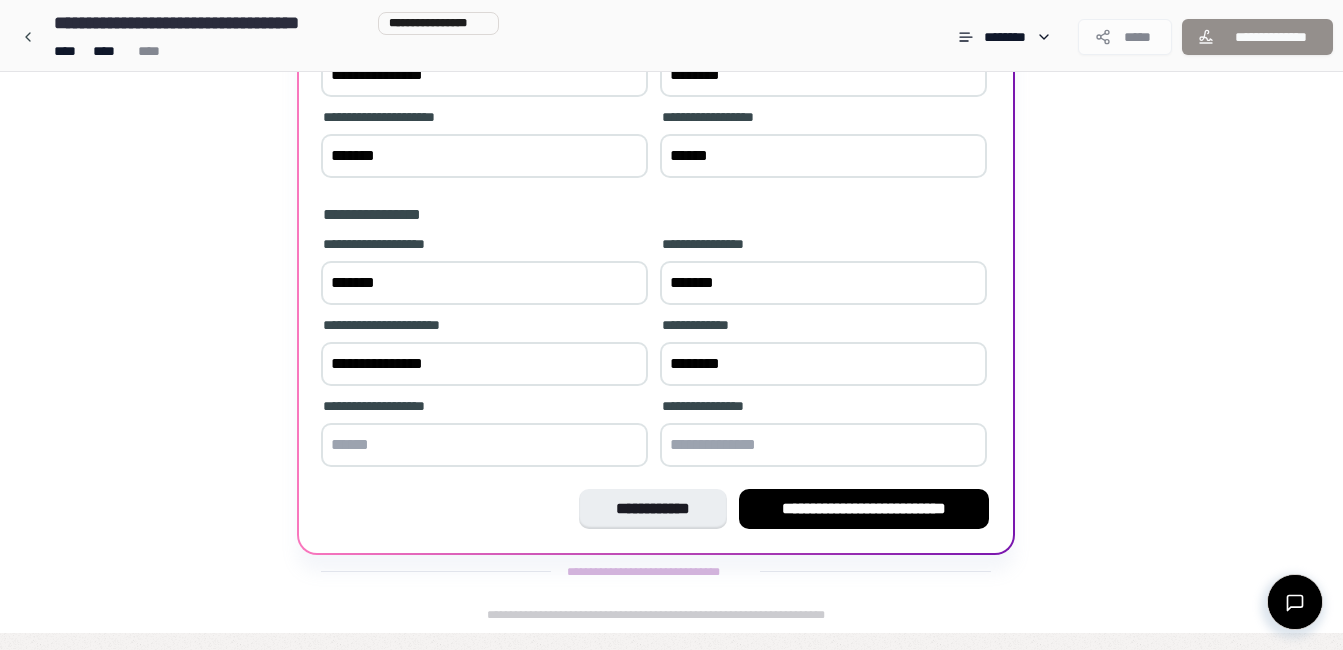 type on "********" 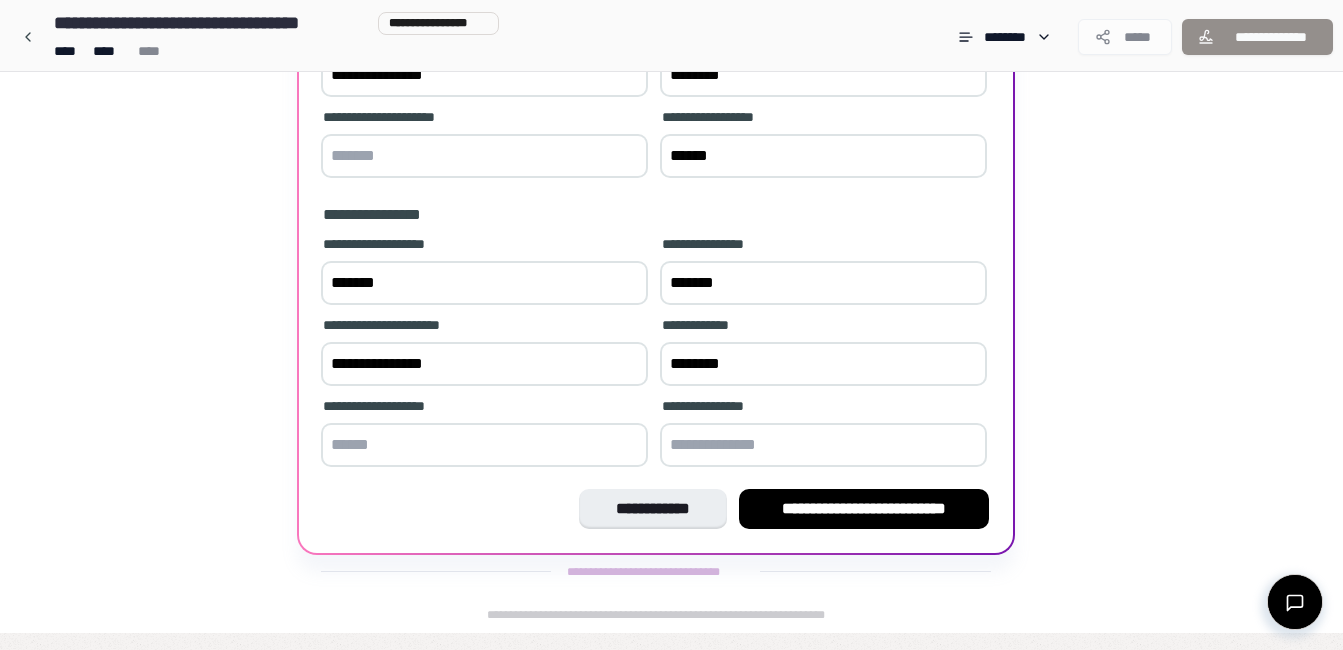 type 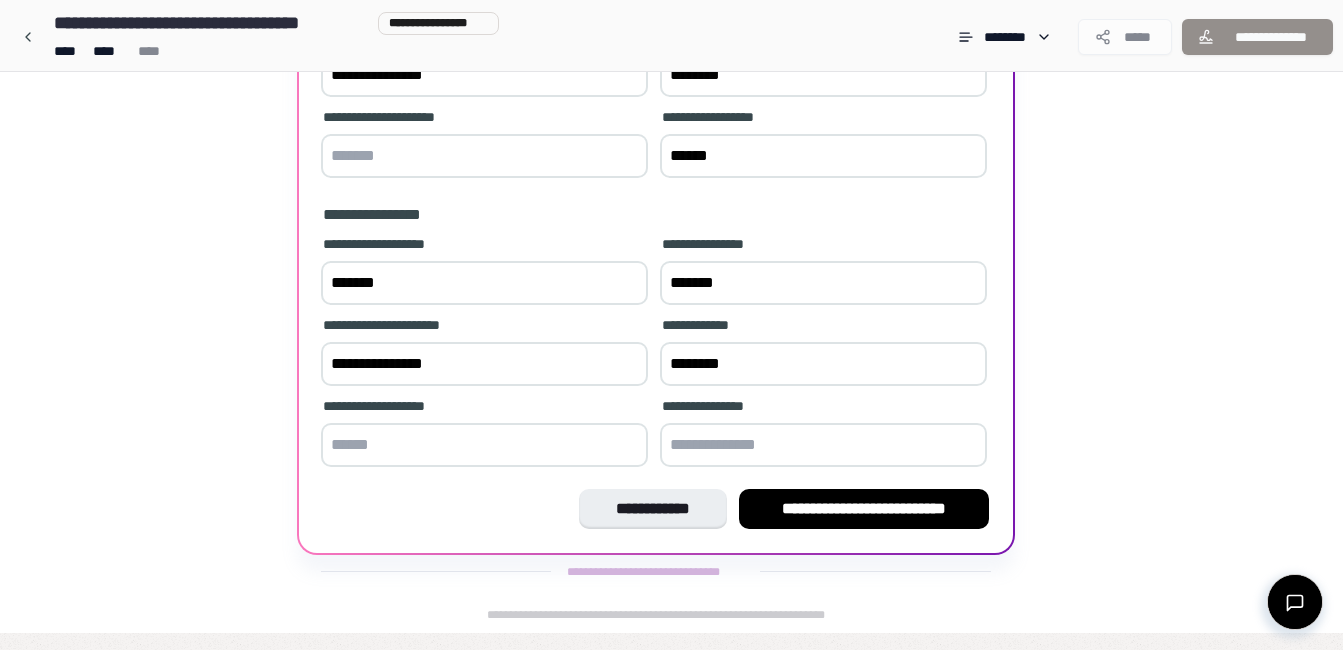 click at bounding box center [484, 445] 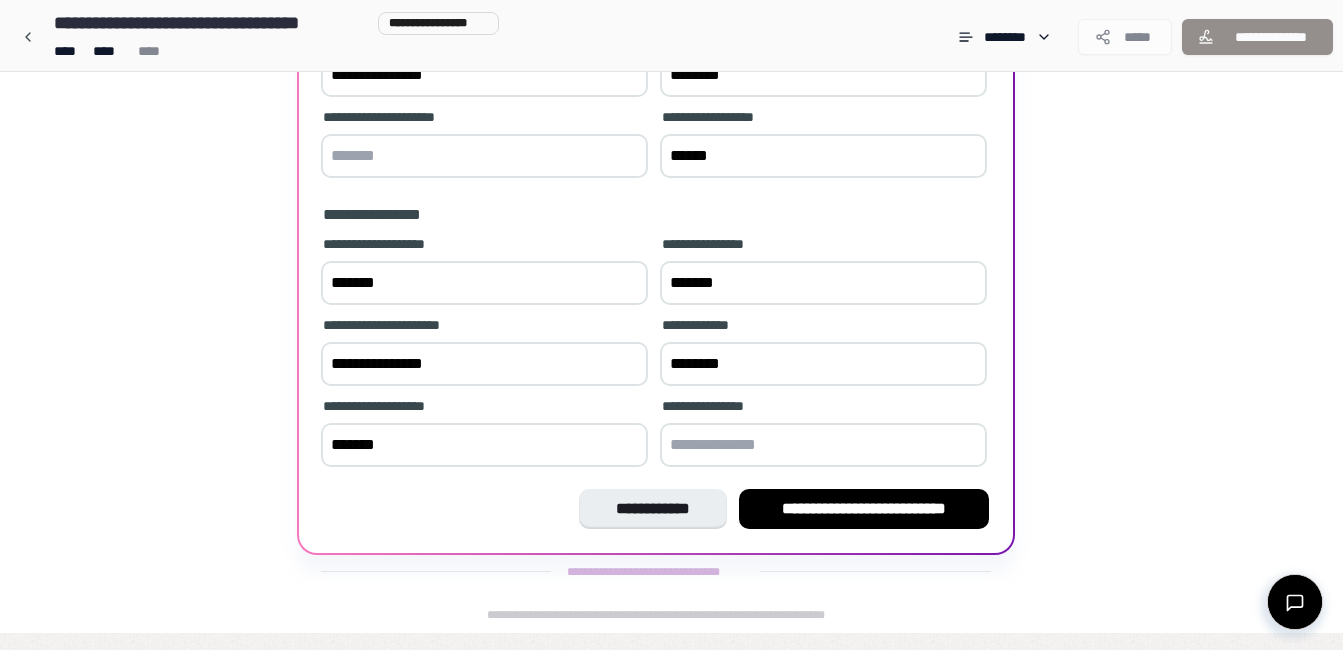 type on "*******" 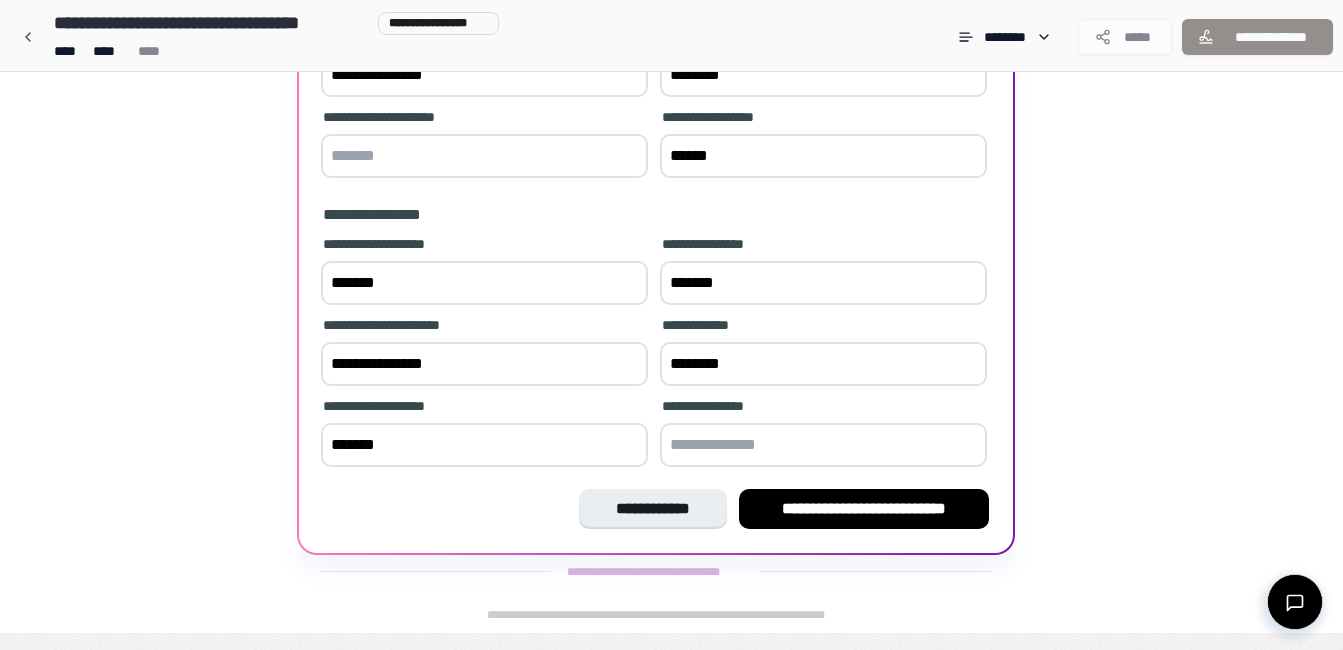 click at bounding box center (823, 445) 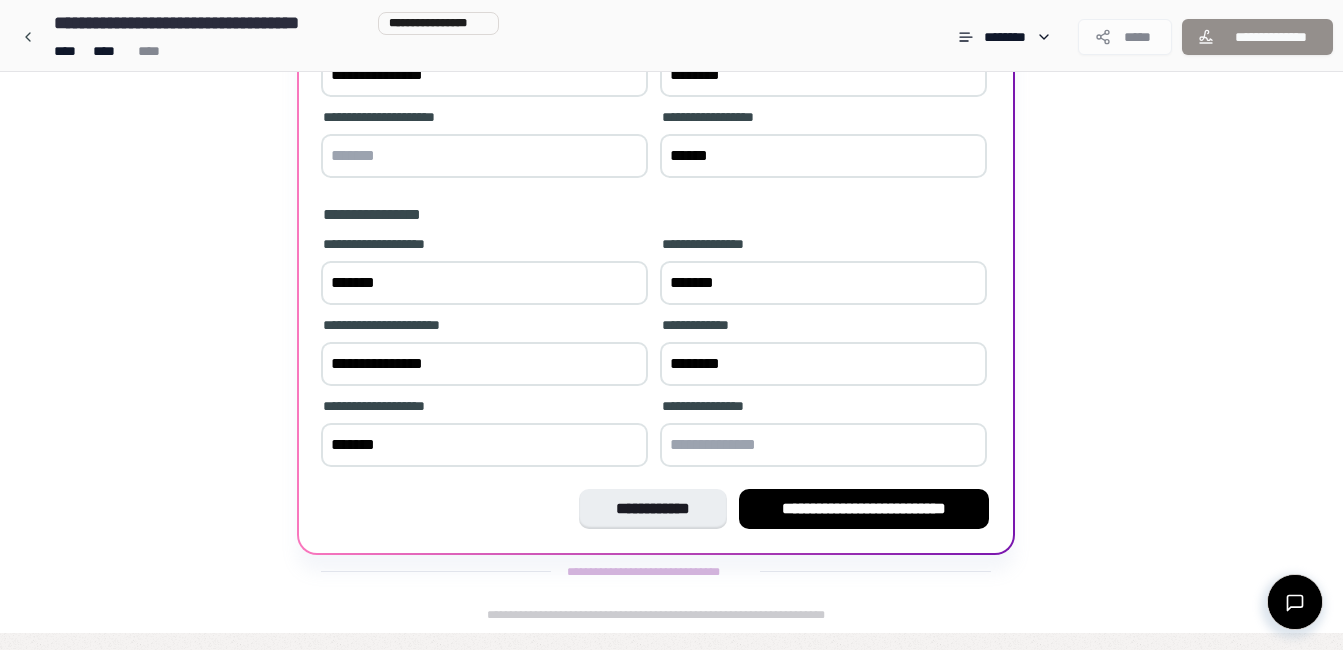 click at bounding box center (823, 445) 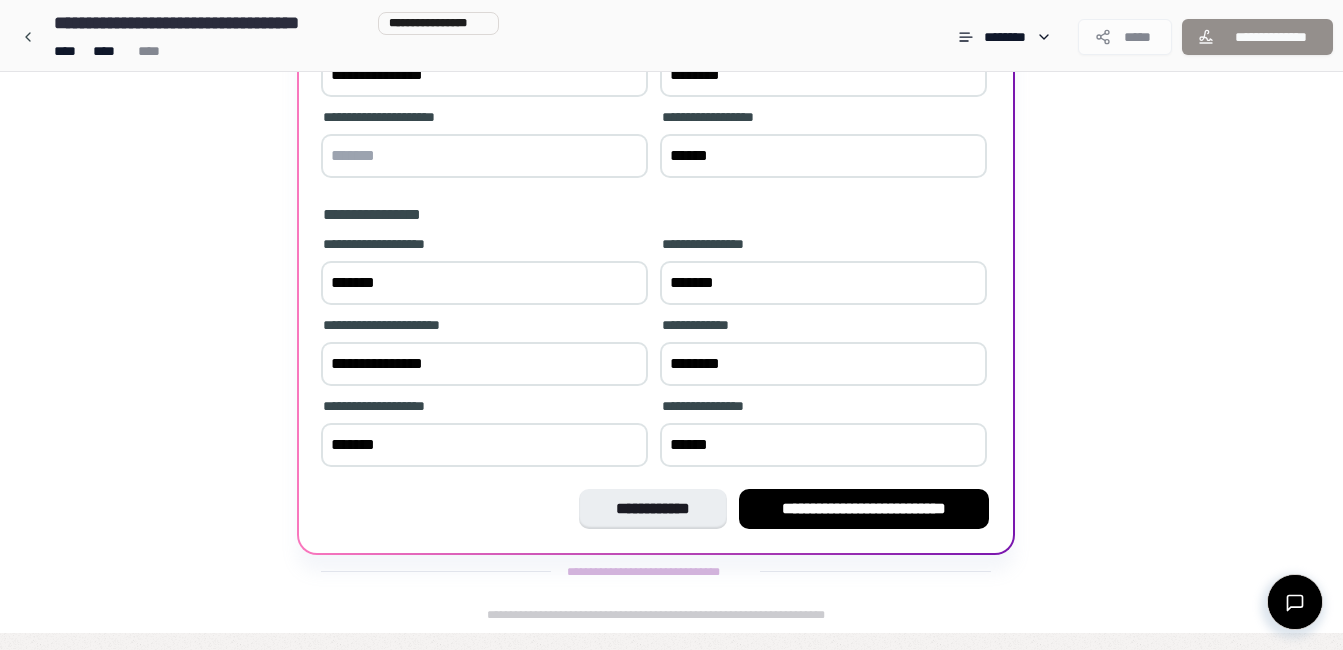 type on "******" 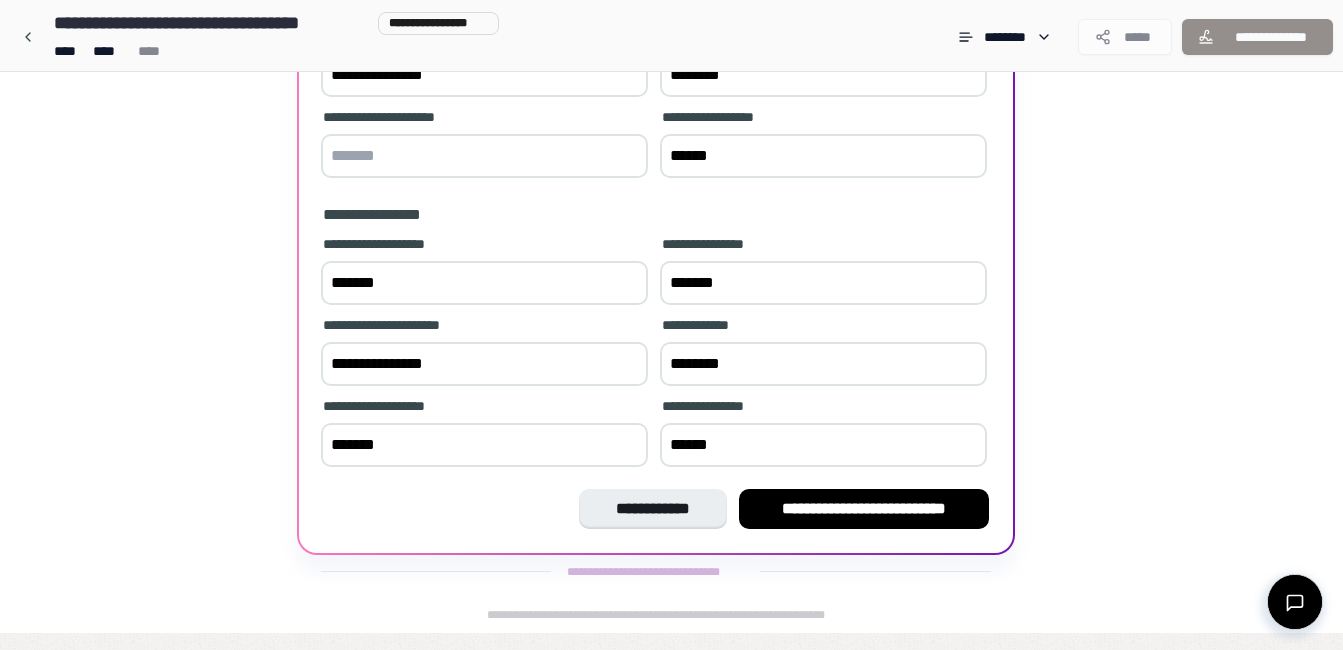 click on "**********" at bounding box center (484, 75) 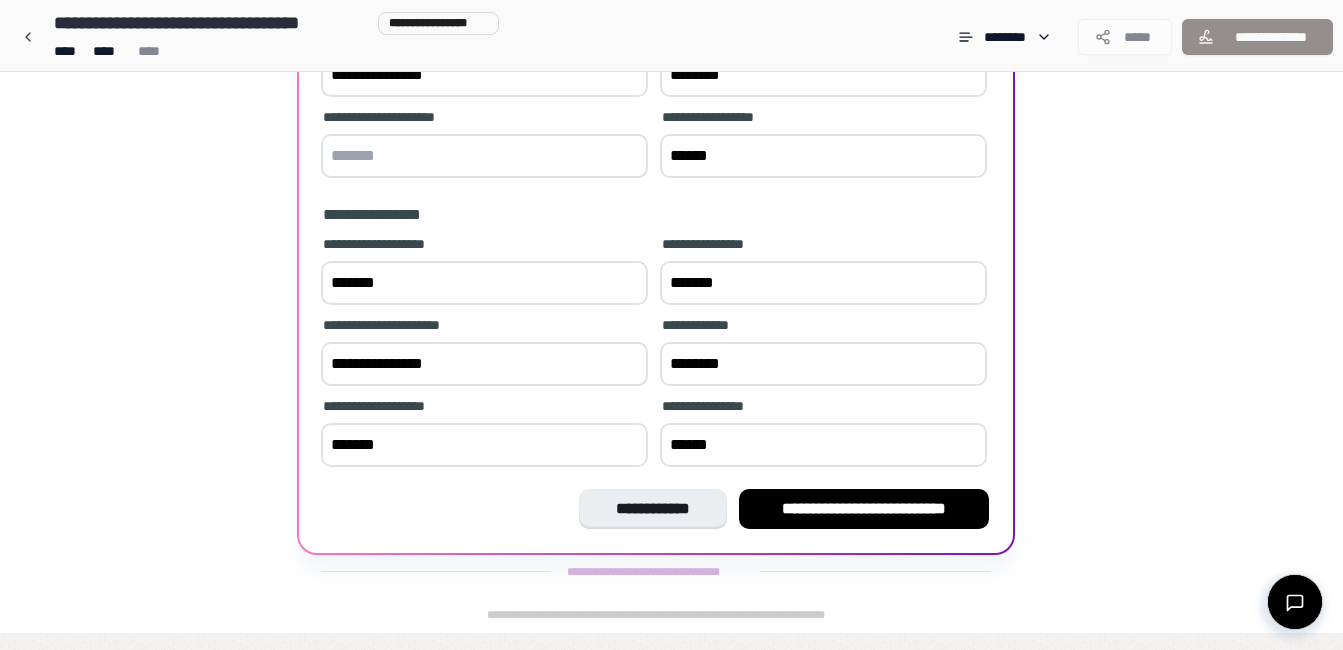 click on "**********" at bounding box center (484, 75) 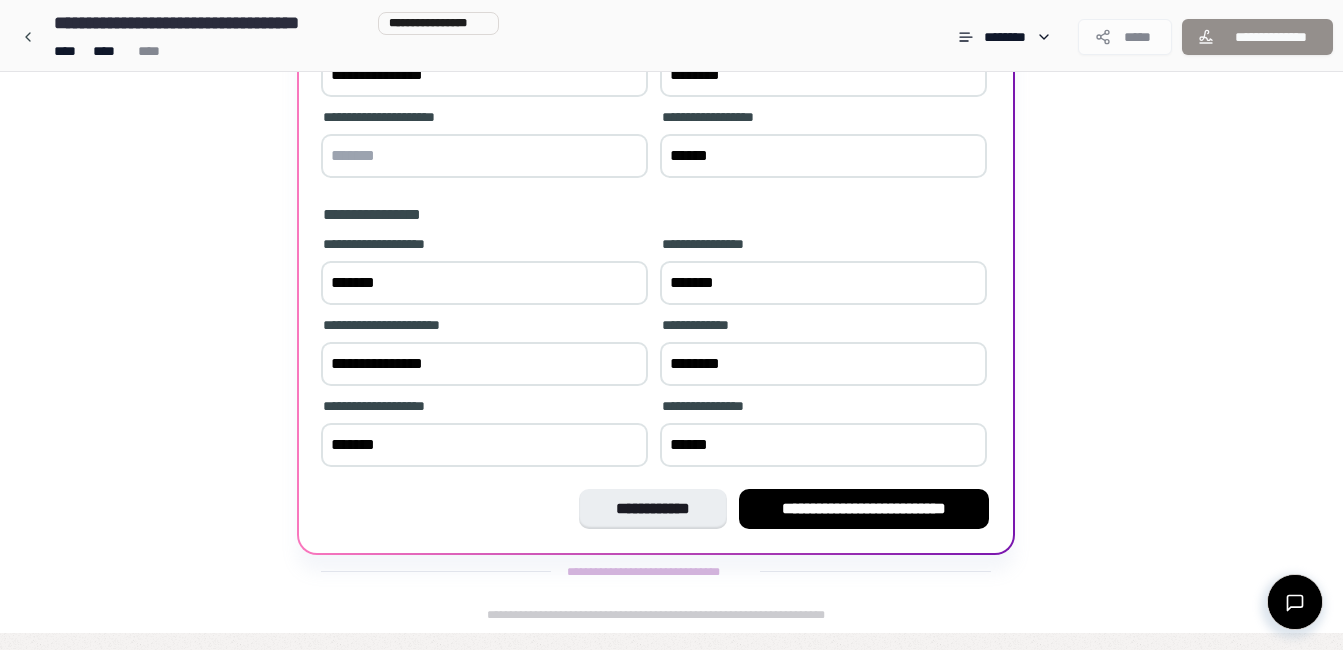 click on "**********" at bounding box center [484, 75] 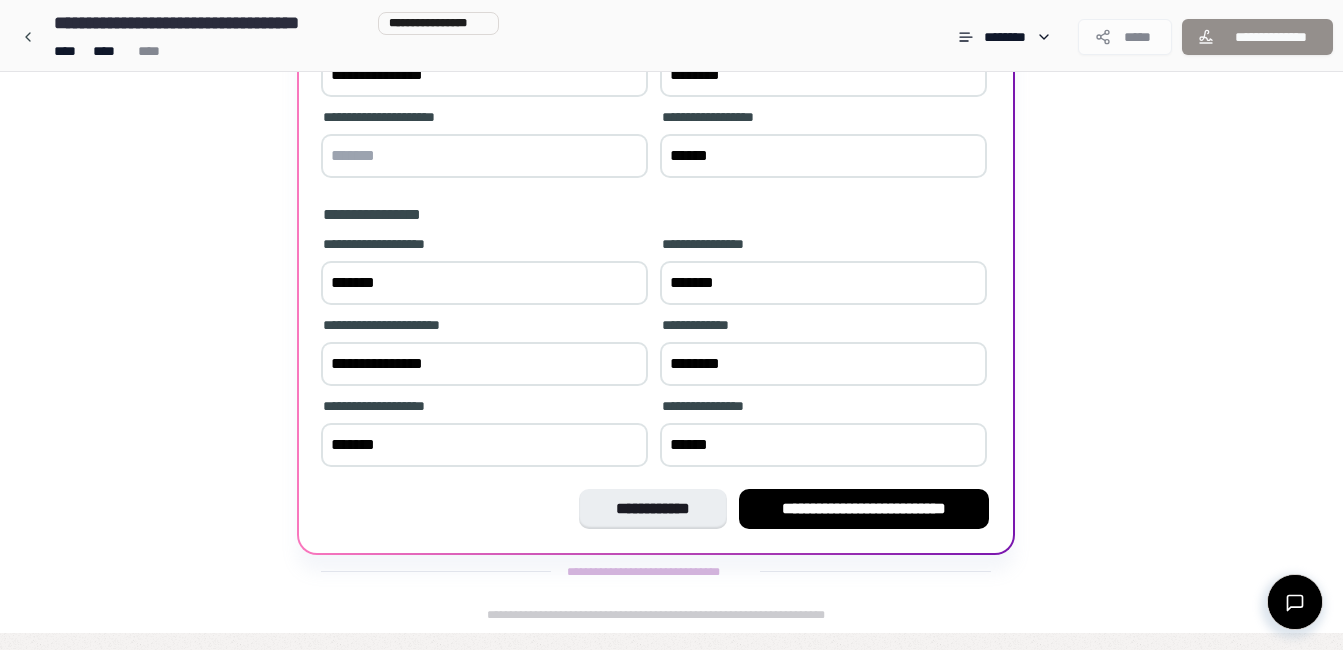 type on "**********" 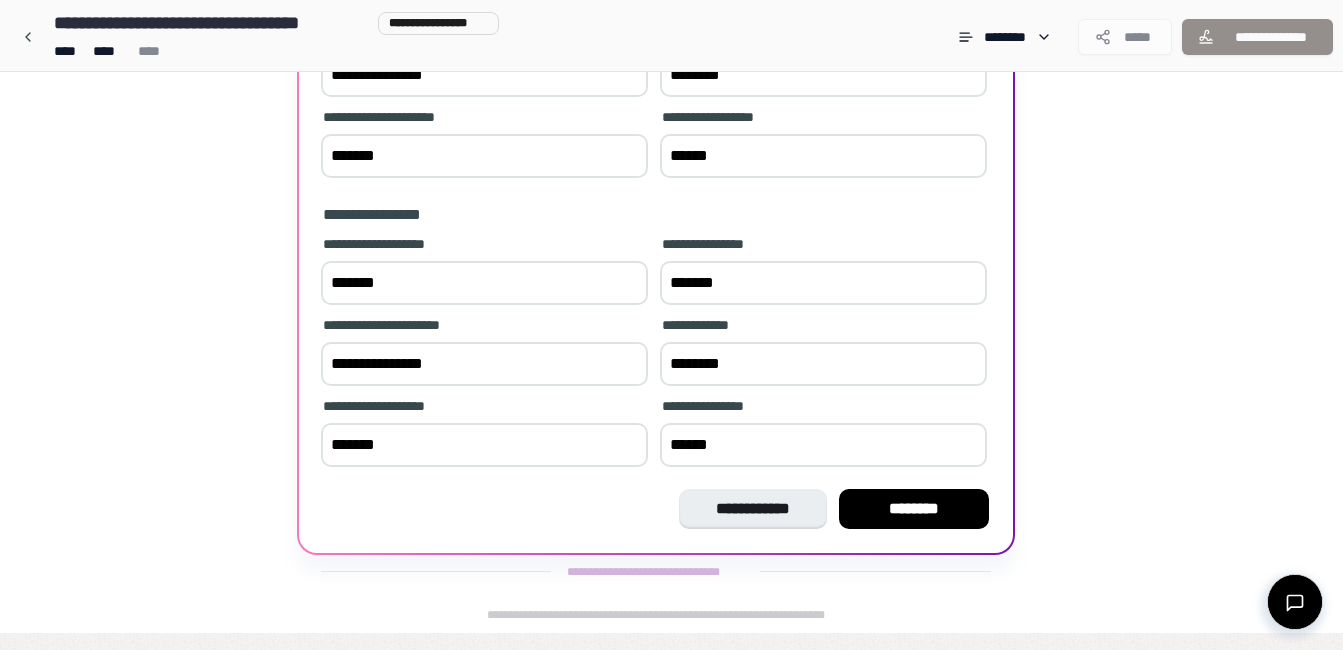 type on "*******" 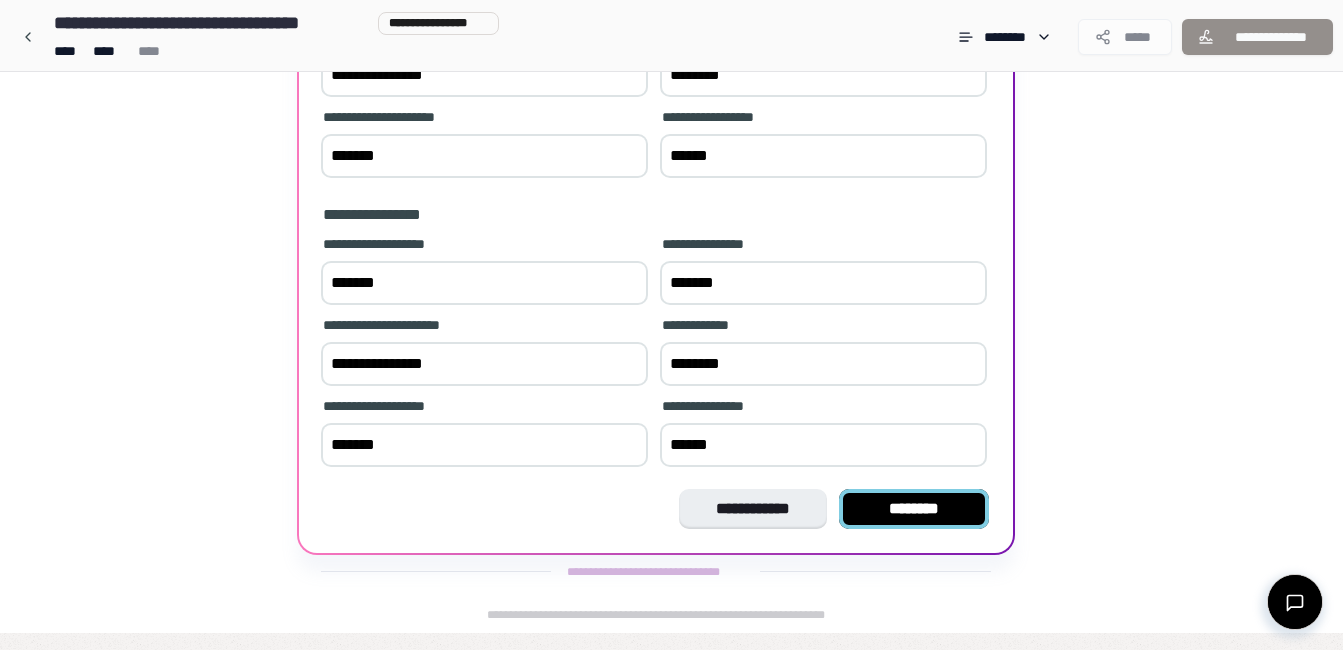 click on "********" at bounding box center [914, 509] 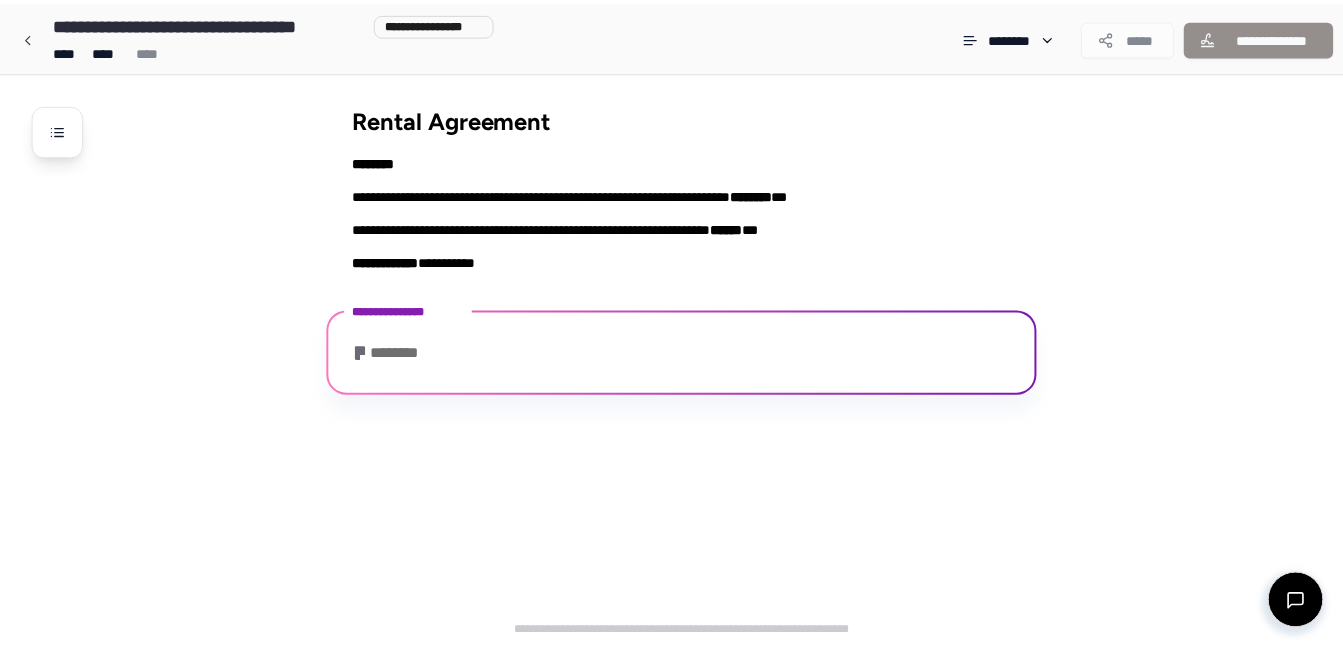 scroll, scrollTop: 39, scrollLeft: 0, axis: vertical 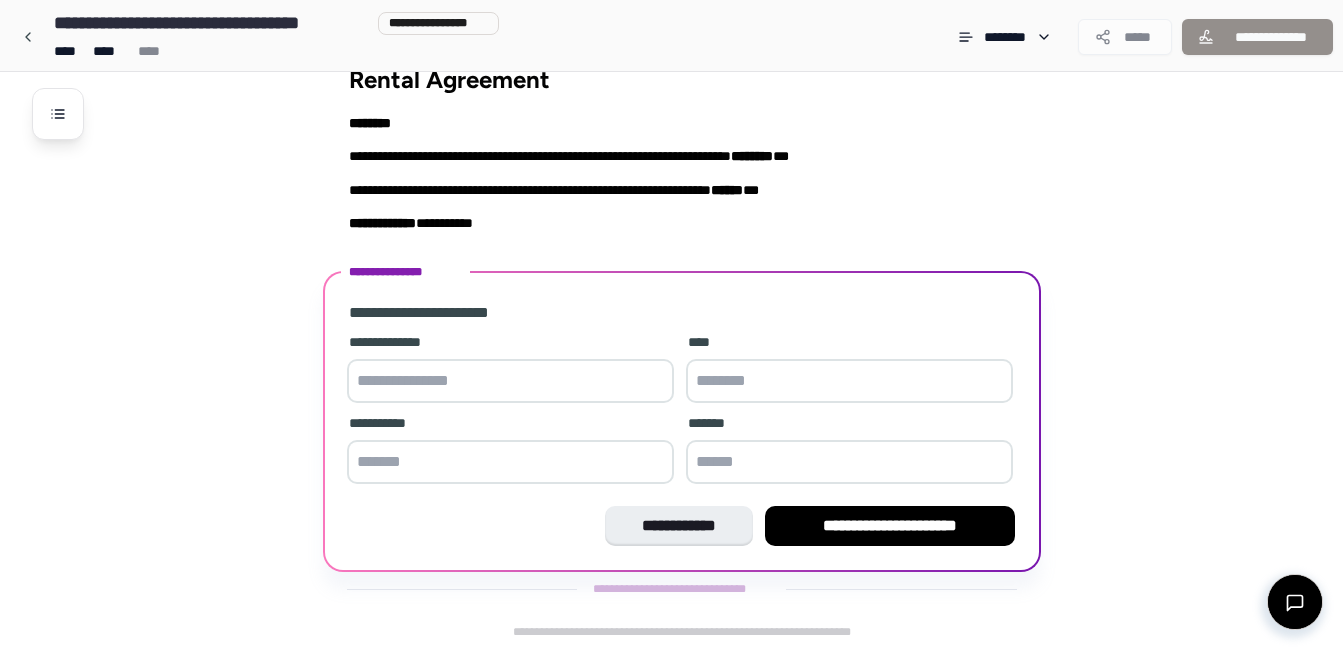 click on "**********" at bounding box center [671, 341] 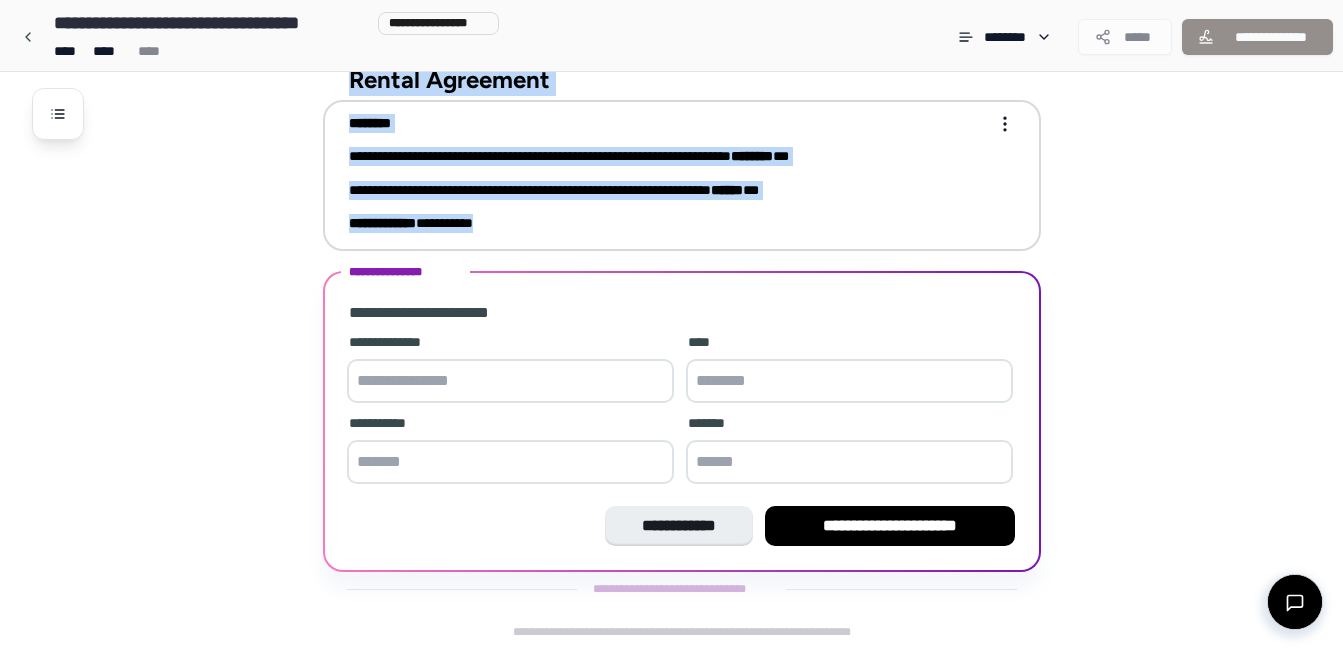 drag, startPoint x: 301, startPoint y: 93, endPoint x: 537, endPoint y: 229, distance: 272.38208 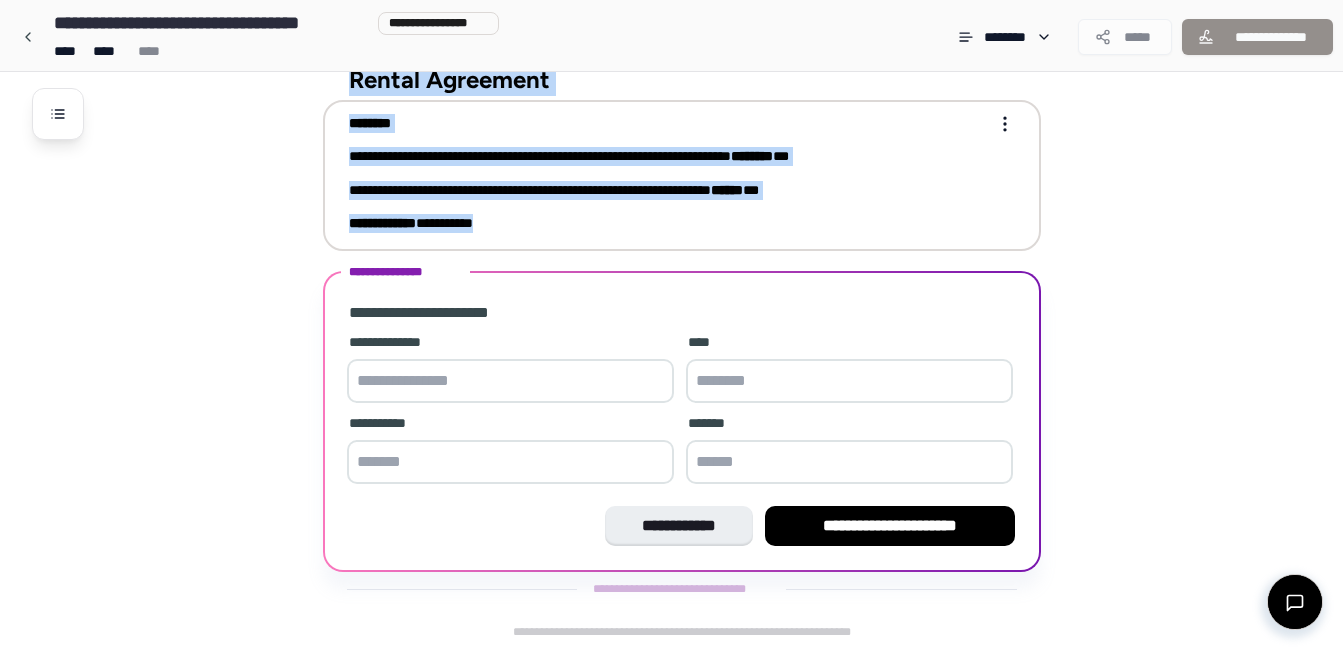 click on "**********" at bounding box center (697, 341) 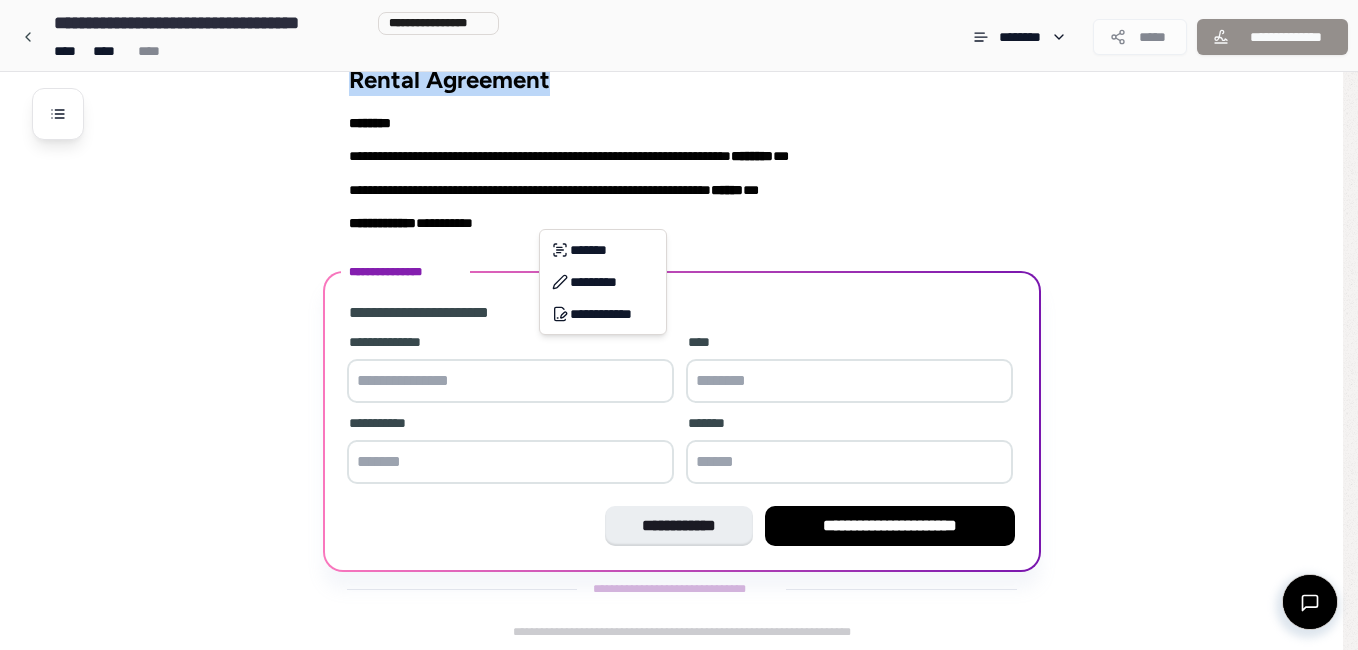drag, startPoint x: 306, startPoint y: 123, endPoint x: 301, endPoint y: 88, distance: 35.35534 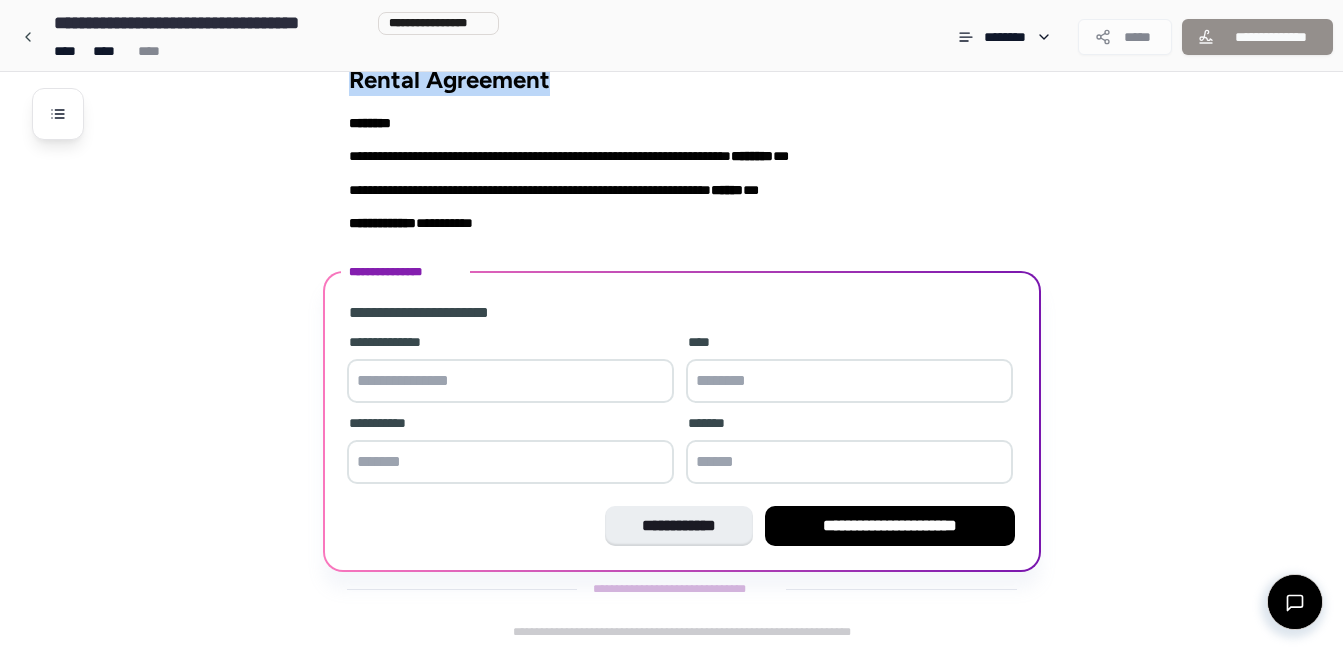 click on "**********" at bounding box center [697, 341] 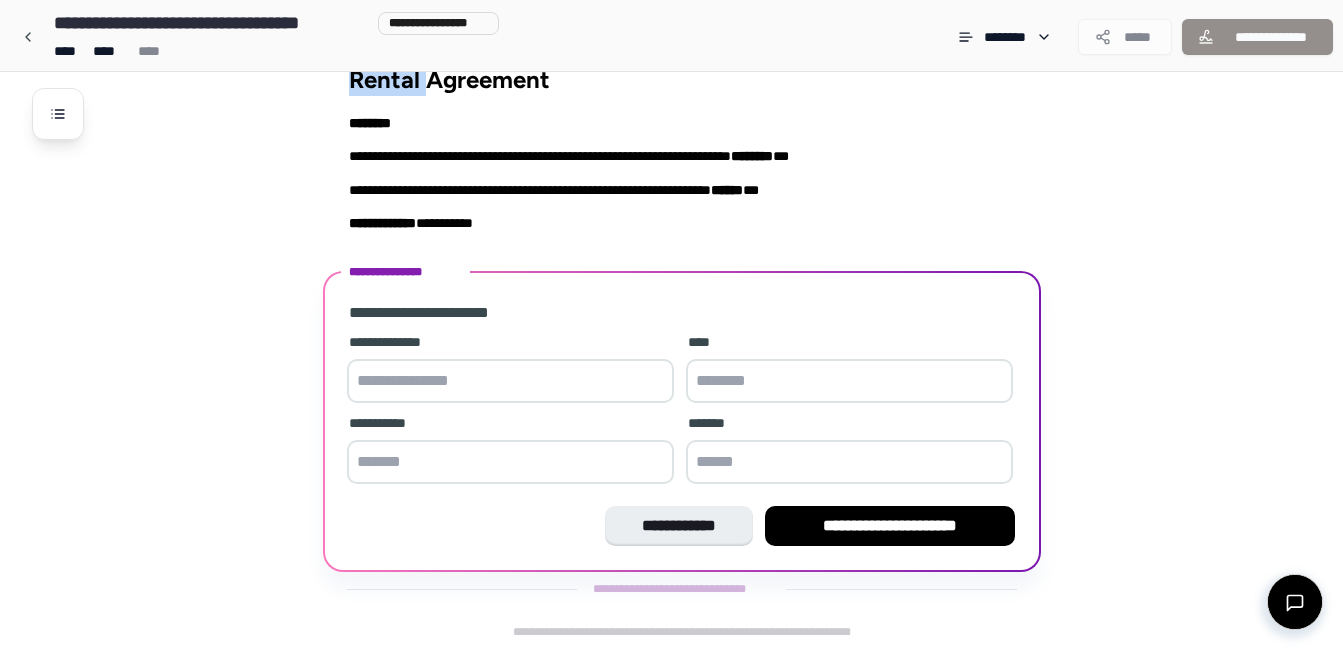 click on "**********" at bounding box center (697, 341) 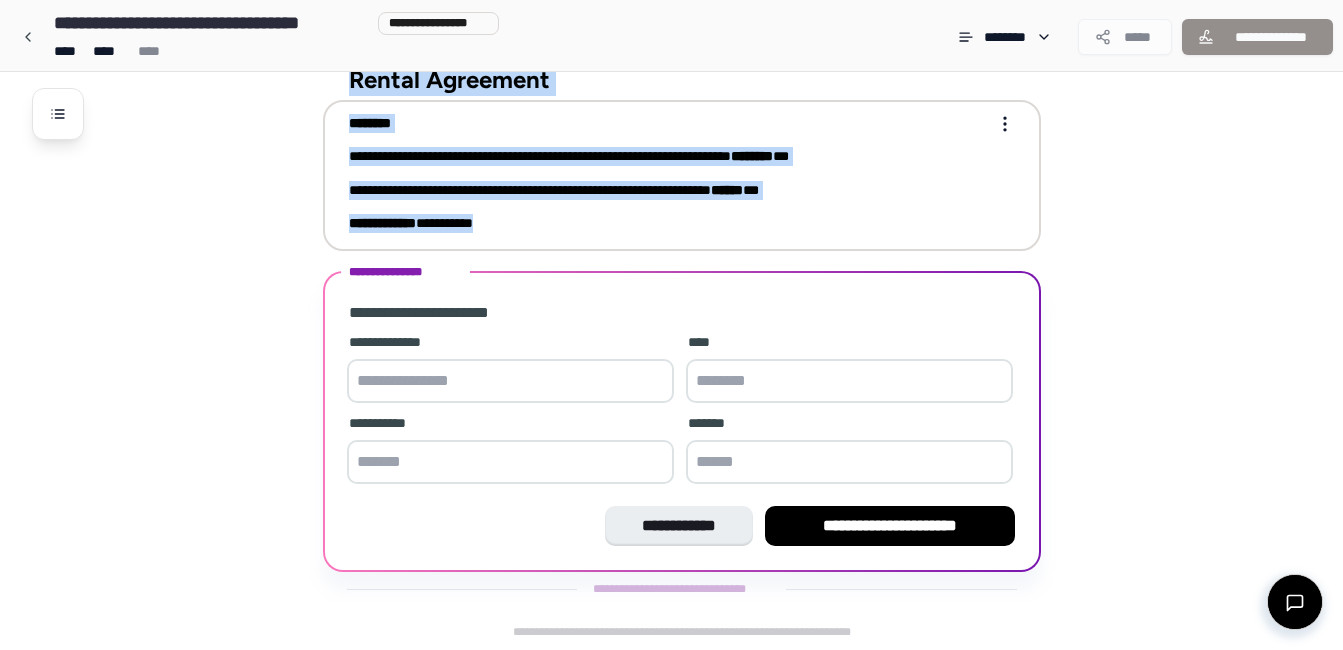 drag, startPoint x: 255, startPoint y: 81, endPoint x: 543, endPoint y: 245, distance: 331.42117 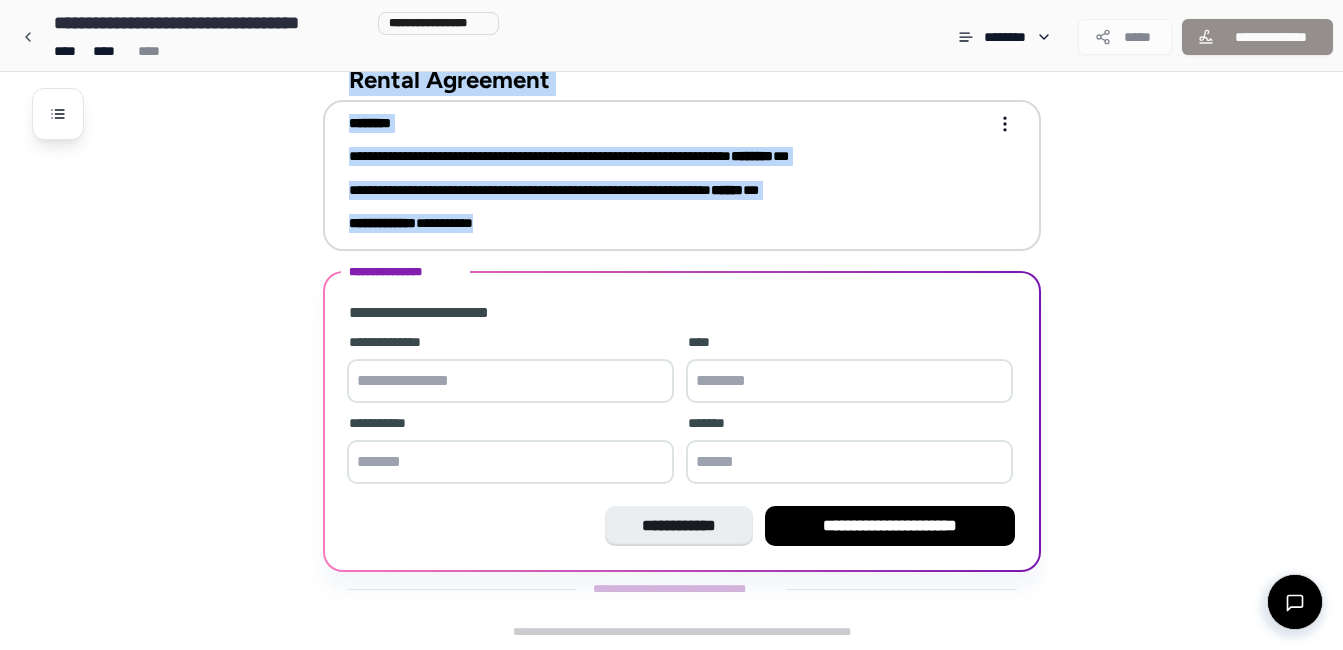 click on "**********" at bounding box center (697, 341) 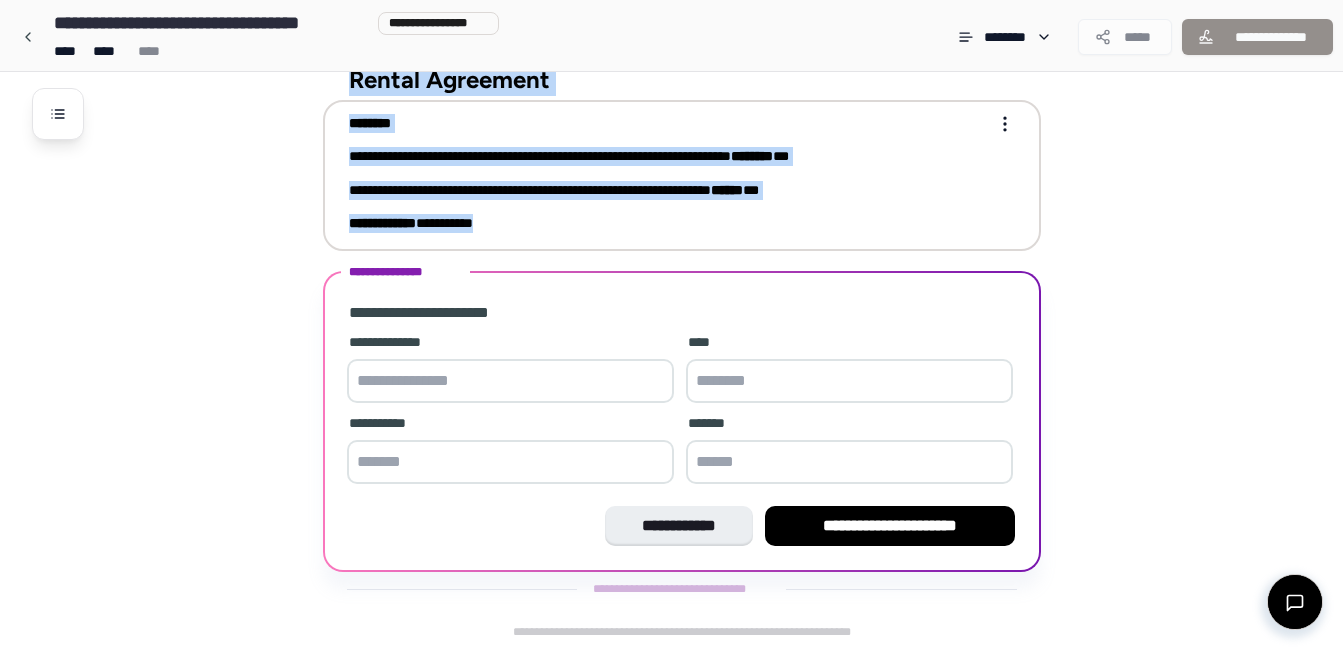 copy on "**********" 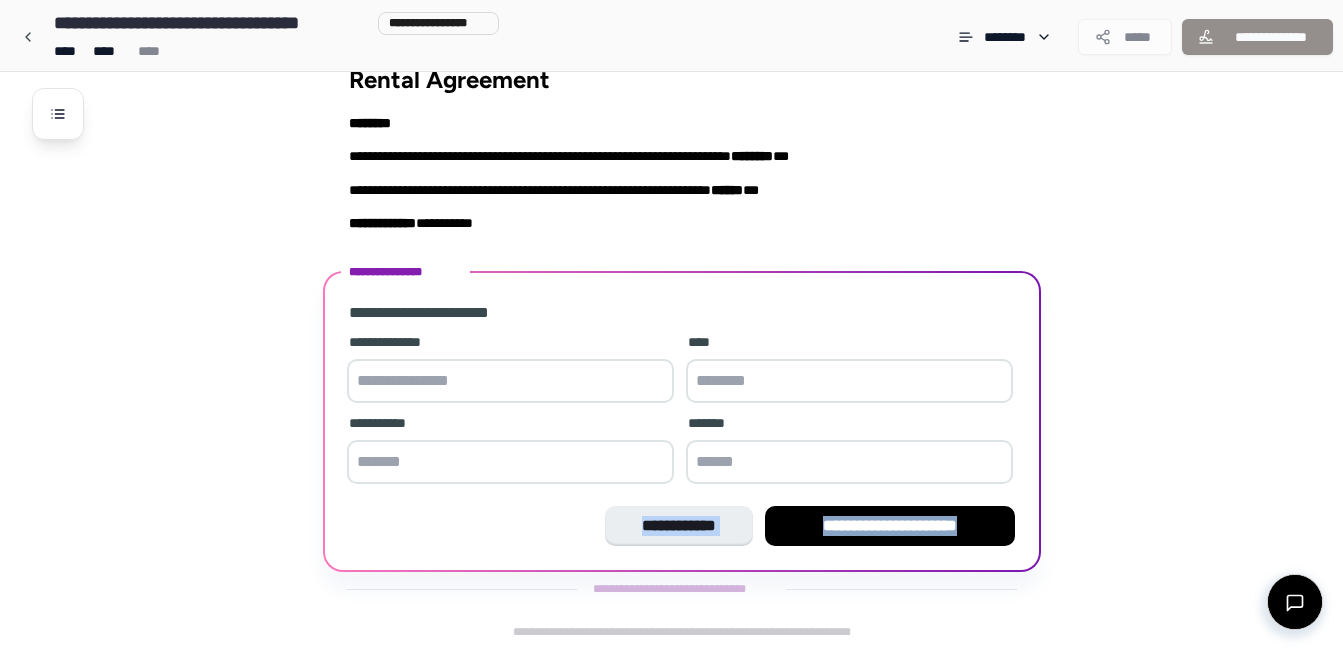 drag, startPoint x: 510, startPoint y: 576, endPoint x: 513, endPoint y: 561, distance: 15.297058 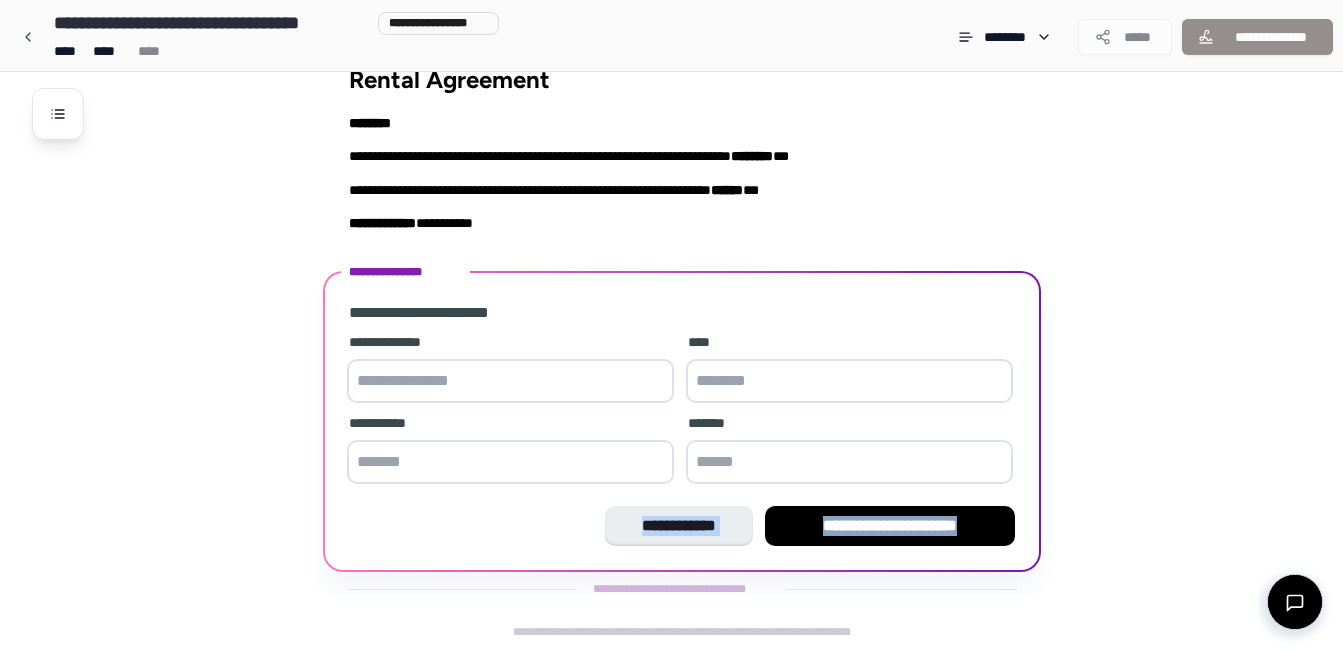 click on "**********" at bounding box center [682, 434] 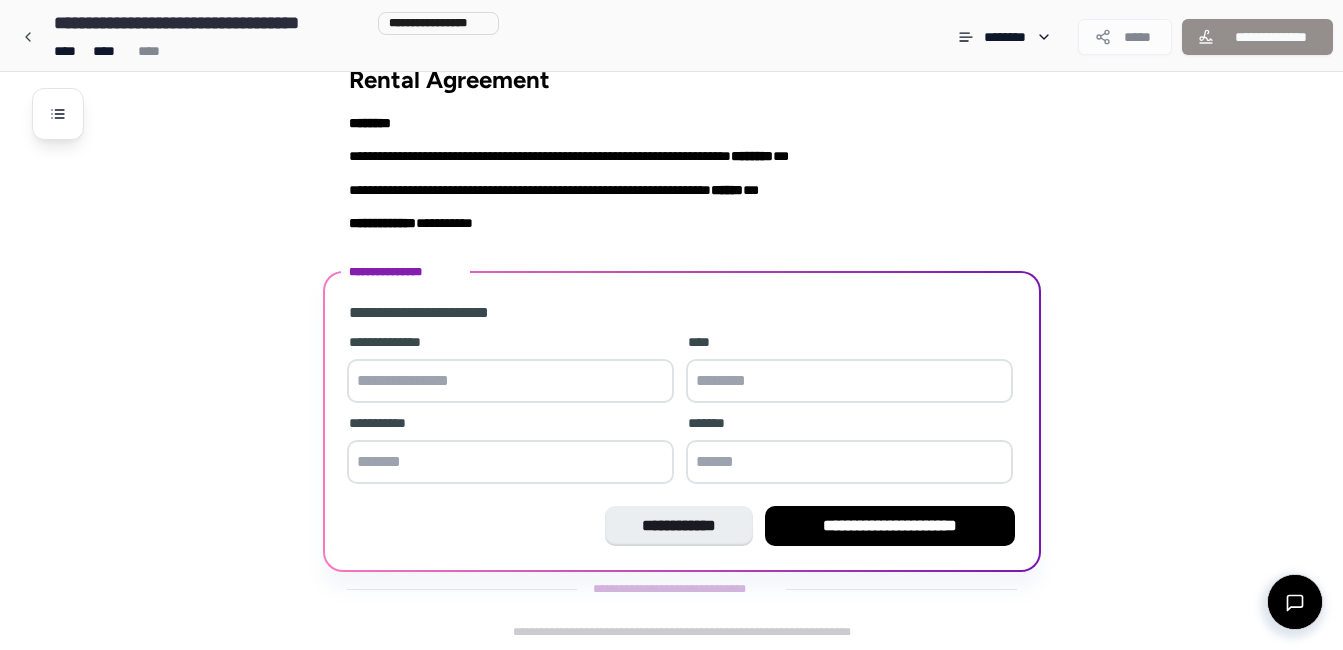 click at bounding box center (510, 381) 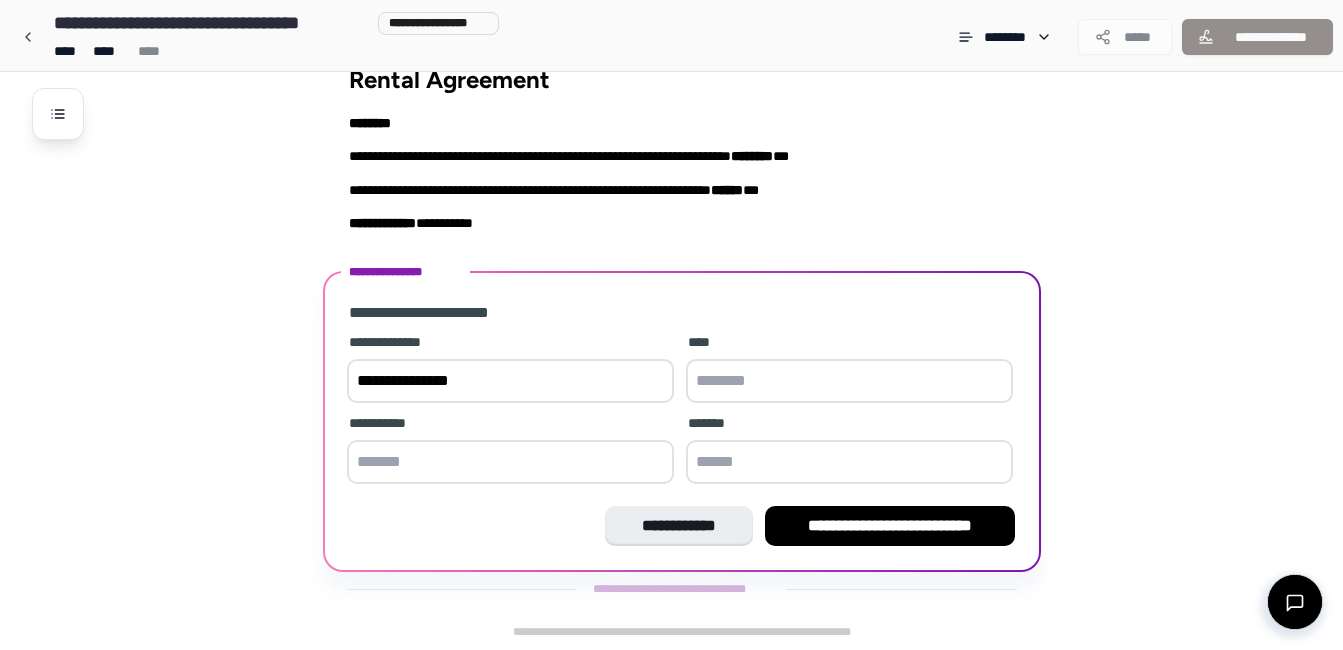 type on "**********" 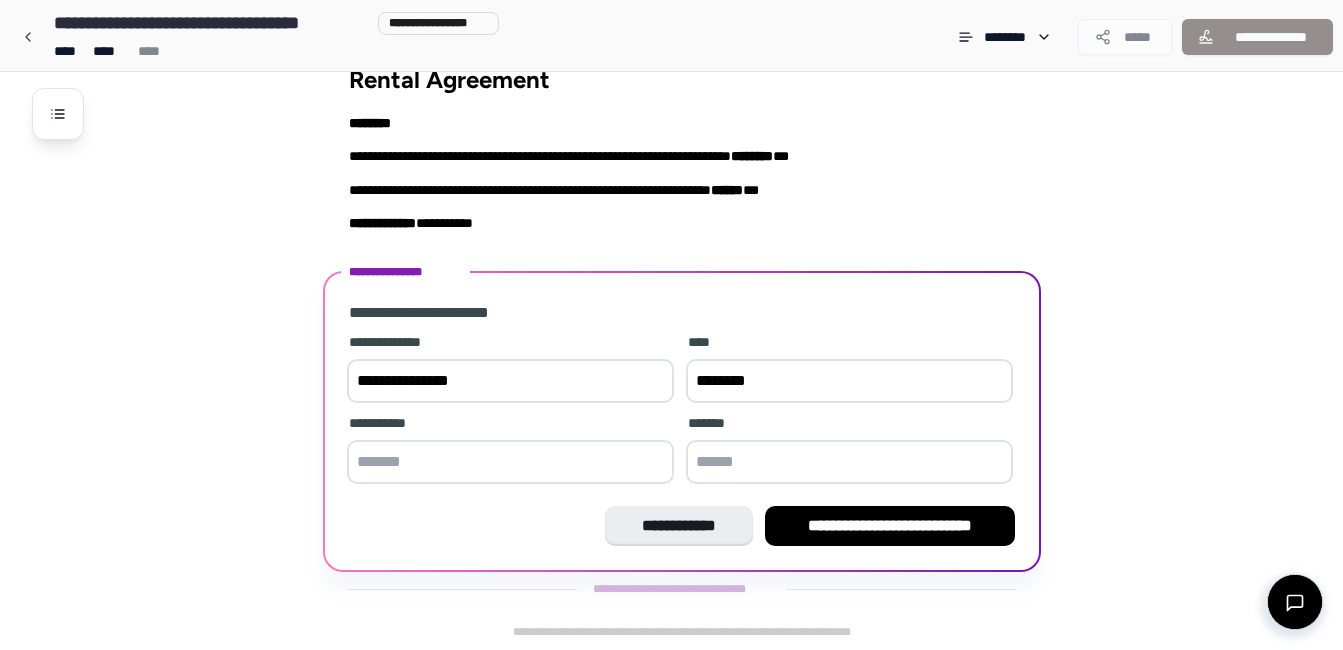 type on "********" 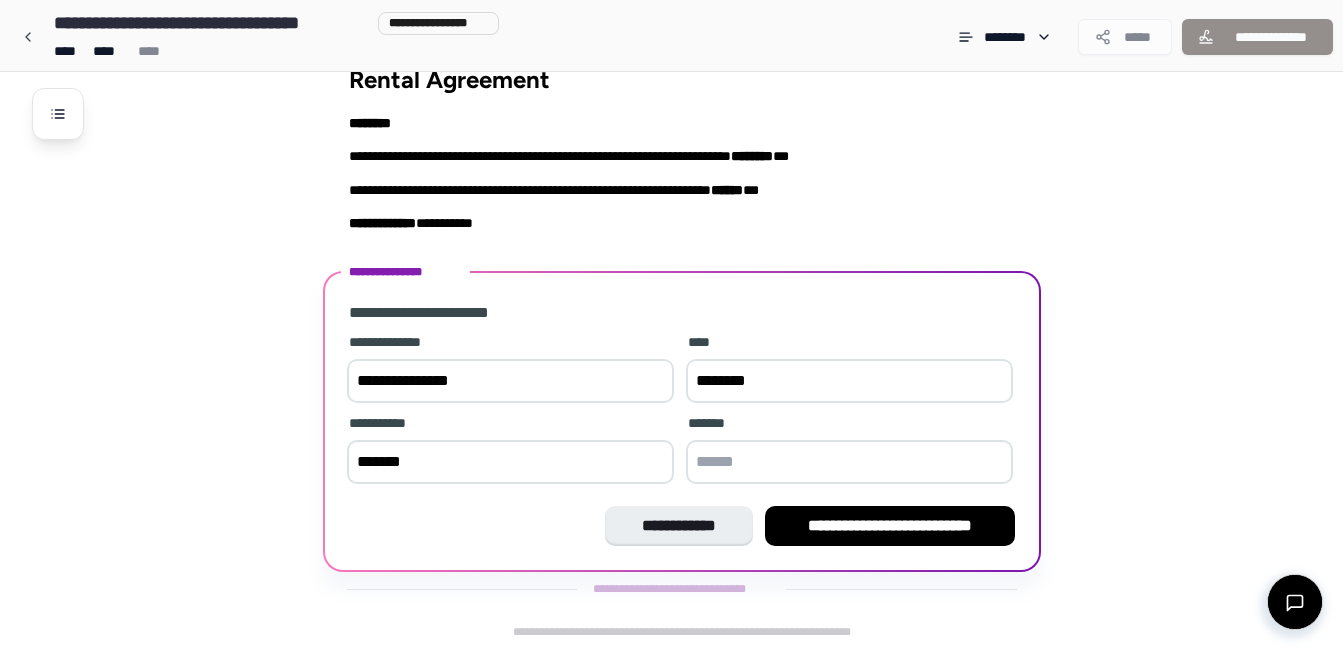 type on "*******" 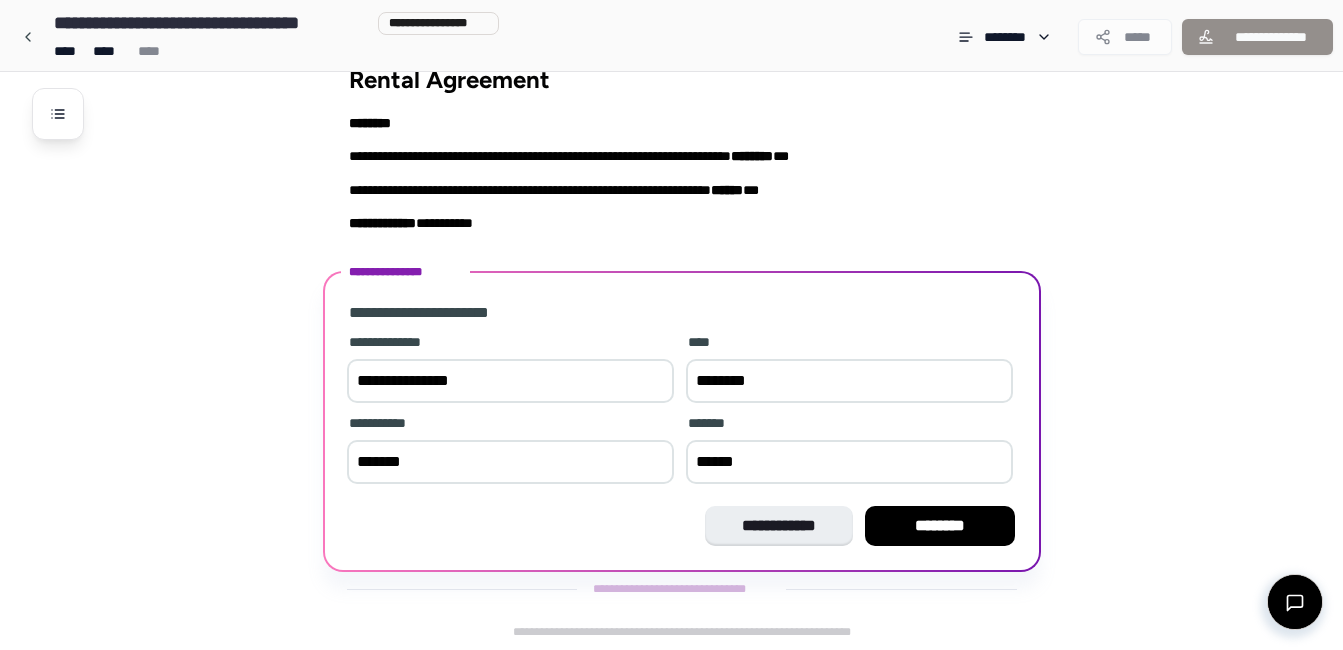 type on "******" 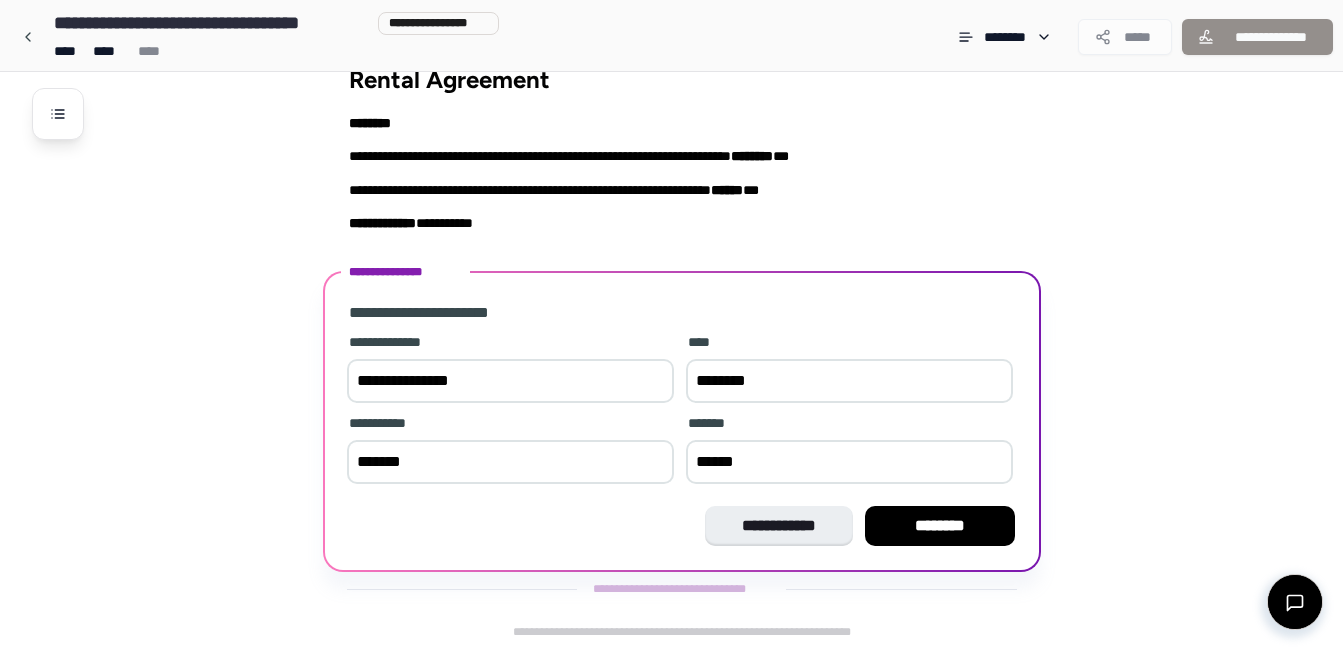 type 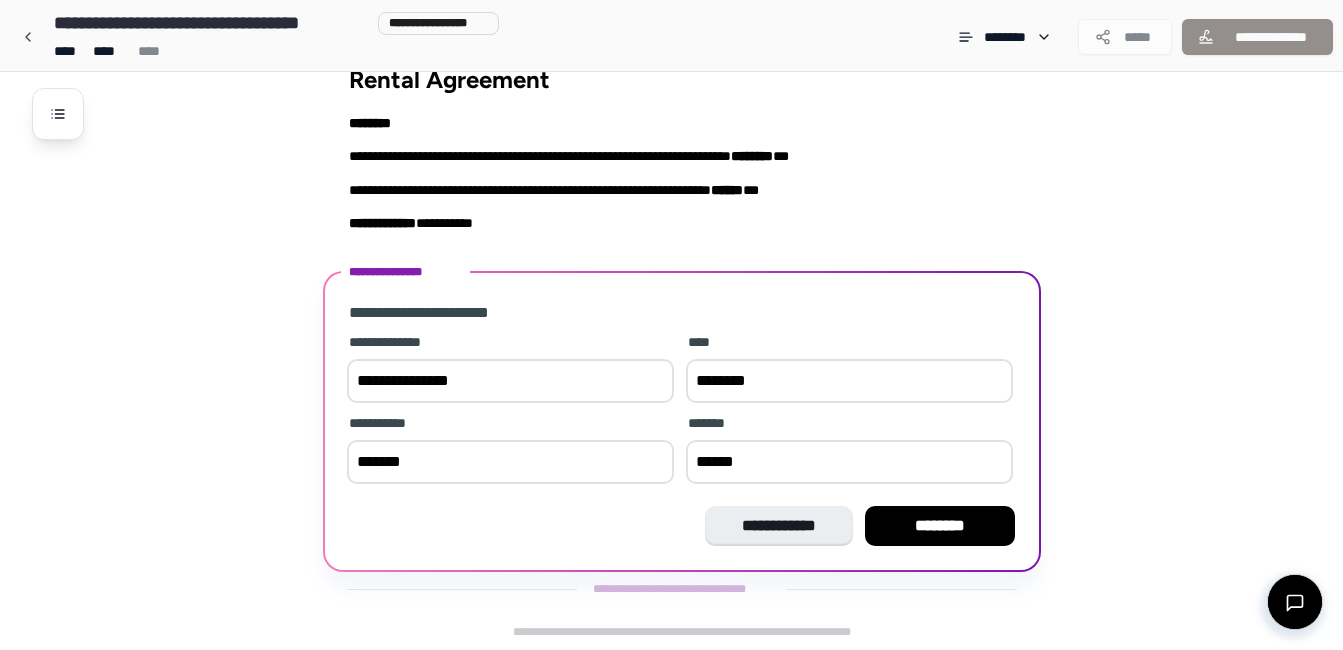 type 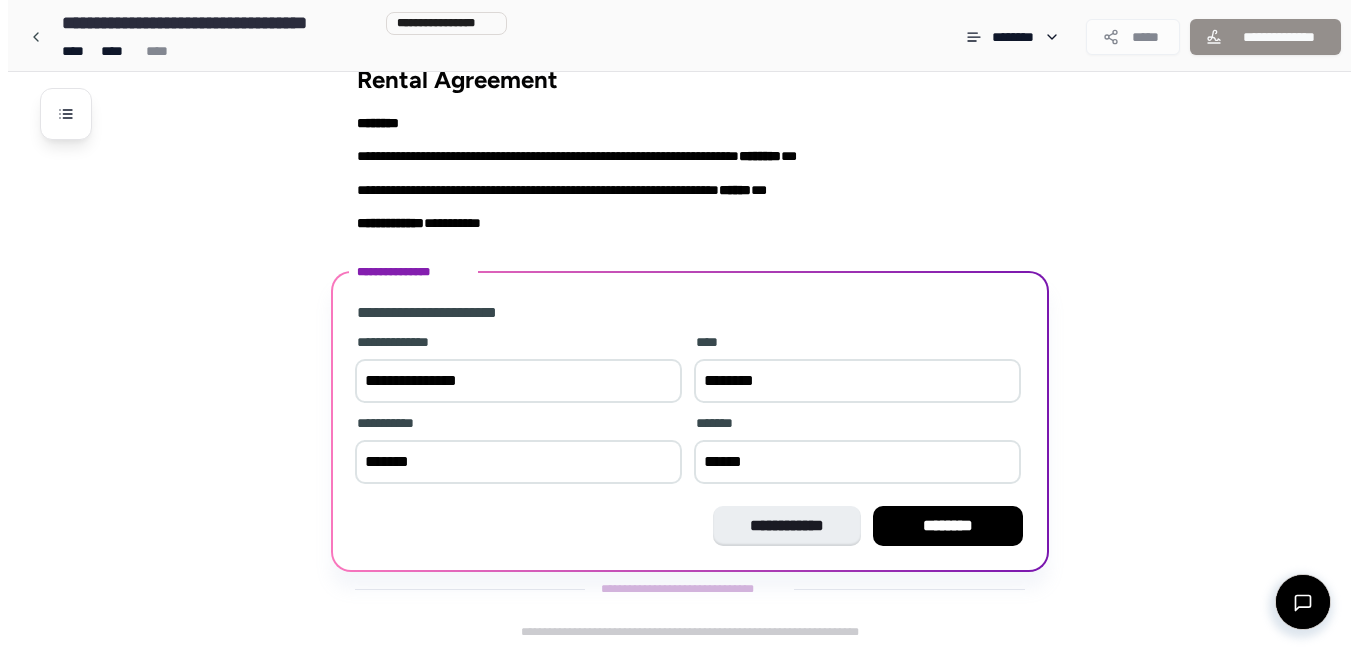 scroll, scrollTop: 0, scrollLeft: 0, axis: both 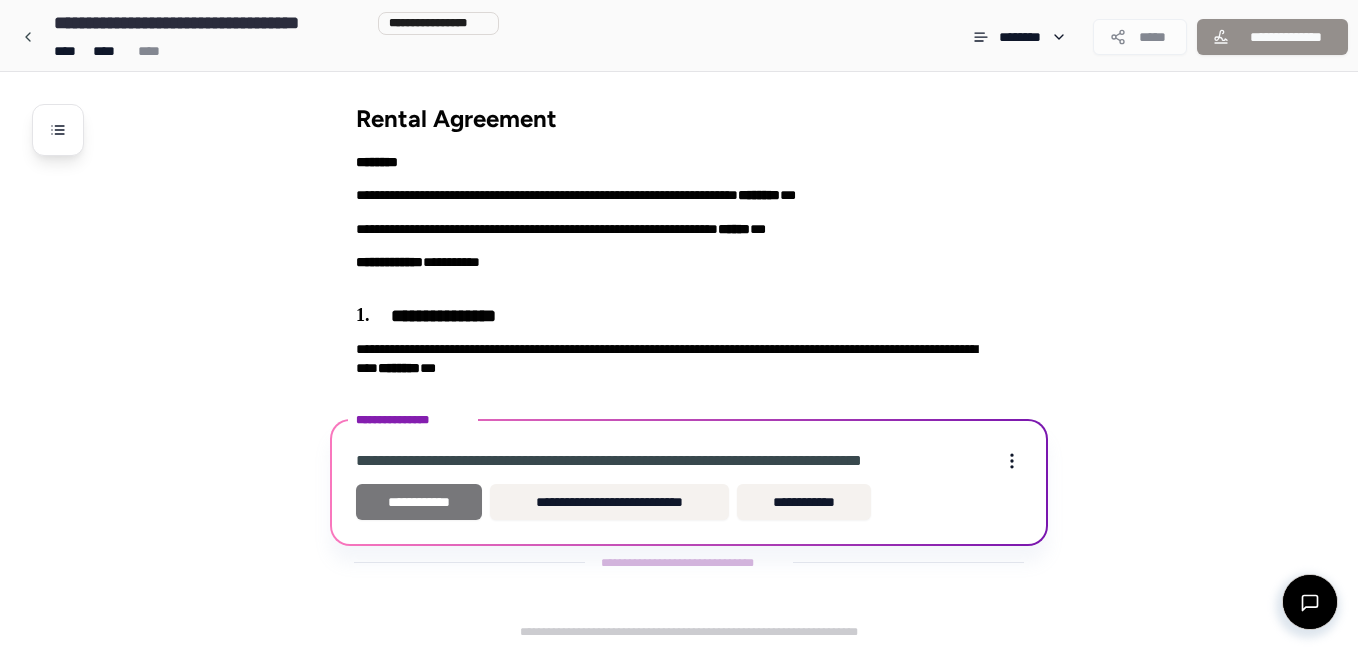 click on "**********" at bounding box center (419, 502) 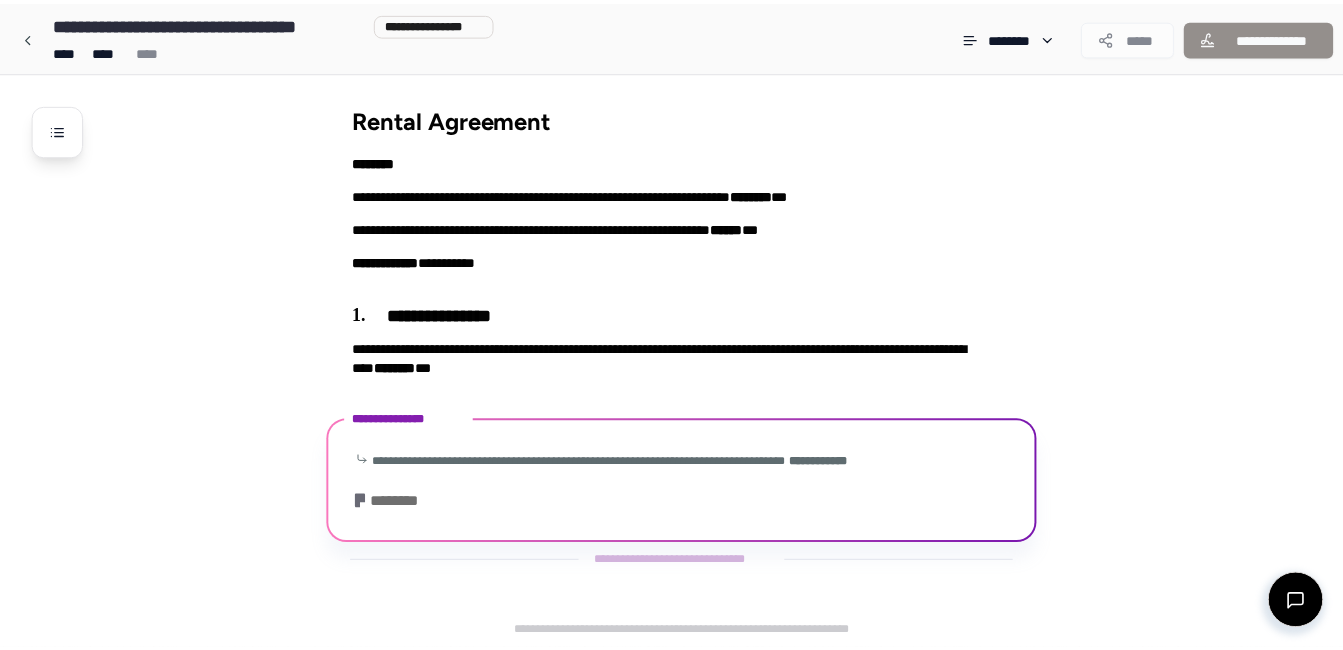 scroll, scrollTop: 110, scrollLeft: 0, axis: vertical 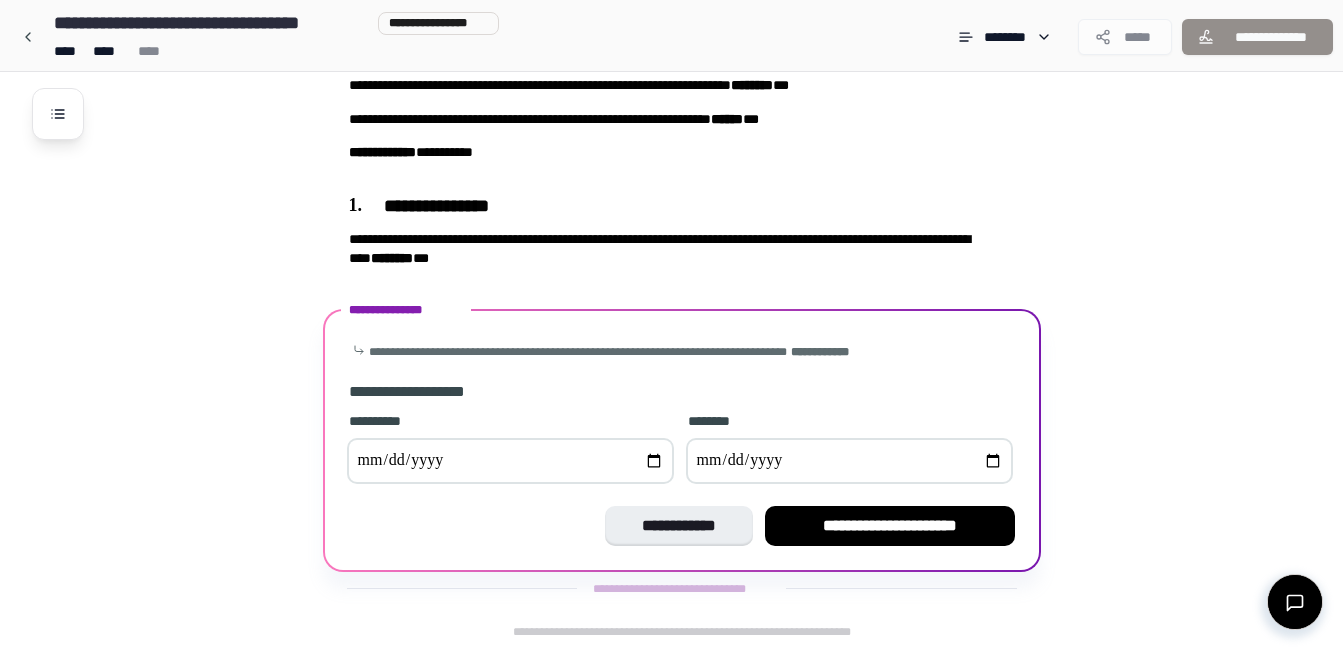 click at bounding box center (510, 461) 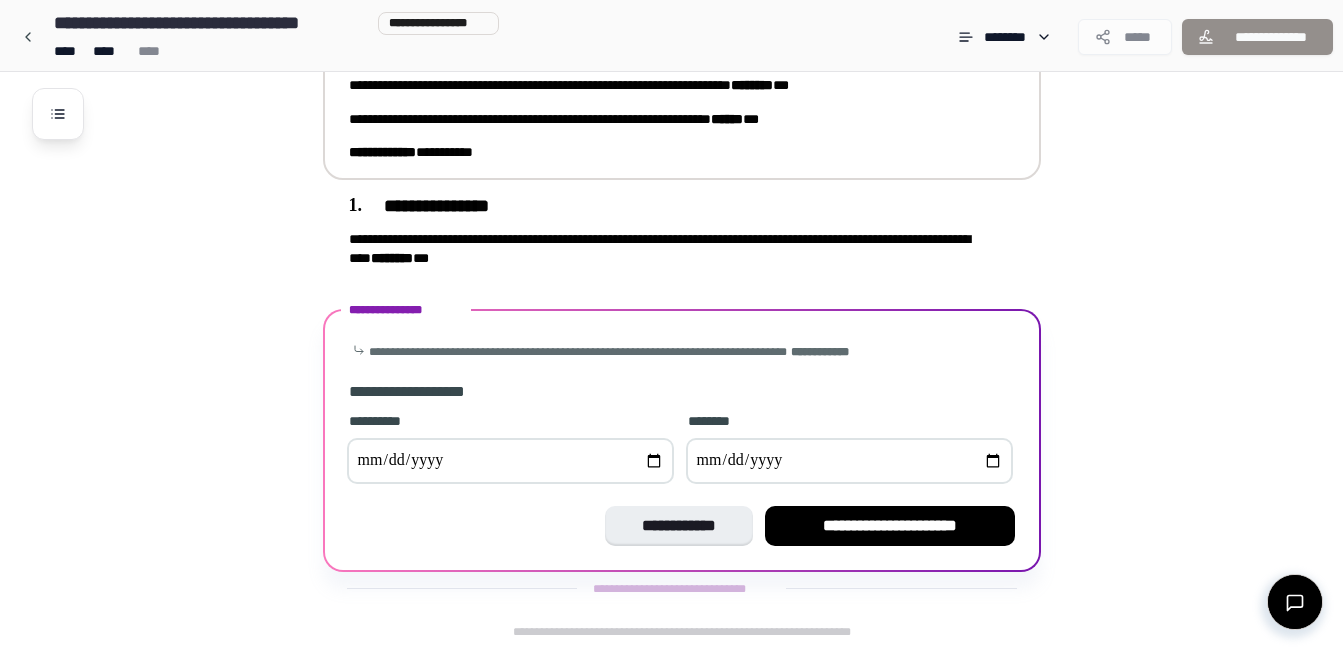 type on "**********" 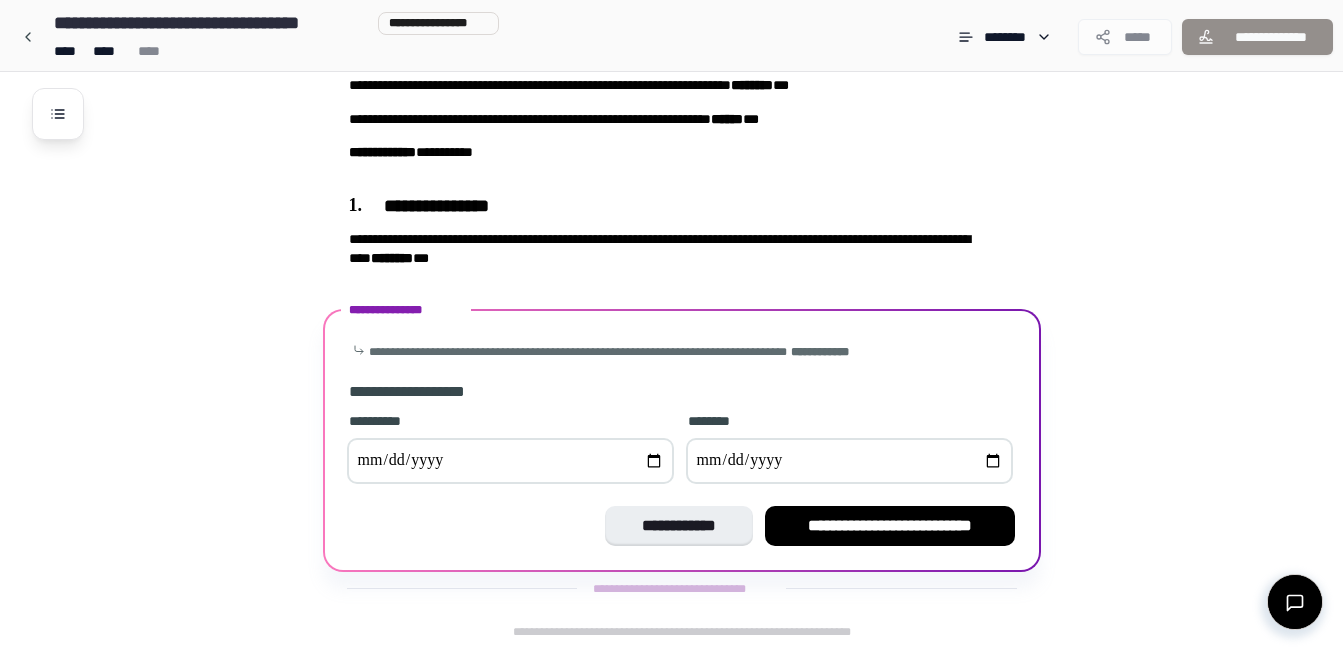click at bounding box center [849, 461] 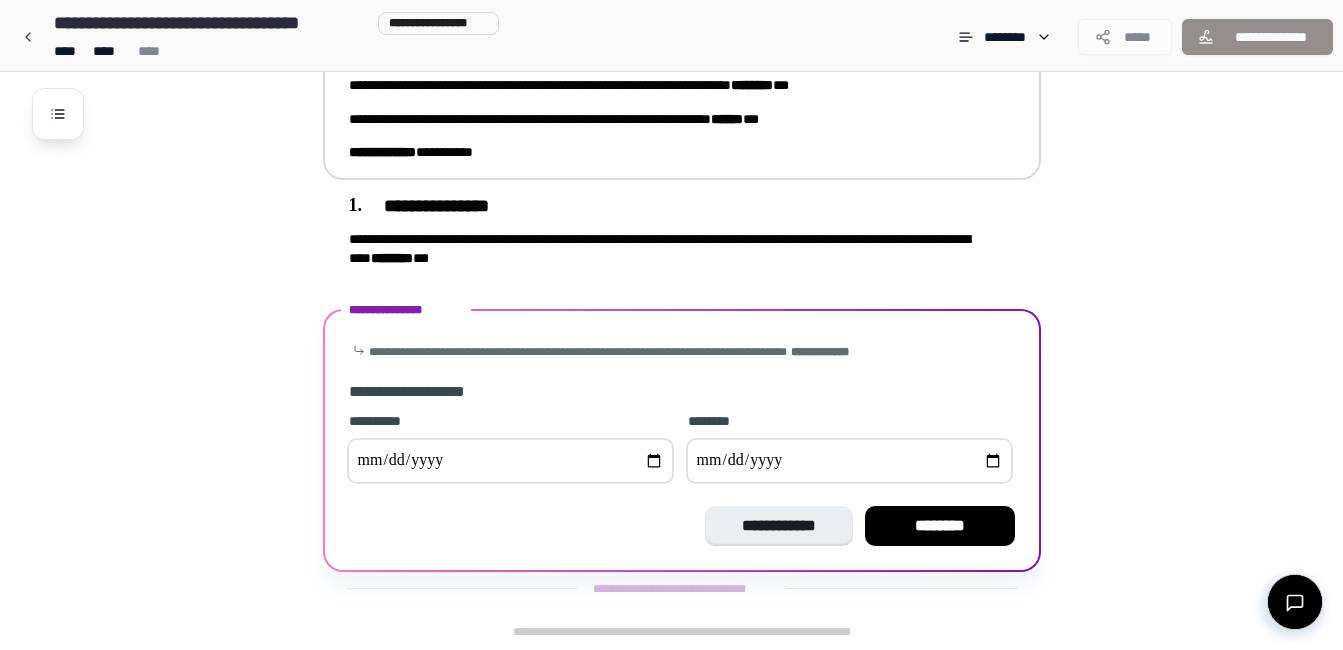 type on "**********" 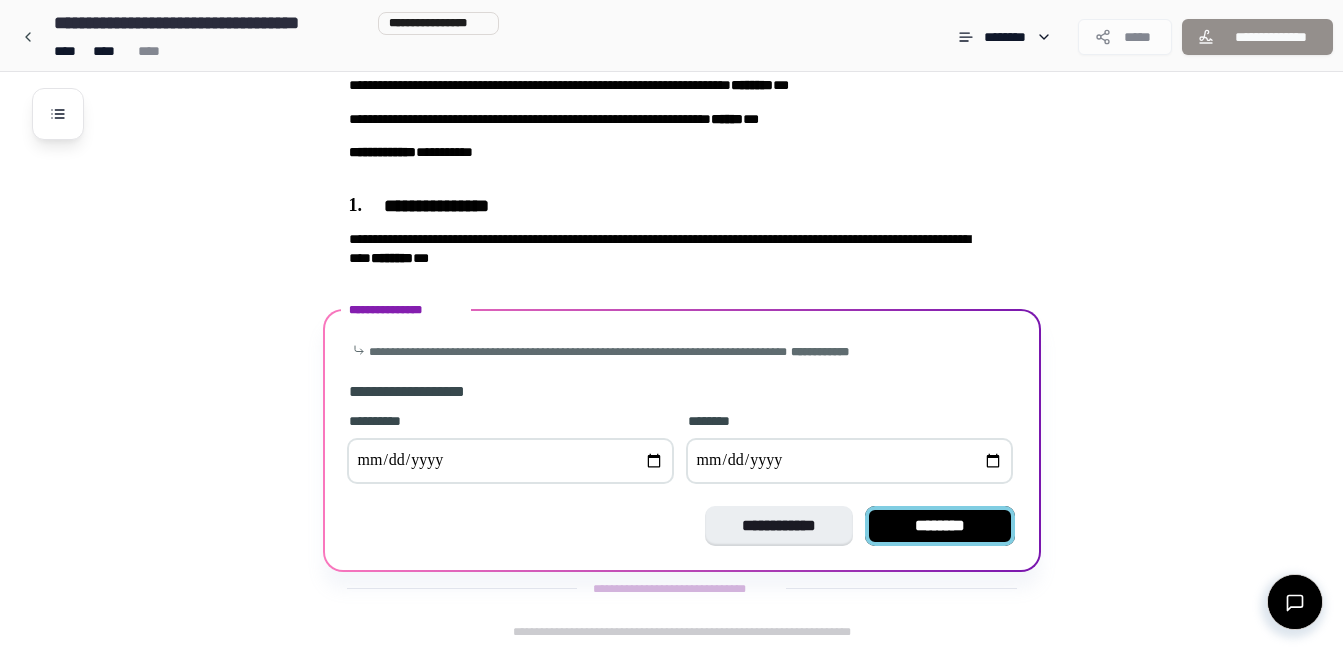 click on "********" at bounding box center [940, 526] 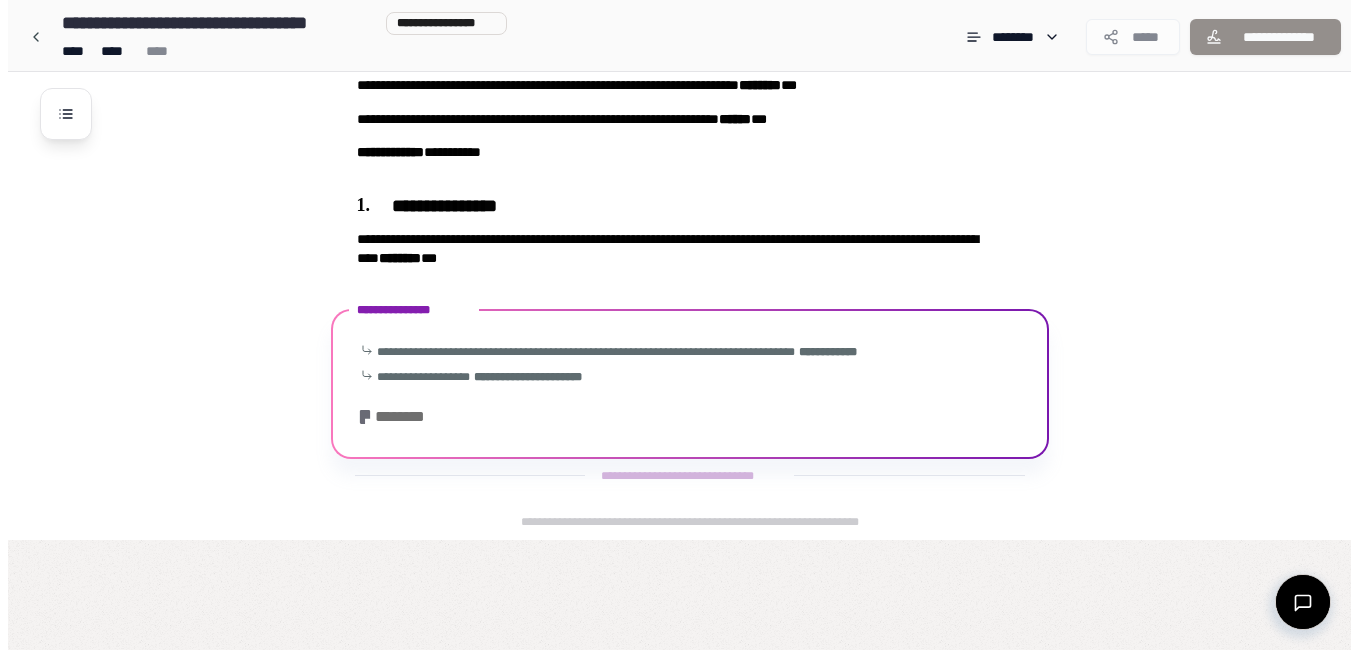 scroll, scrollTop: 0, scrollLeft: 0, axis: both 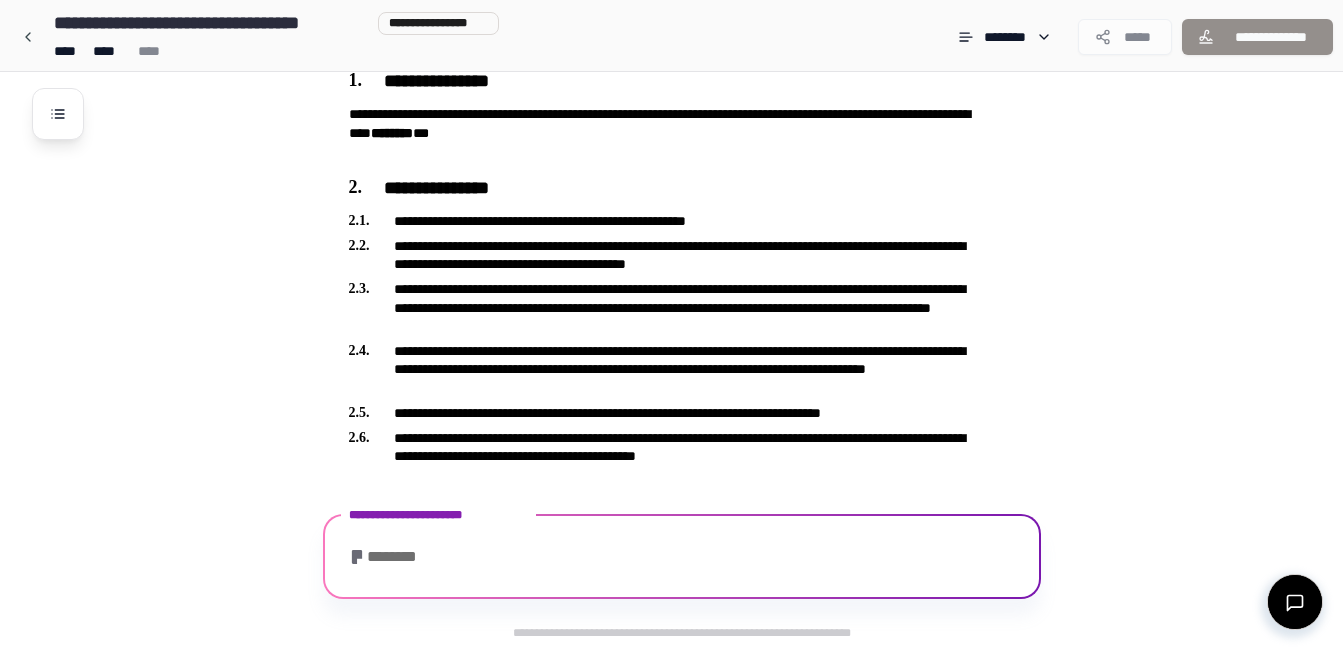 click on "**********" at bounding box center (697, 244) 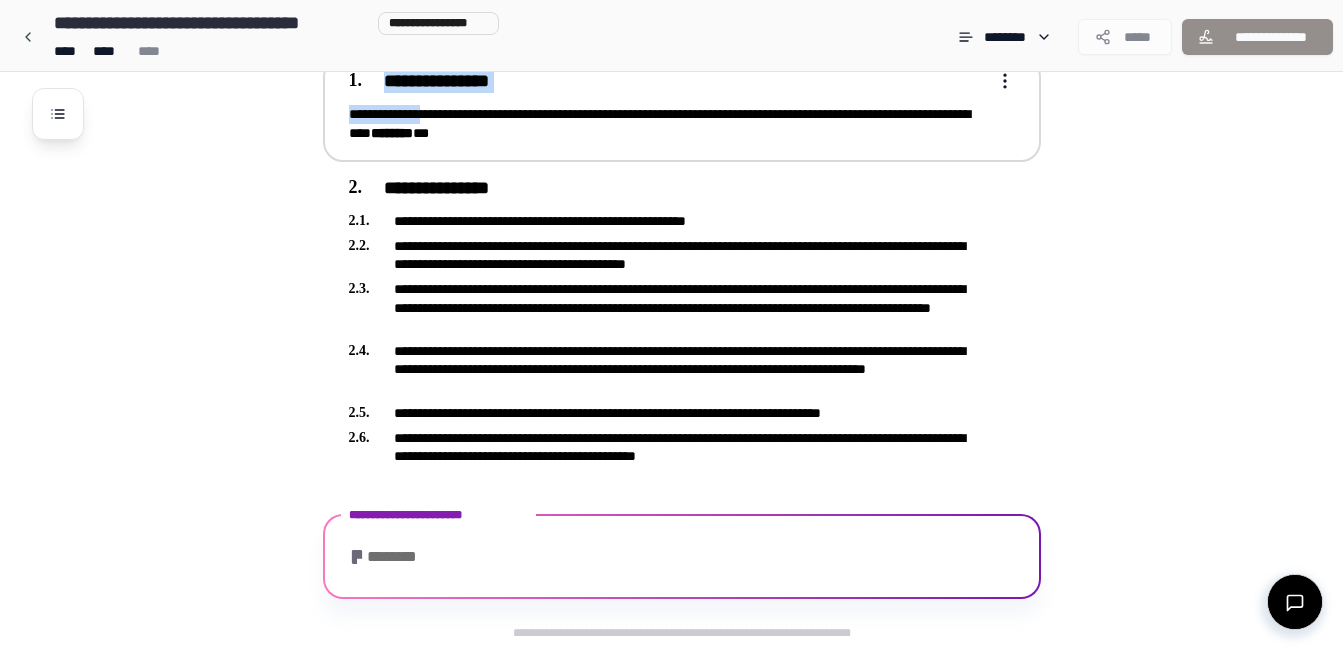 drag, startPoint x: 314, startPoint y: 90, endPoint x: 421, endPoint y: 108, distance: 108.503456 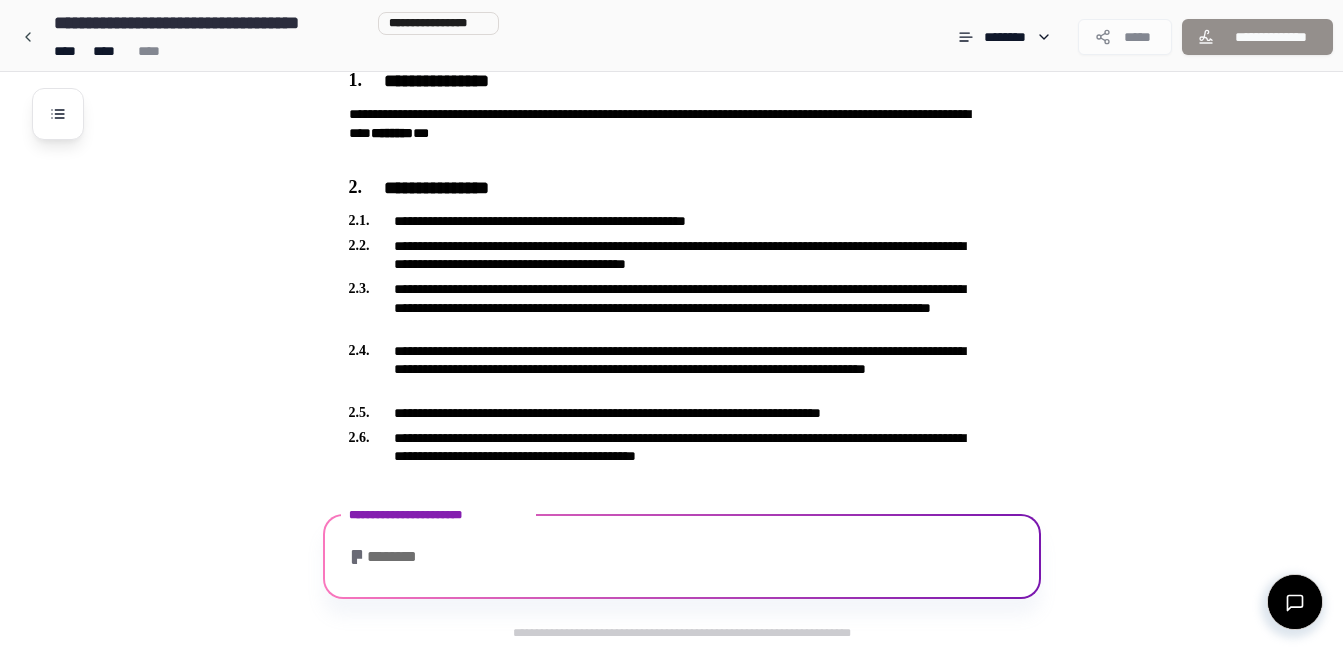 click on "**********" at bounding box center (697, 244) 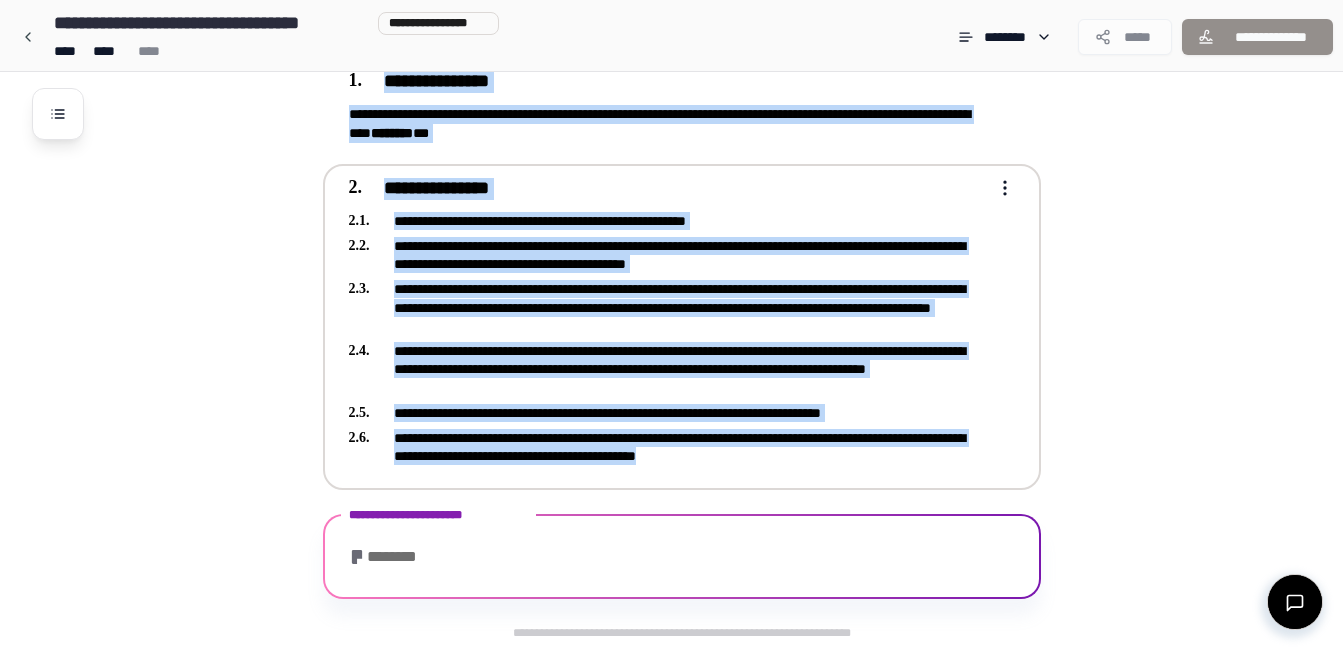 scroll, scrollTop: 797, scrollLeft: 0, axis: vertical 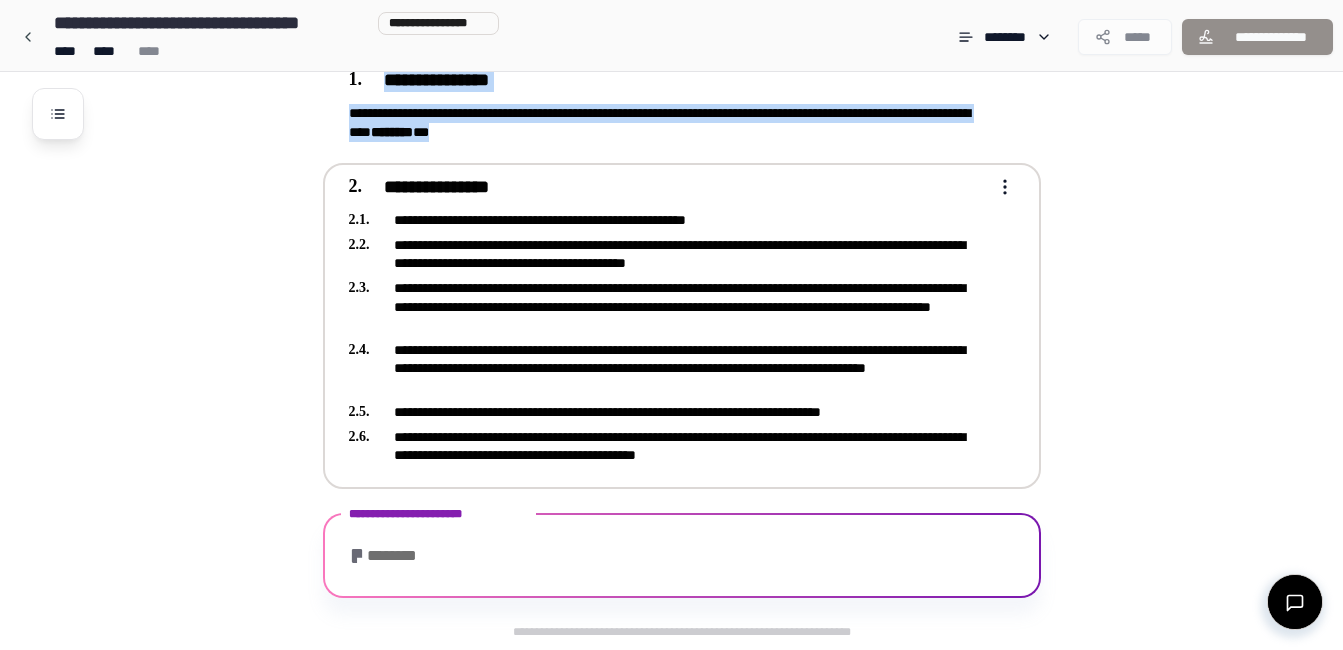 click on "**********" at bounding box center (697, 243) 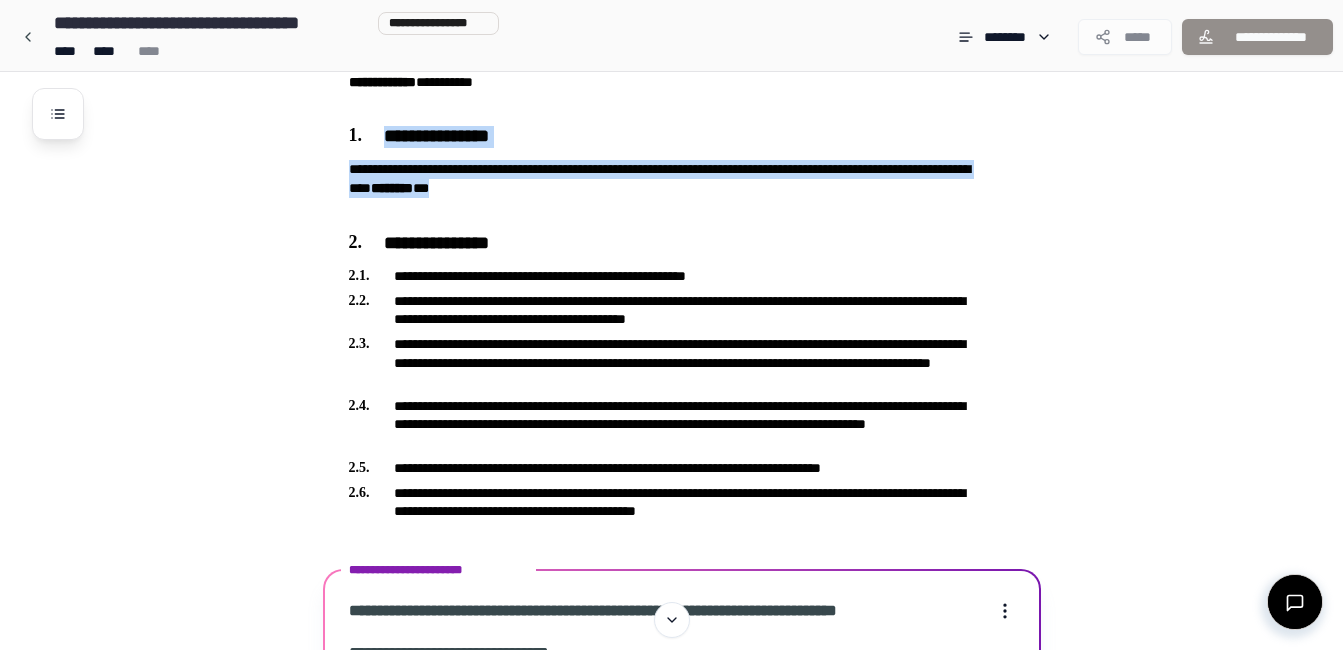 scroll, scrollTop: 165, scrollLeft: 0, axis: vertical 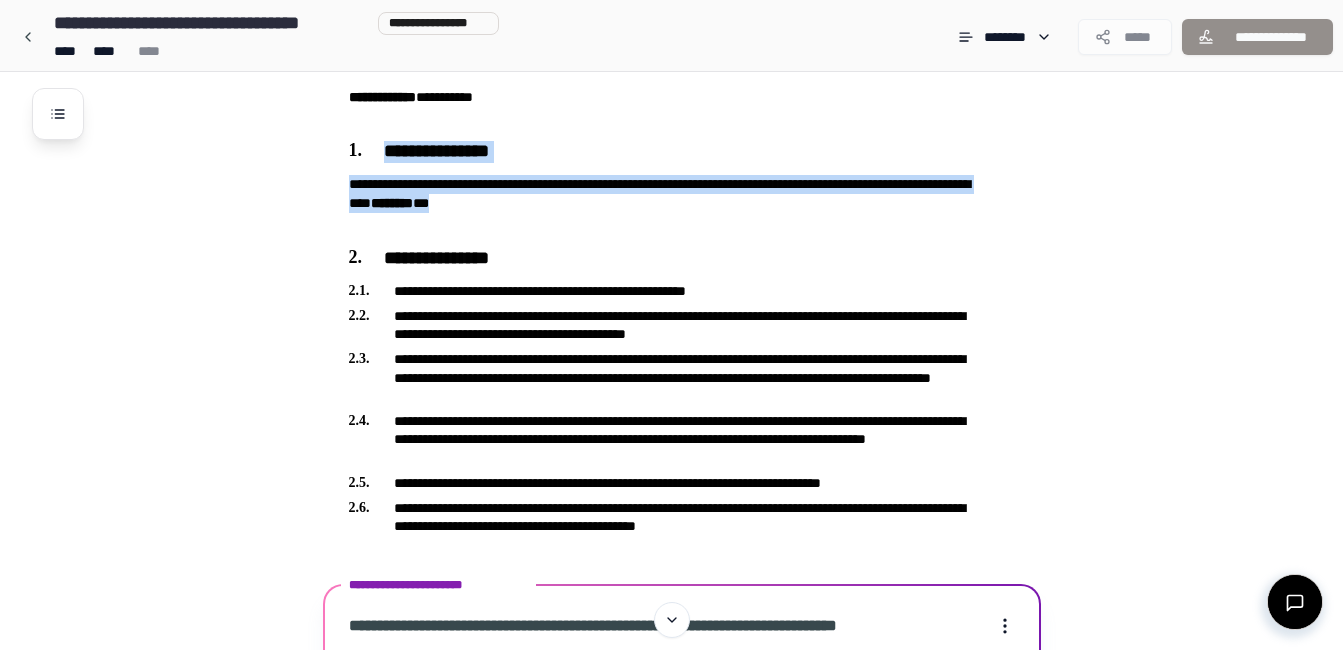 click on "**********" at bounding box center (697, 594) 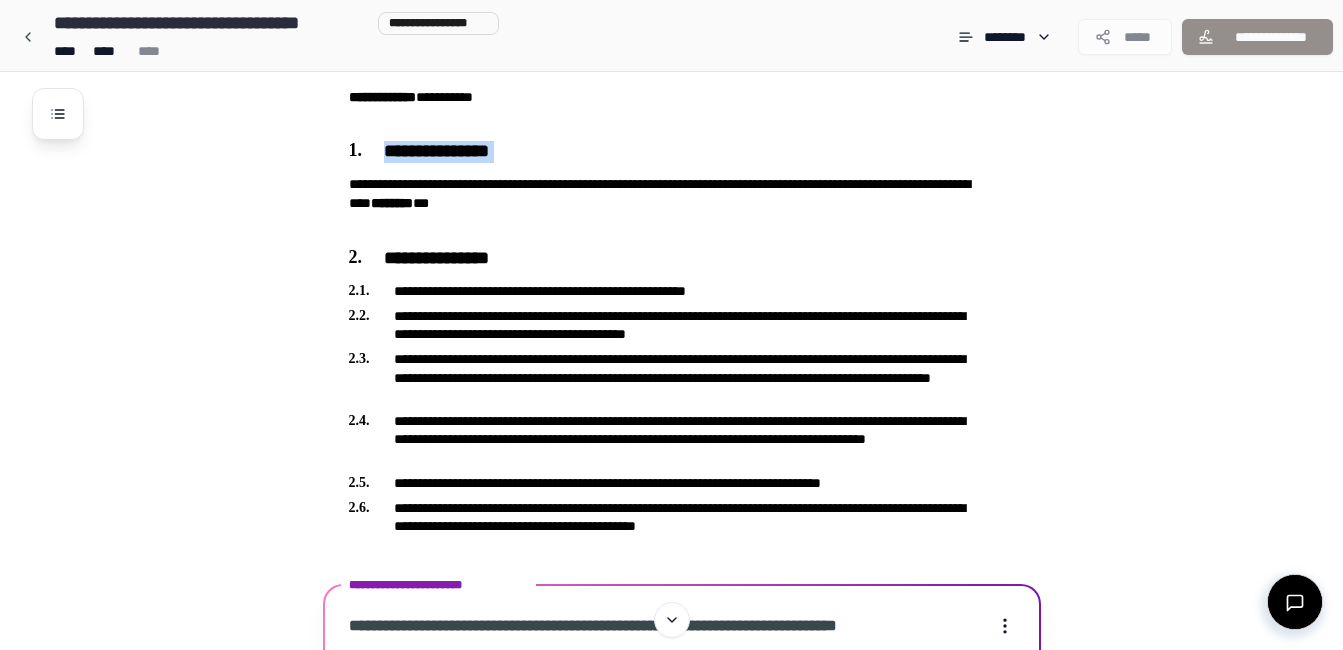 click on "**********" at bounding box center [697, 594] 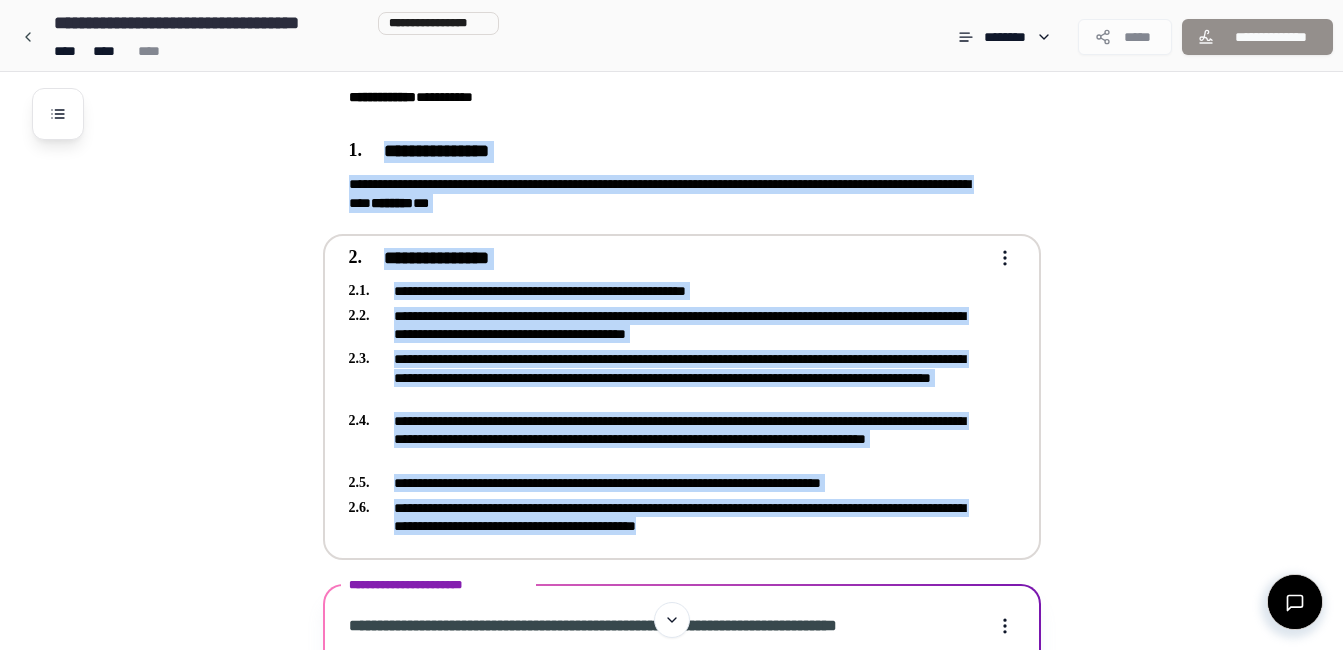 drag, startPoint x: 287, startPoint y: 143, endPoint x: 878, endPoint y: 538, distance: 710.8488 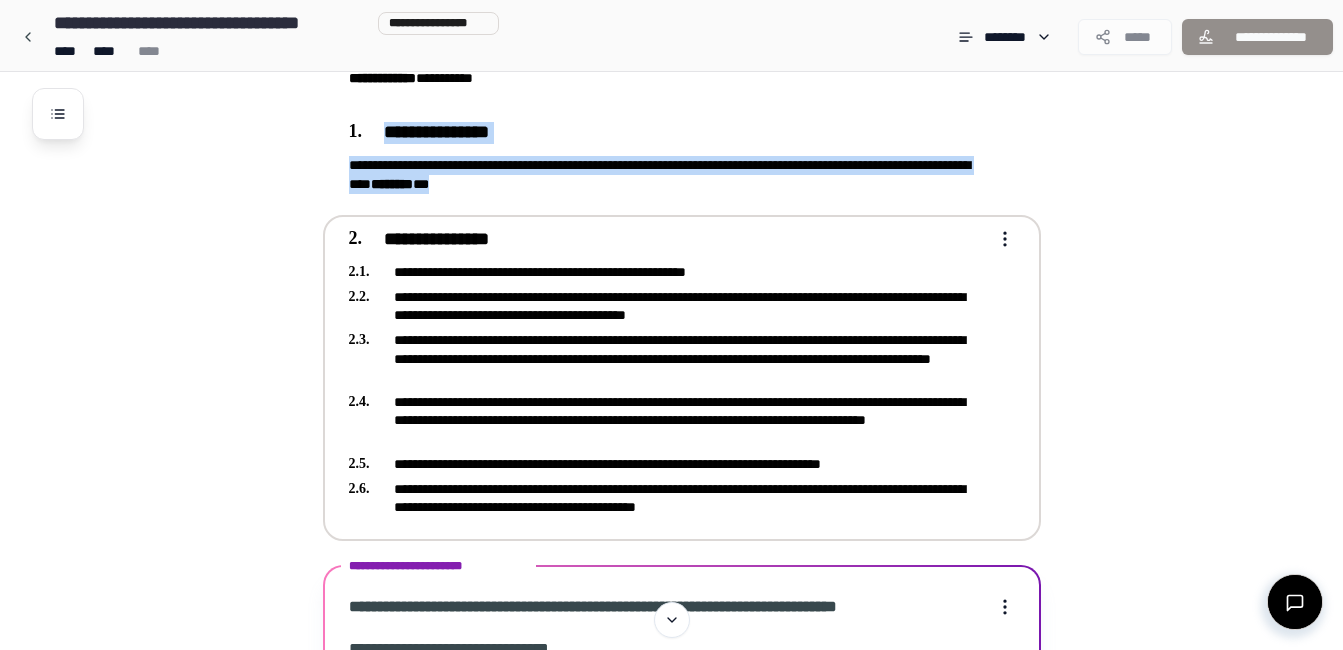 scroll, scrollTop: 188, scrollLeft: 0, axis: vertical 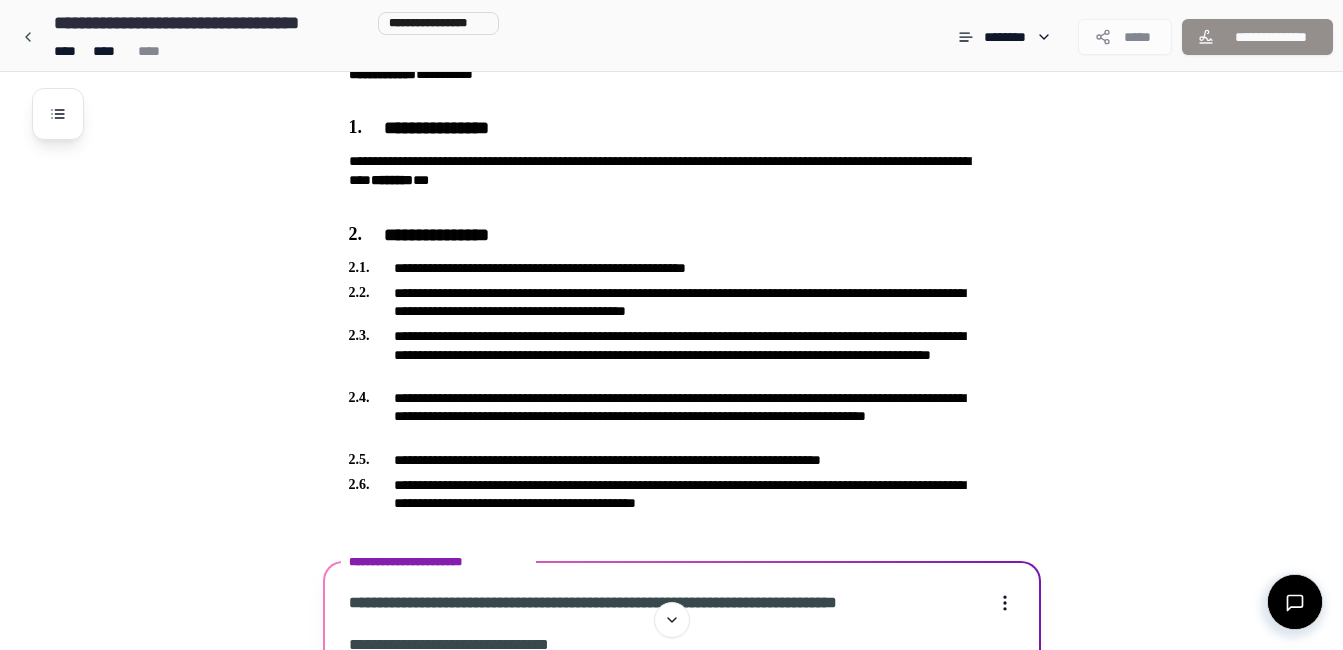 click on "**********" at bounding box center (697, 571) 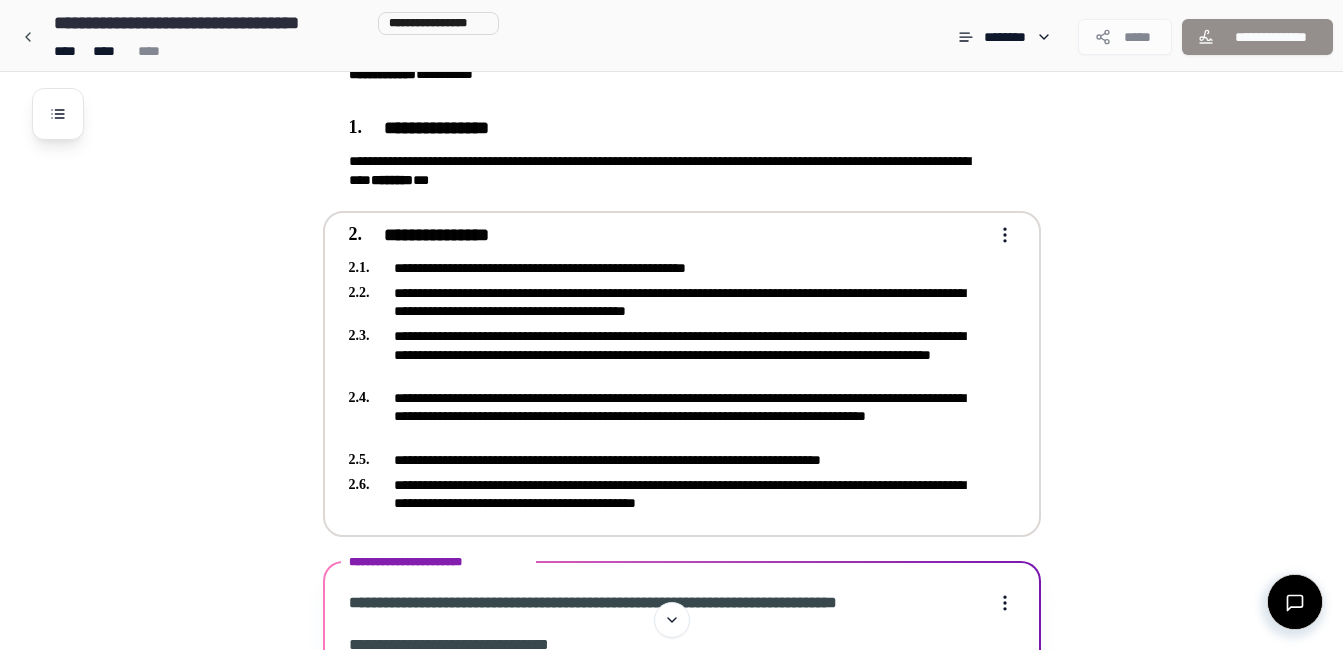 click on "**********" at bounding box center (668, 494) 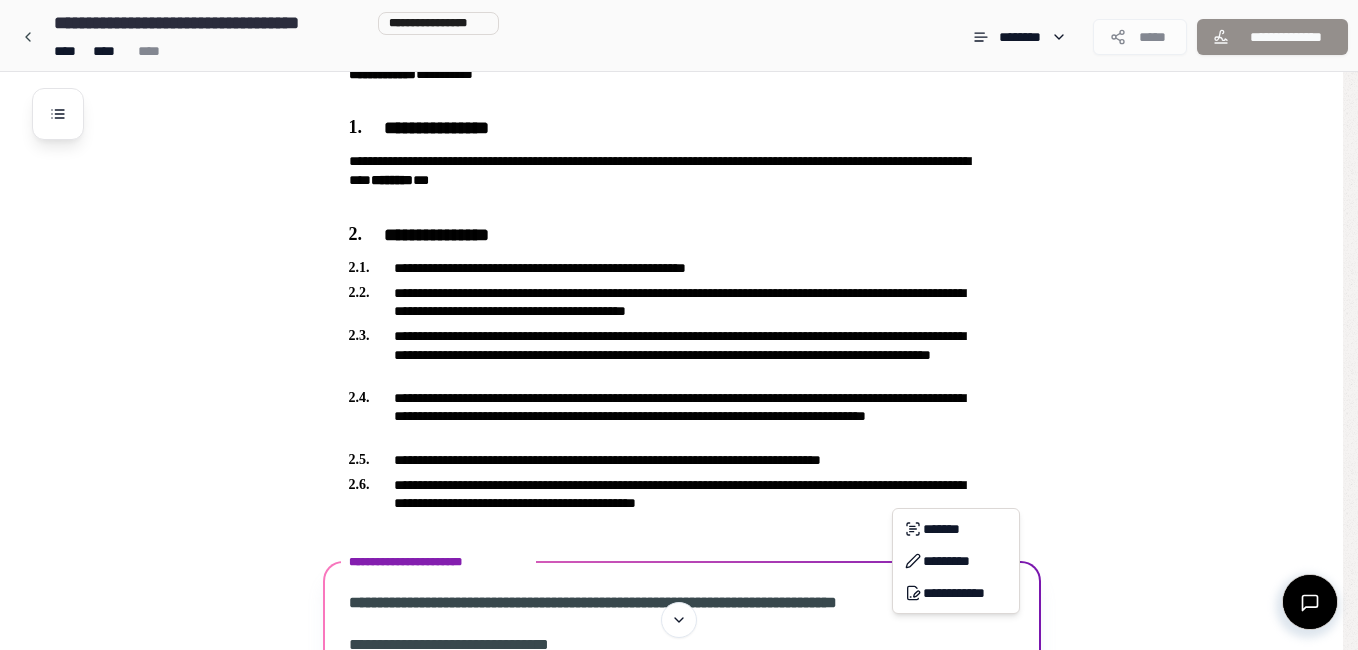 click on "**********" at bounding box center (679, 535) 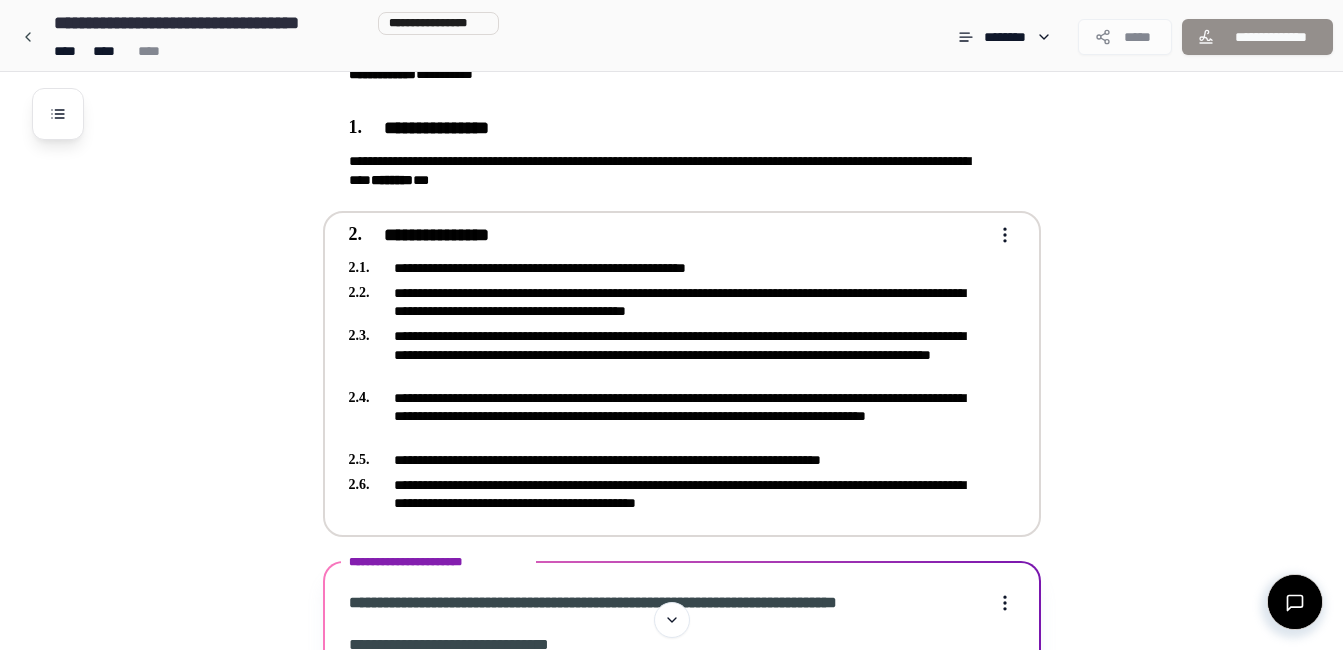drag, startPoint x: 900, startPoint y: 503, endPoint x: 388, endPoint y: 249, distance: 571.54175 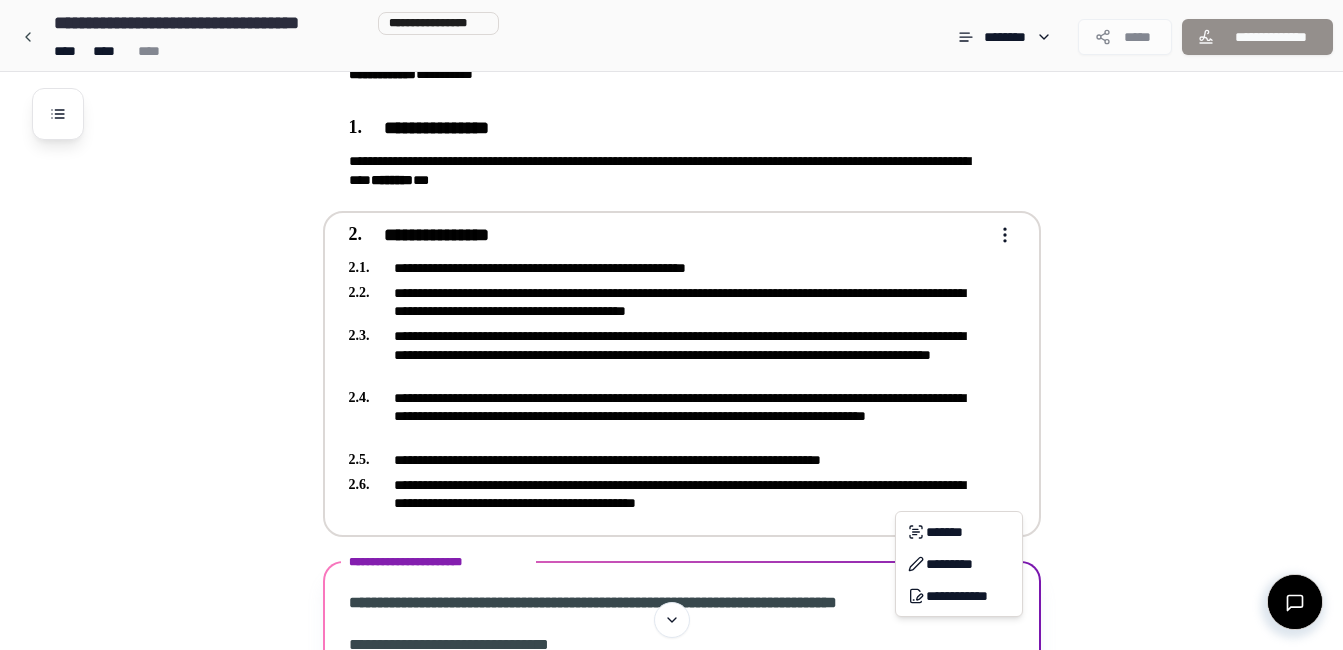 drag, startPoint x: 375, startPoint y: 223, endPoint x: 357, endPoint y: 218, distance: 18.681541 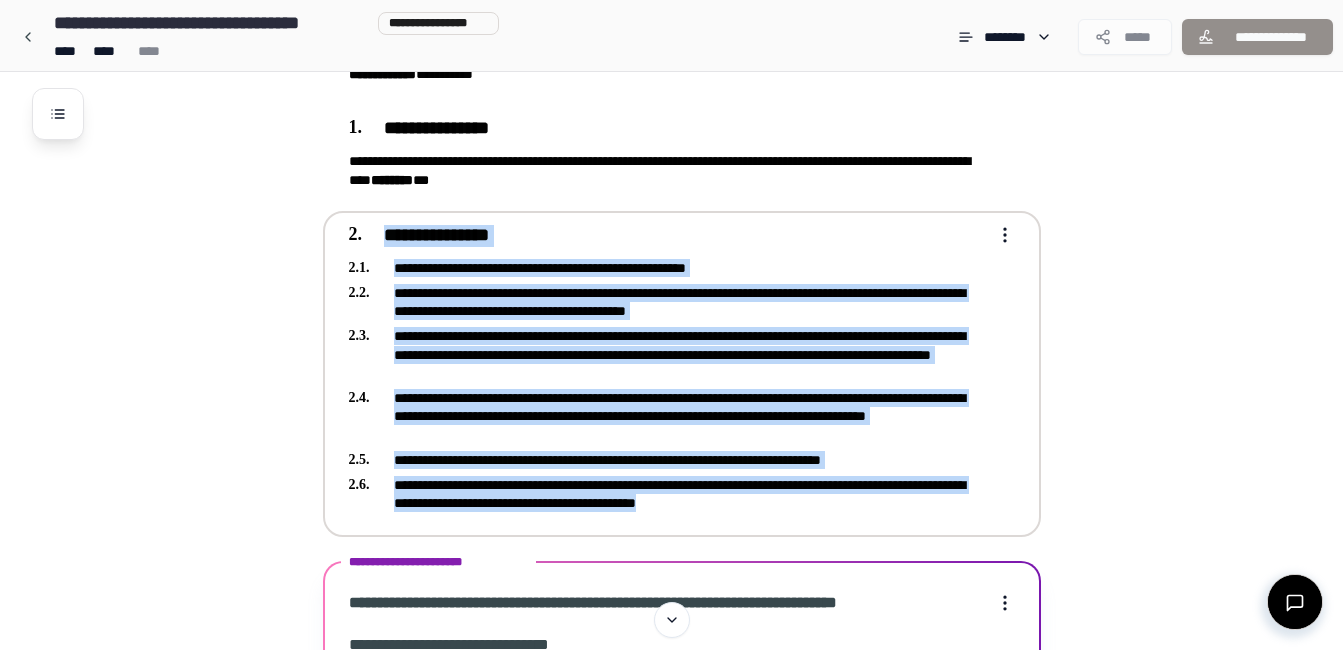 drag, startPoint x: 356, startPoint y: 218, endPoint x: 936, endPoint y: 523, distance: 655.3053 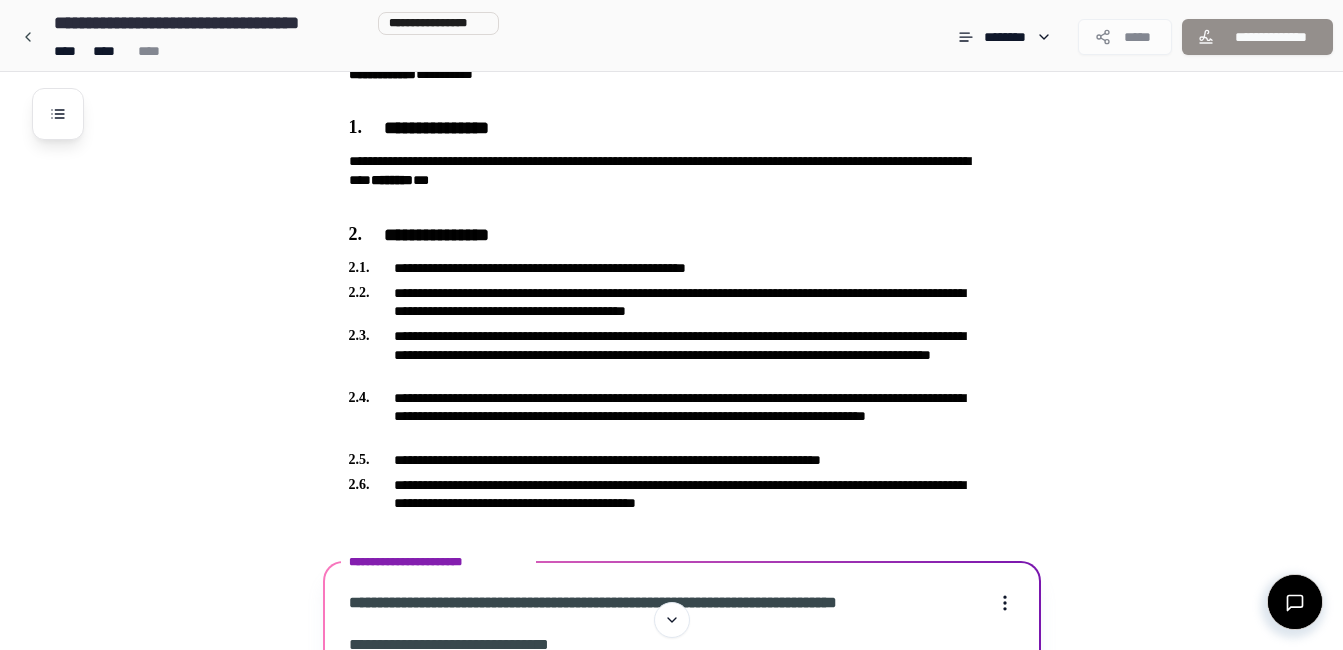 drag, startPoint x: 194, startPoint y: 575, endPoint x: 210, endPoint y: 571, distance: 16.492422 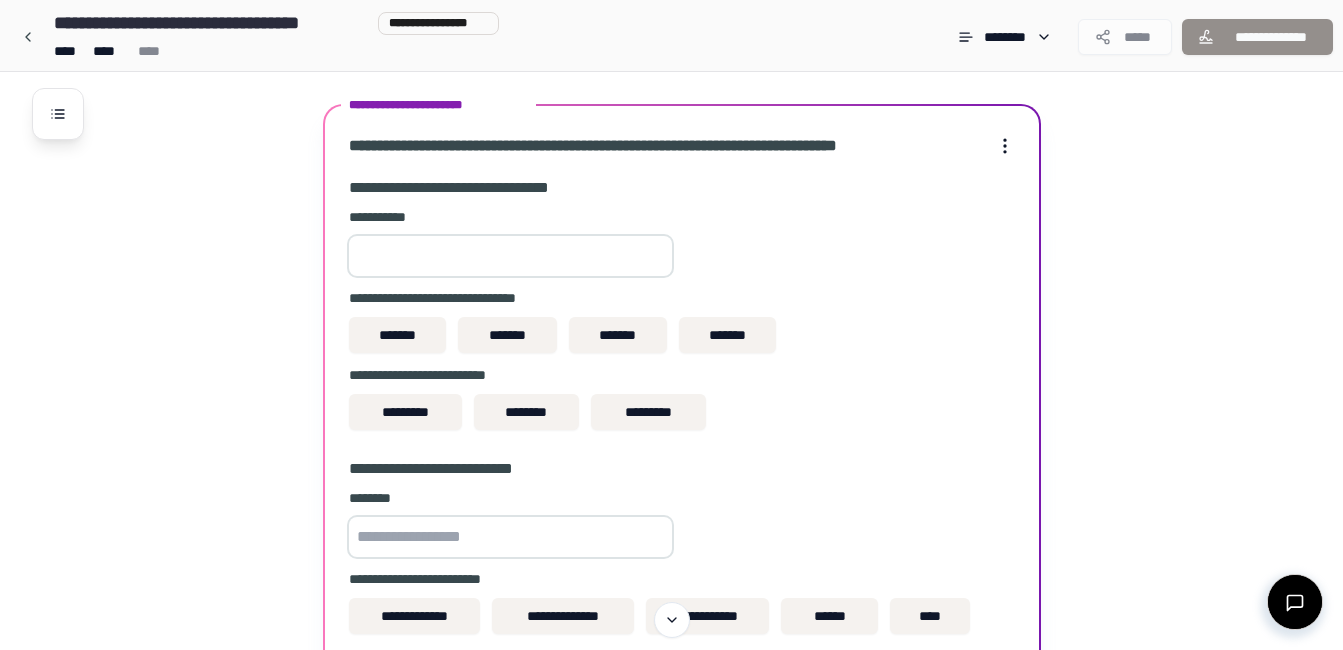 scroll, scrollTop: 641, scrollLeft: 0, axis: vertical 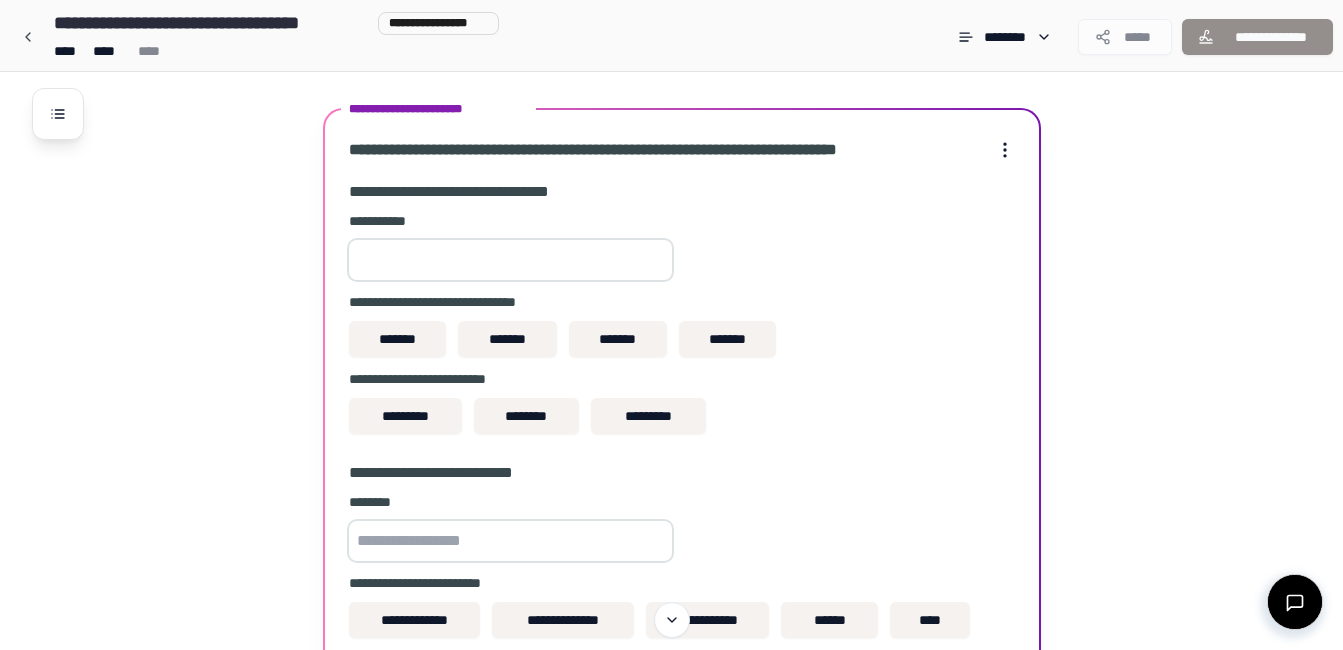click at bounding box center (510, 260) 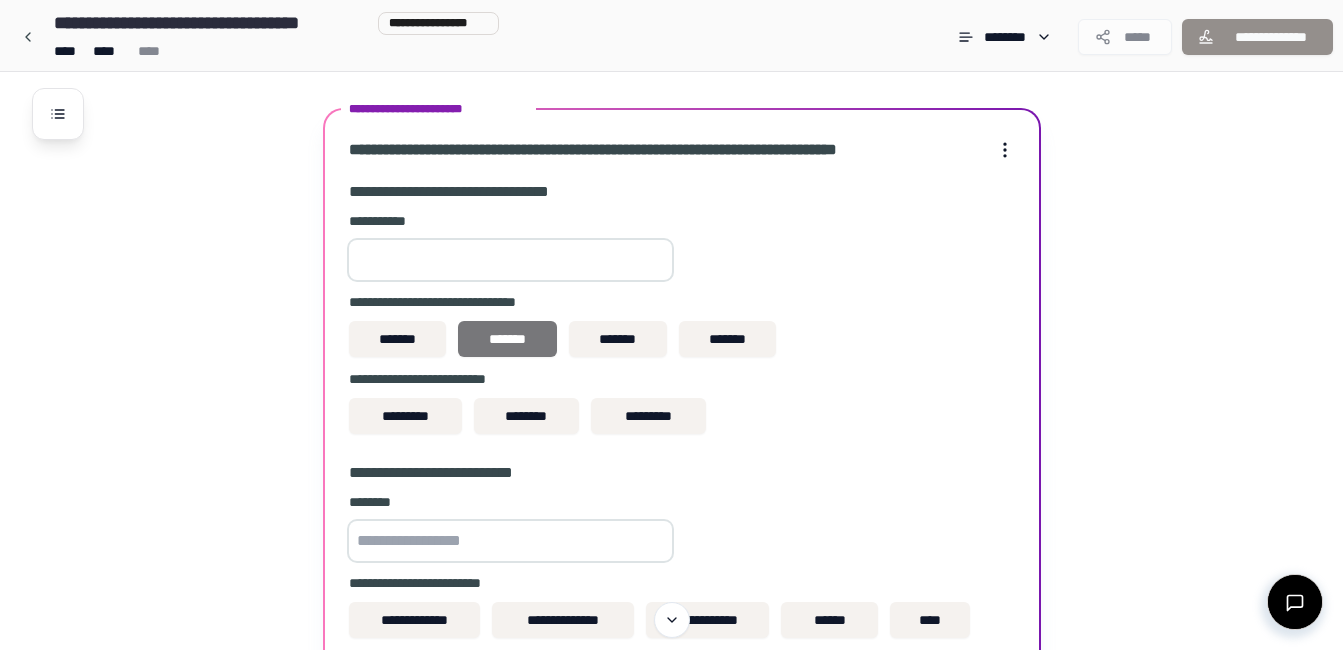 type on "****" 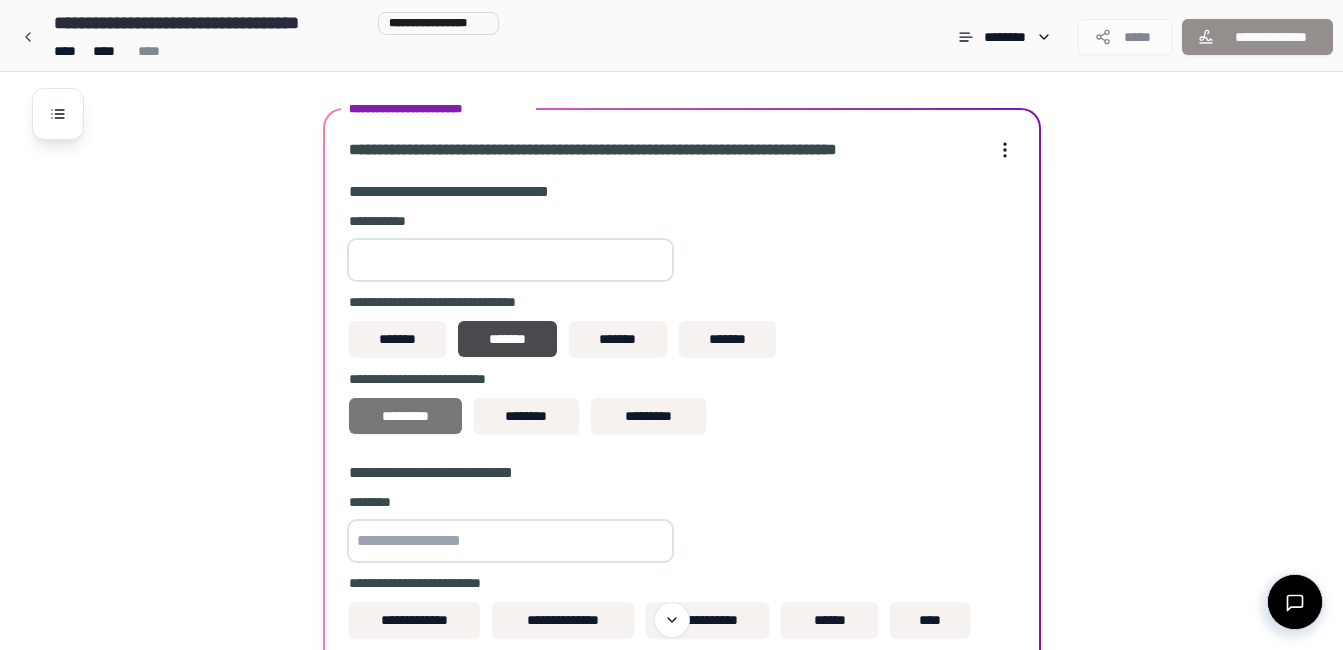 click on "*********" at bounding box center (405, 416) 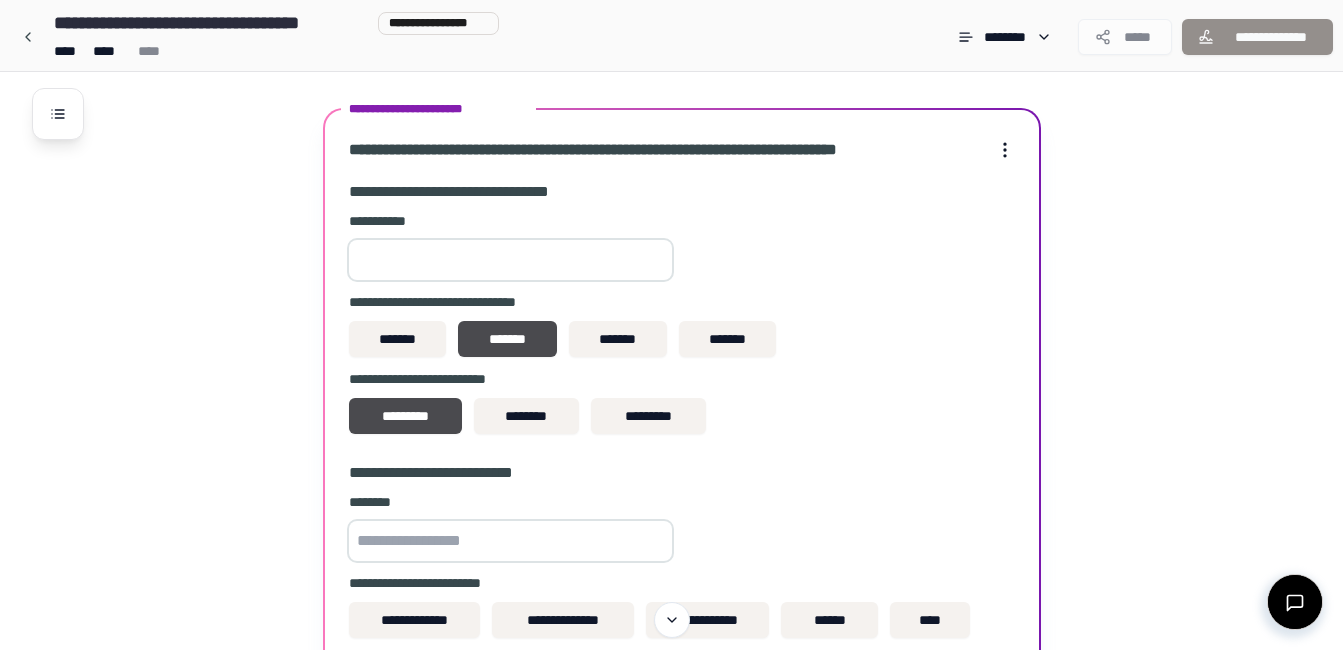 click at bounding box center [510, 541] 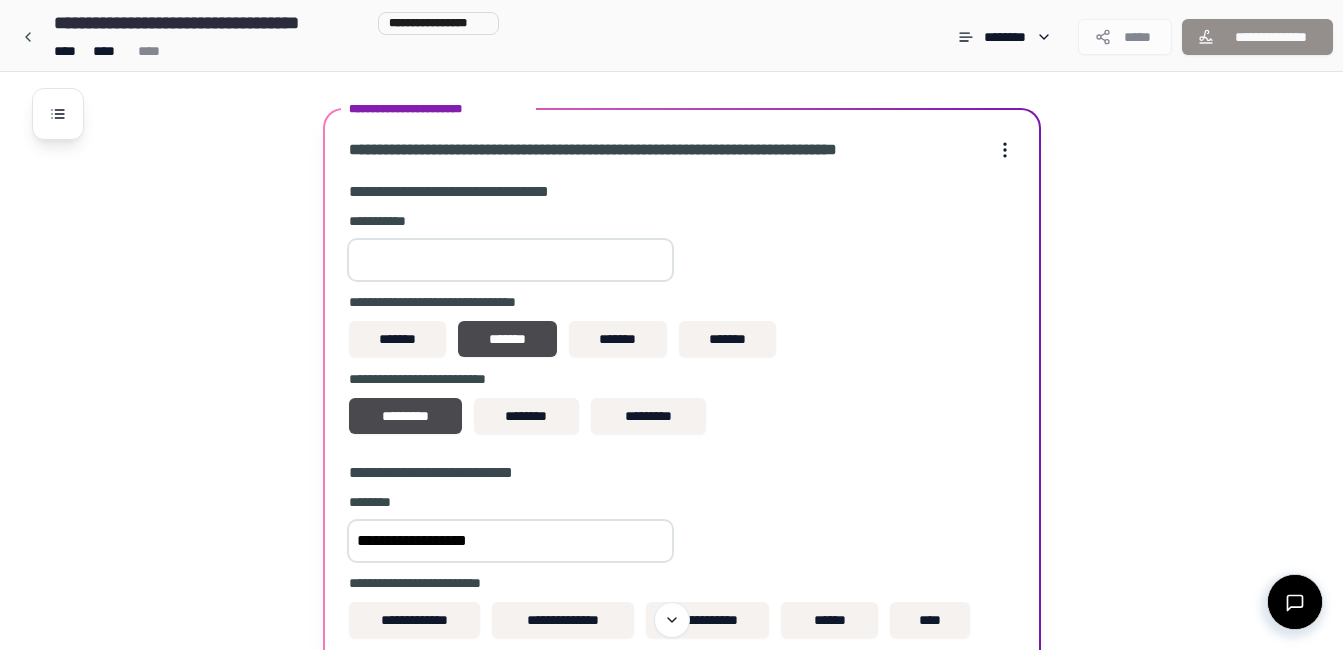type on "**********" 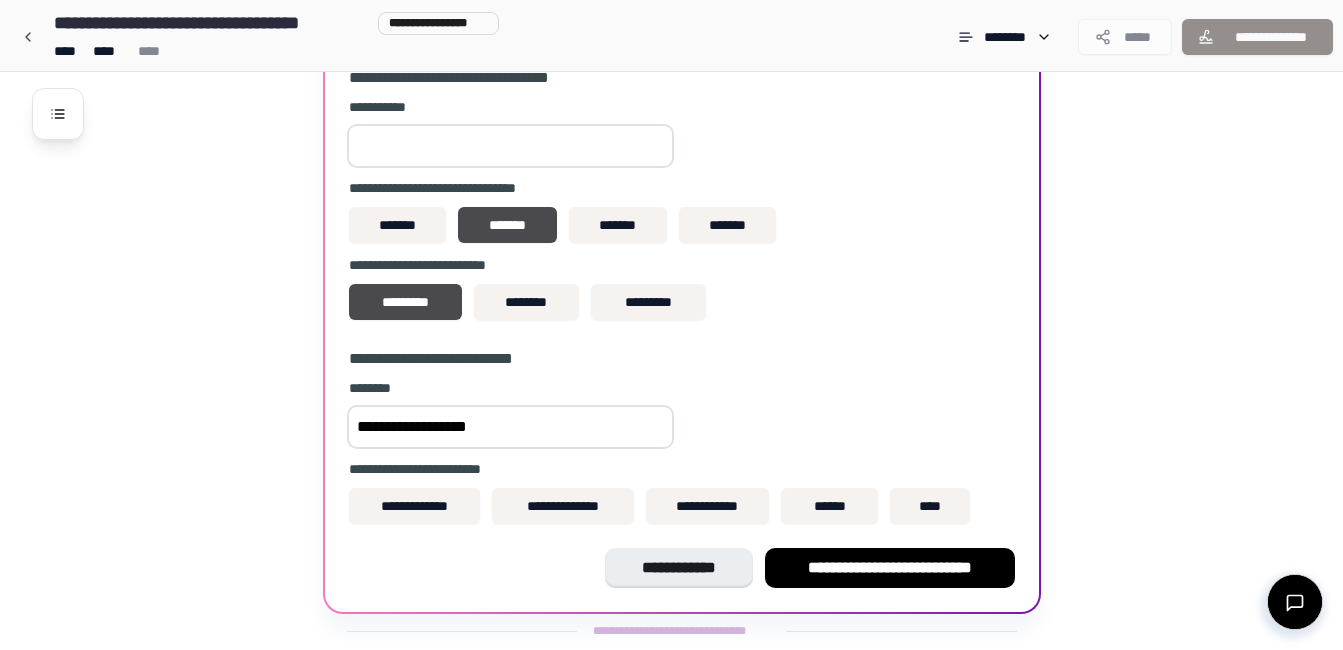 scroll, scrollTop: 797, scrollLeft: 0, axis: vertical 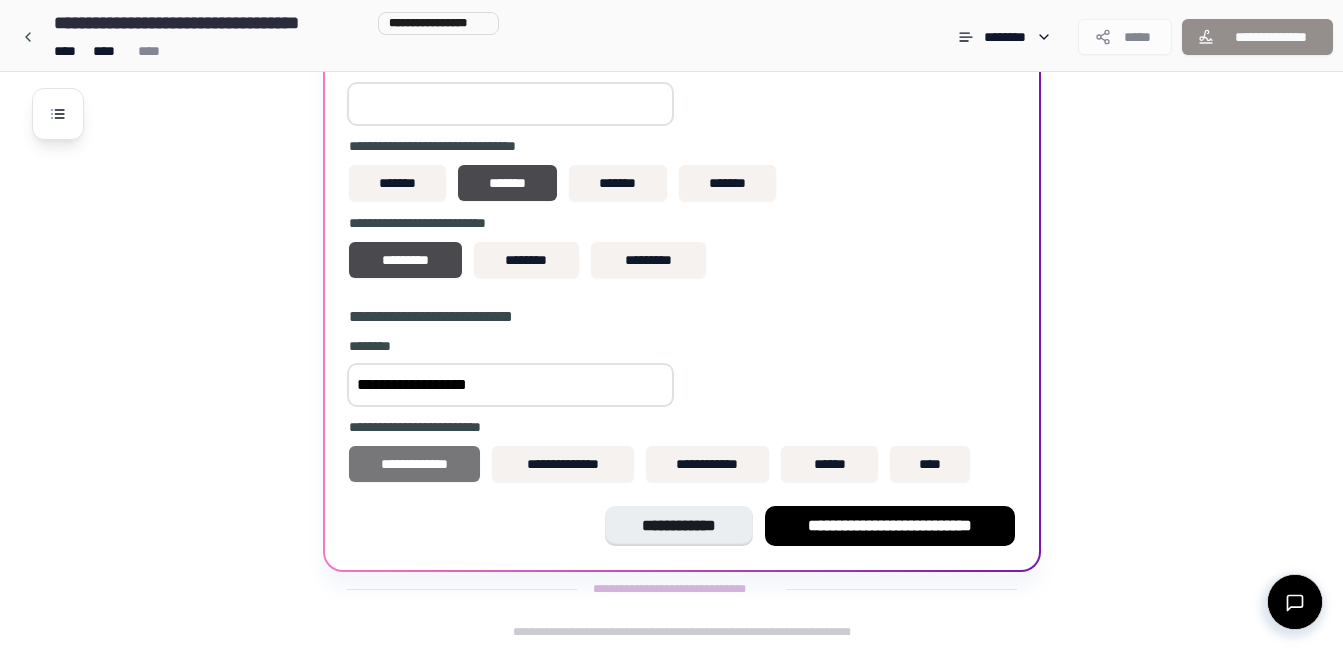 click on "**********" at bounding box center (415, 464) 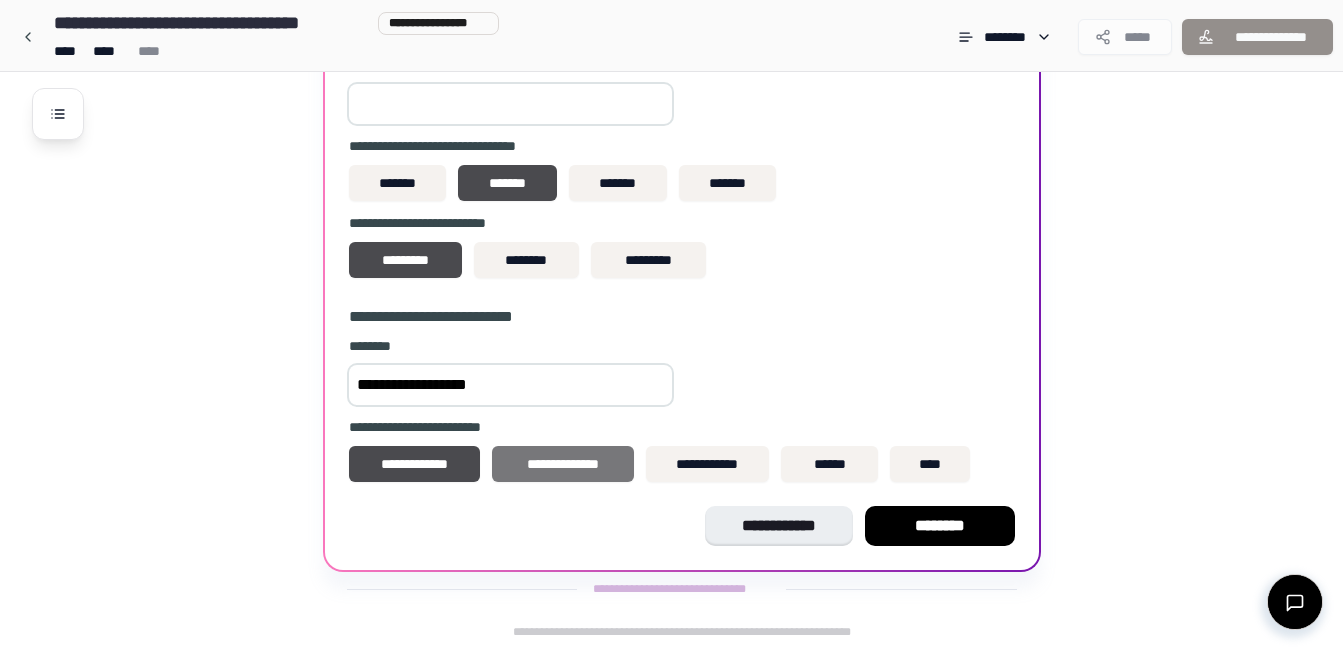 click on "**********" at bounding box center [563, 464] 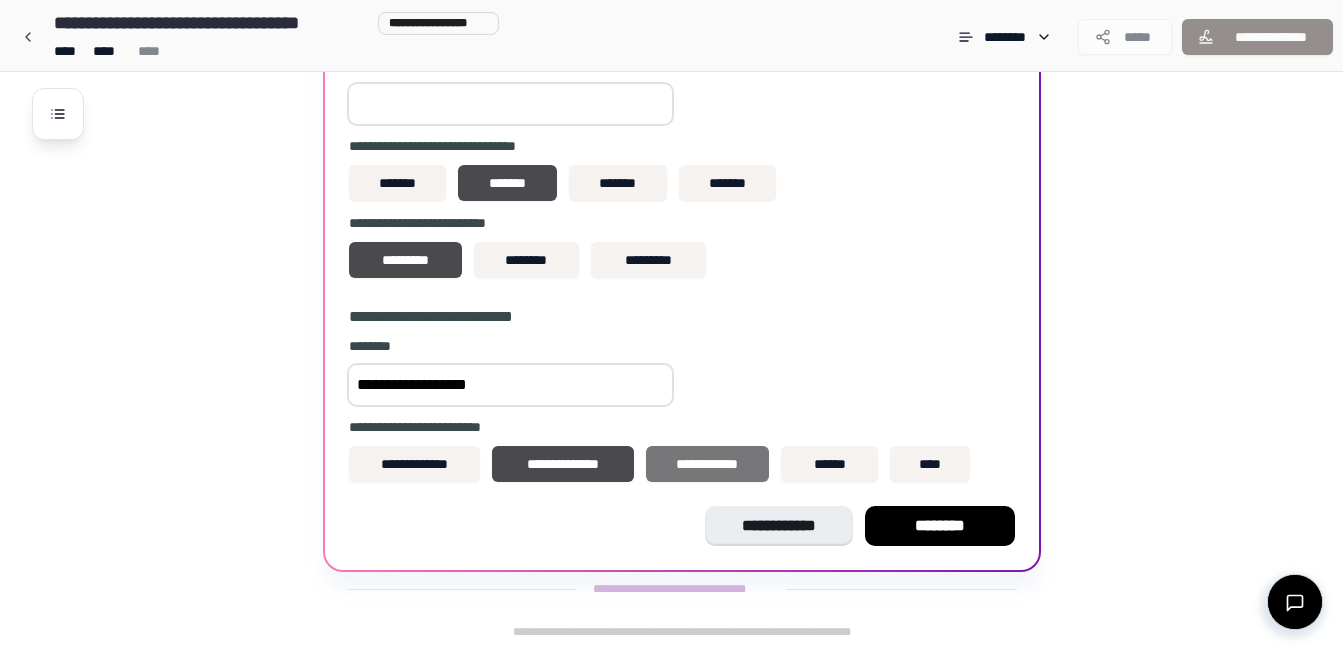 click on "**********" at bounding box center (707, 464) 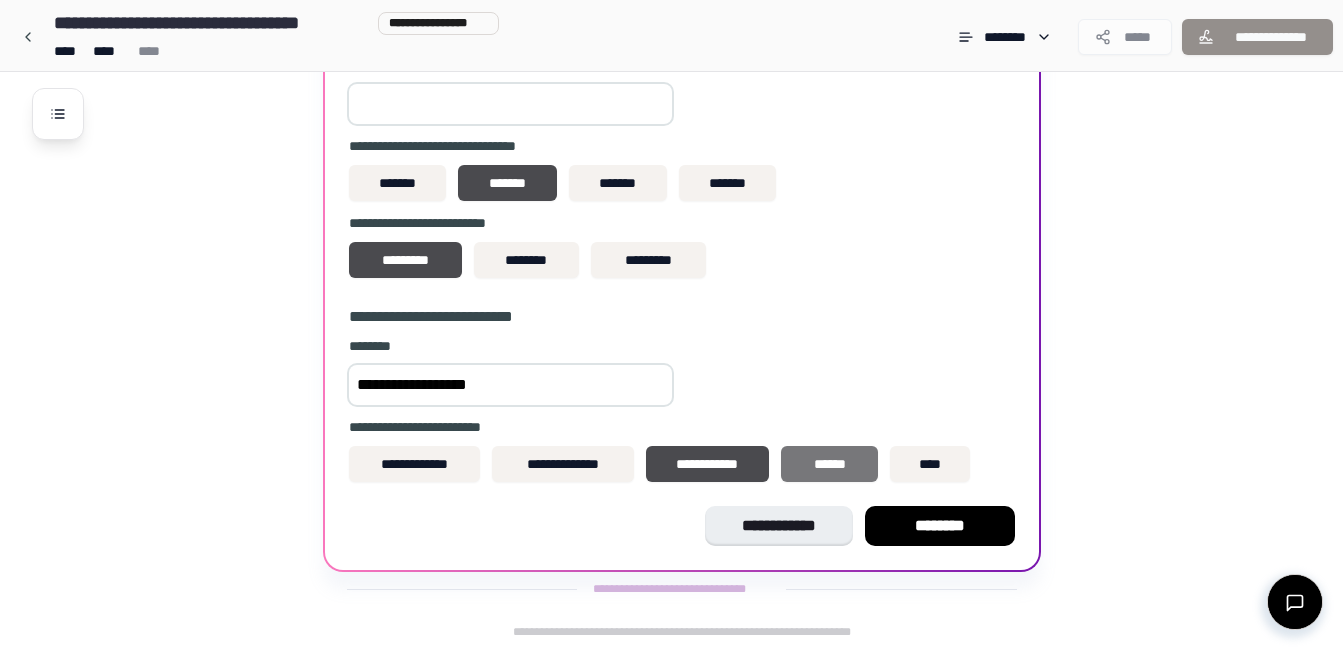 click on "******" at bounding box center [829, 464] 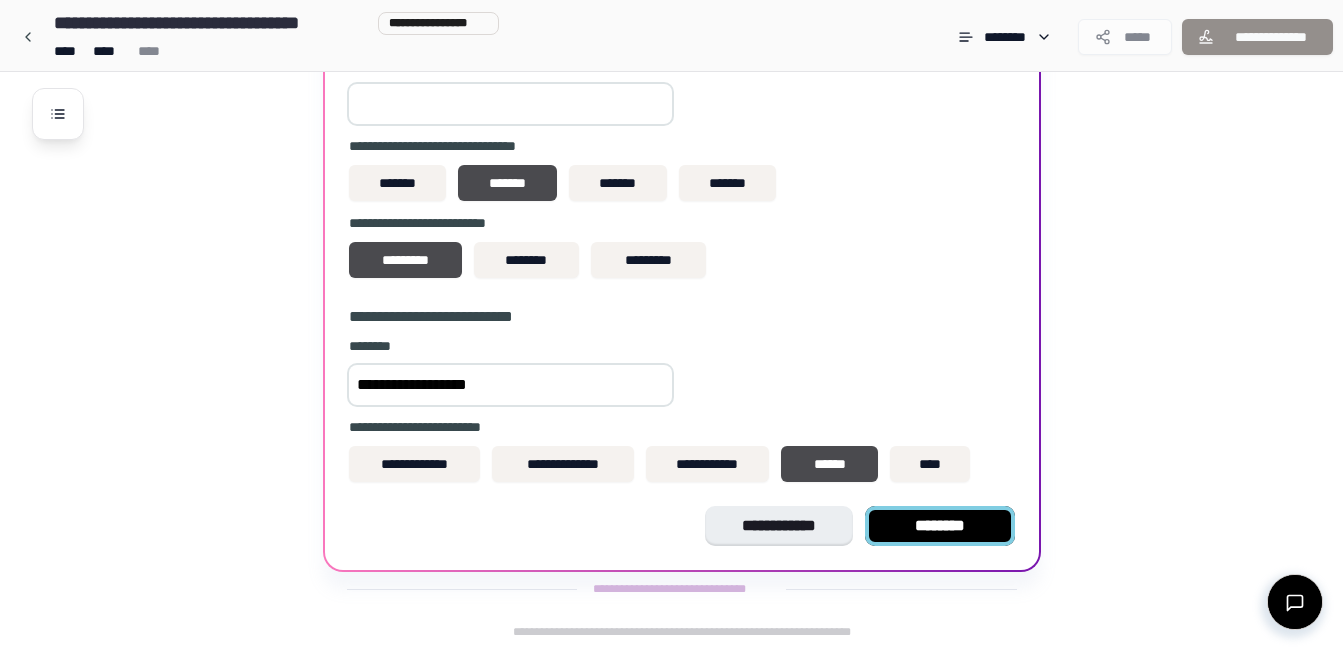 click on "********" at bounding box center [940, 526] 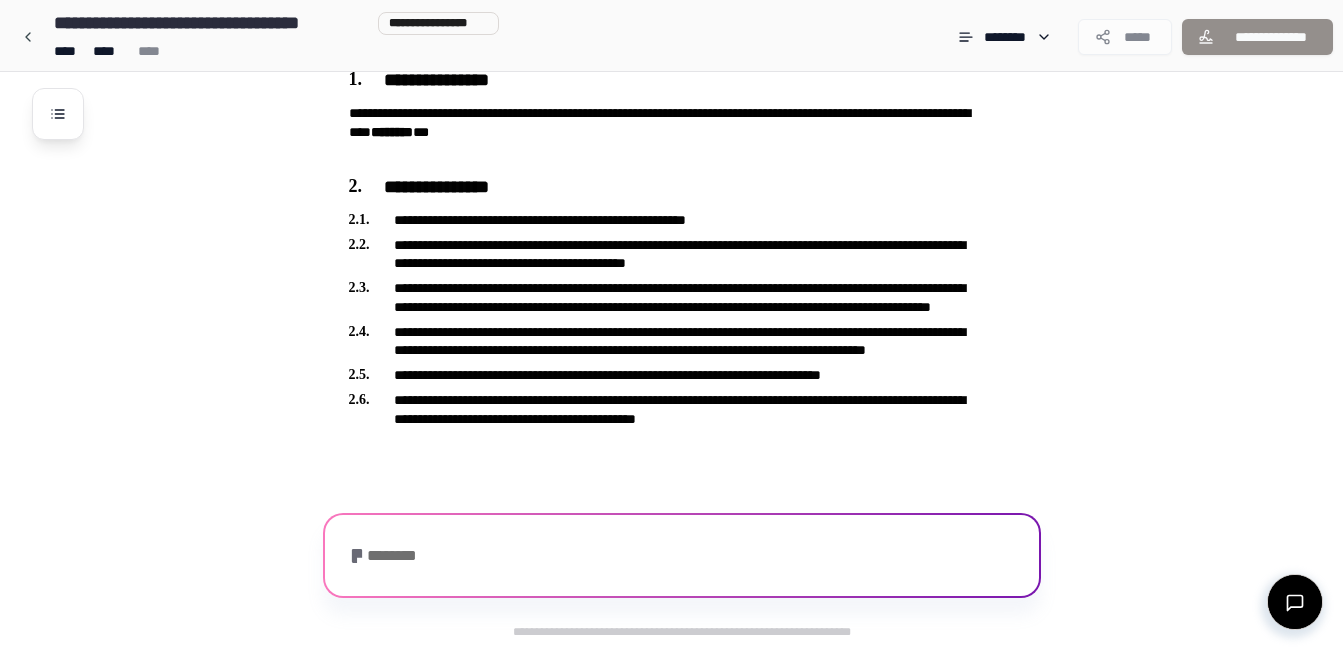 scroll, scrollTop: 235, scrollLeft: 0, axis: vertical 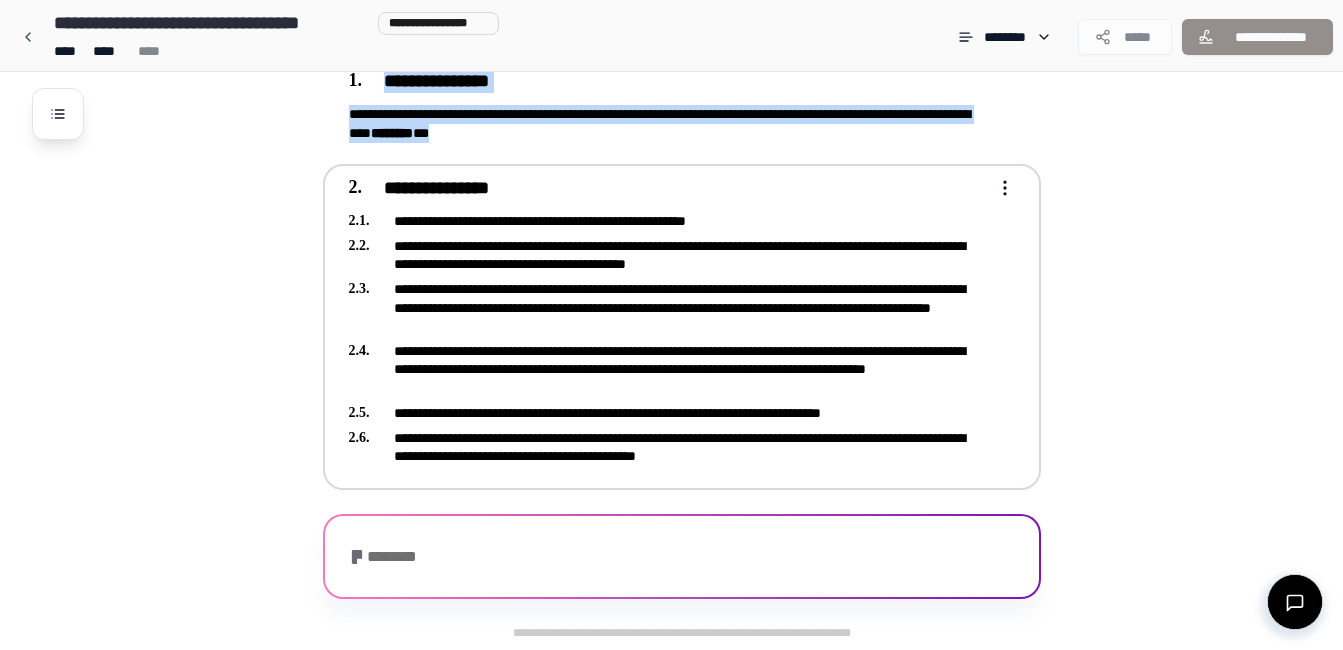 drag, startPoint x: 306, startPoint y: 102, endPoint x: 366, endPoint y: 166, distance: 87.72685 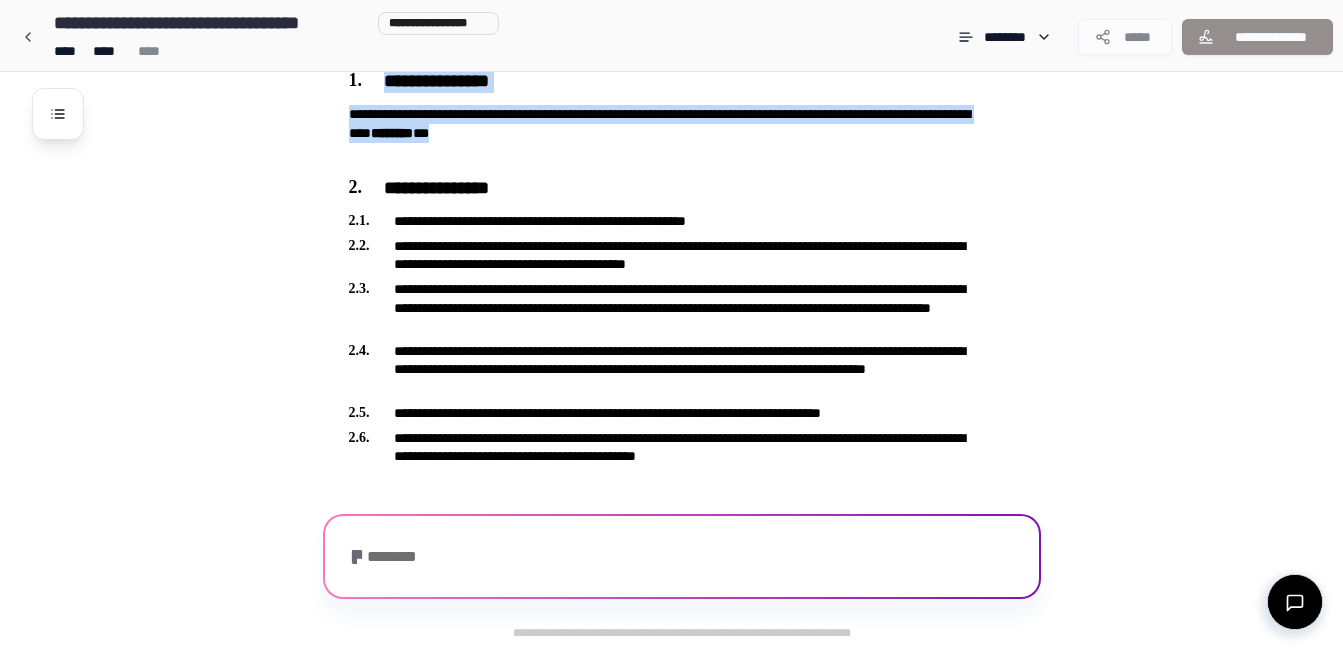 drag, startPoint x: 366, startPoint y: 166, endPoint x: 286, endPoint y: 125, distance: 89.89438 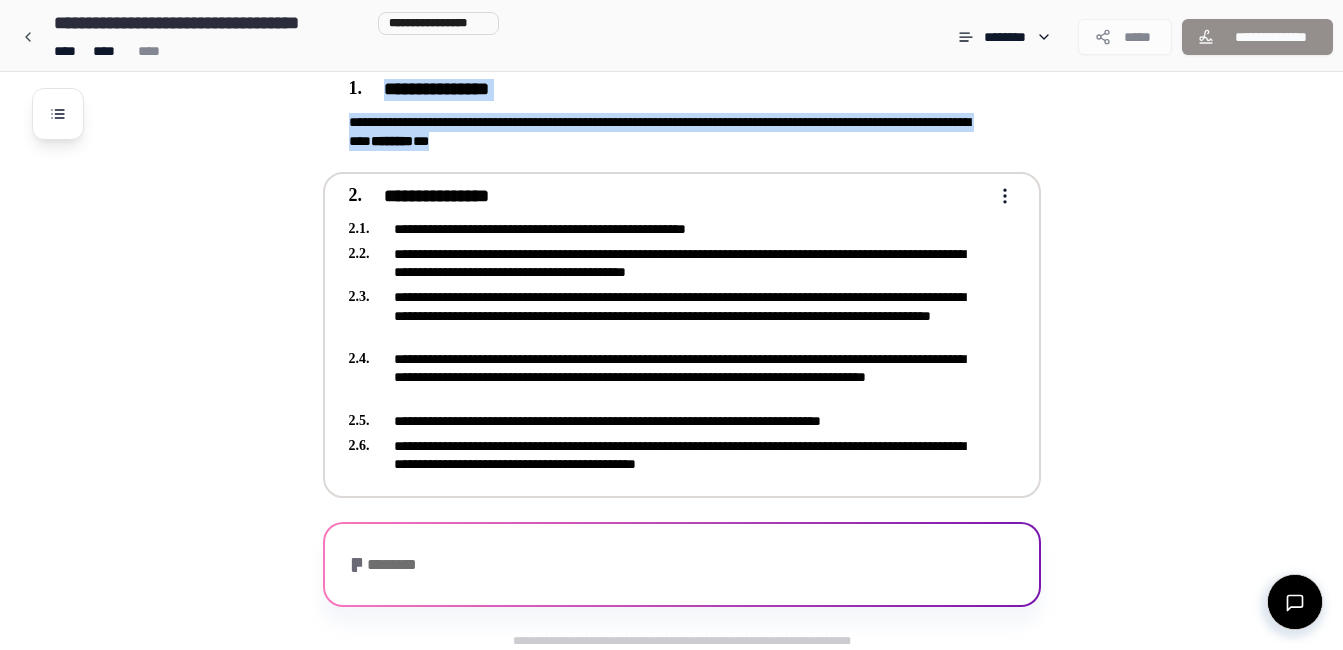 click on "**********" at bounding box center (697, 252) 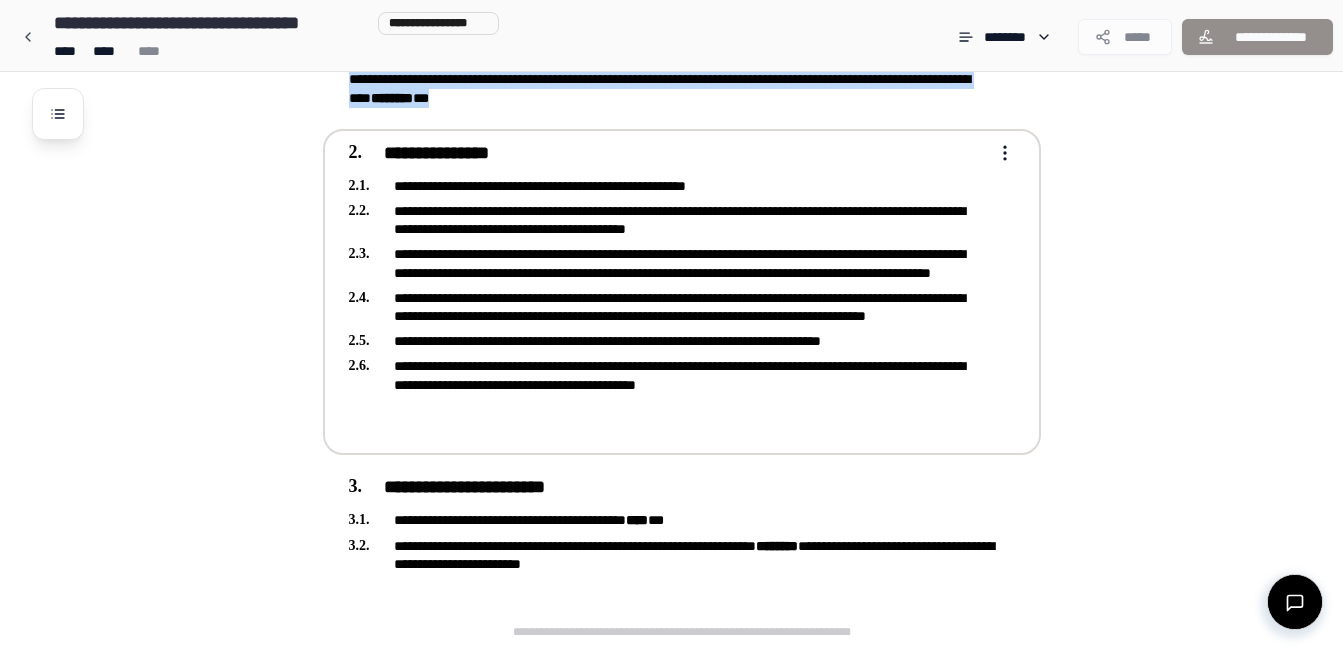 drag, startPoint x: 359, startPoint y: 225, endPoint x: 258, endPoint y: 135, distance: 135.28119 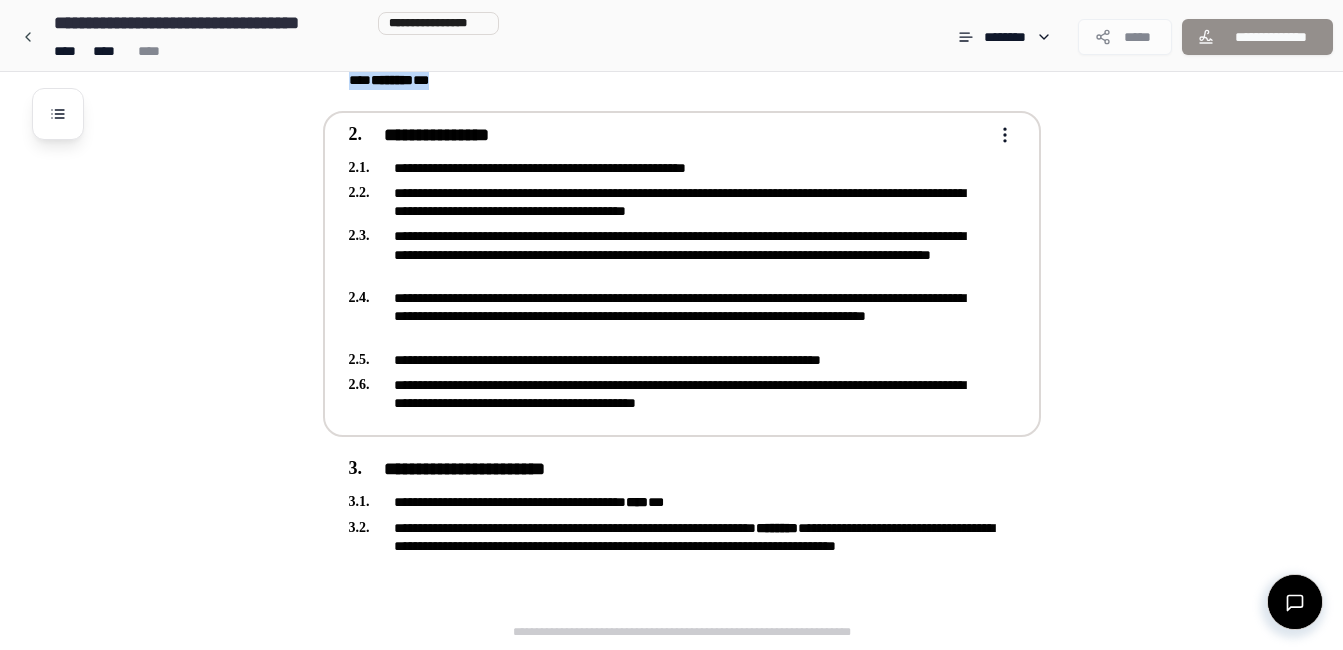 click on "**********" at bounding box center [697, 217] 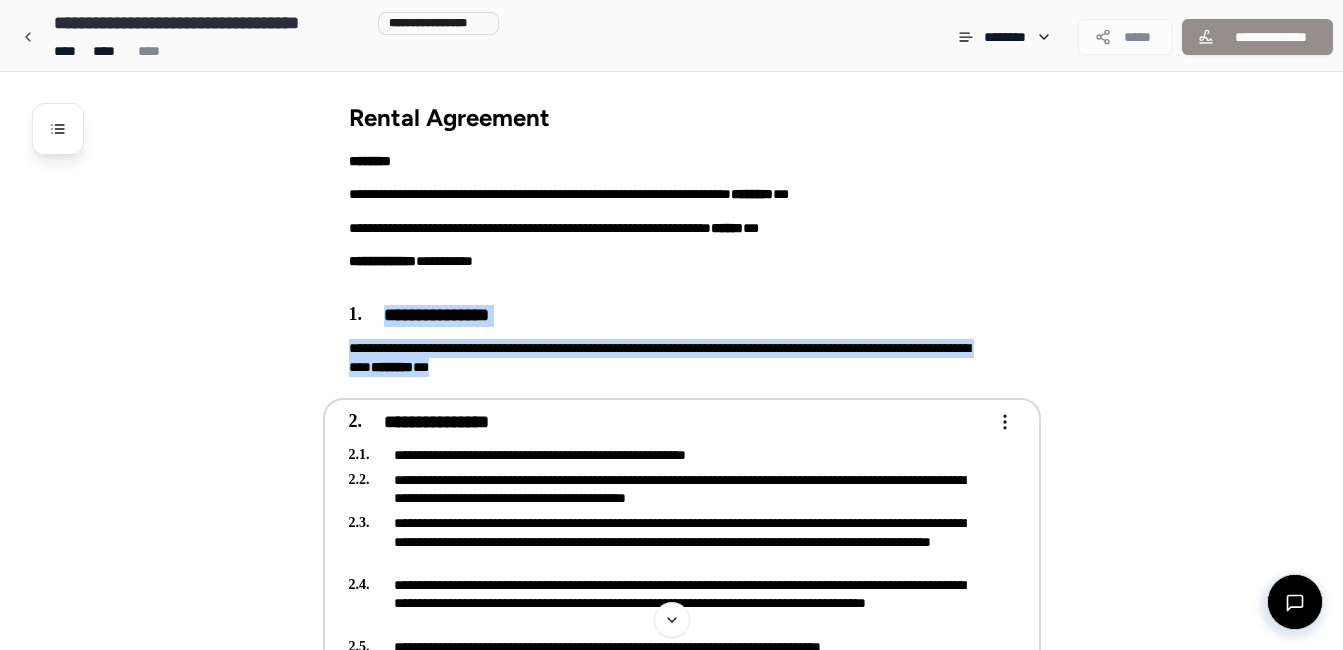 scroll, scrollTop: 0, scrollLeft: 0, axis: both 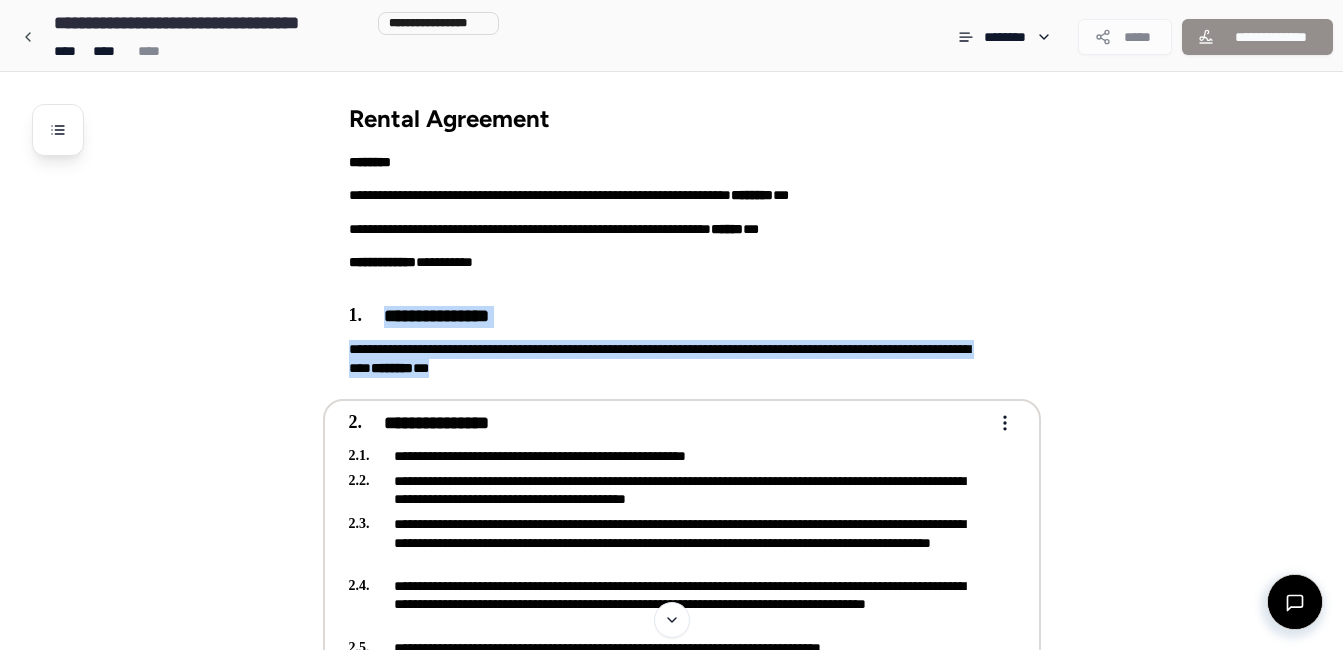click on "**********" at bounding box center (697, 801) 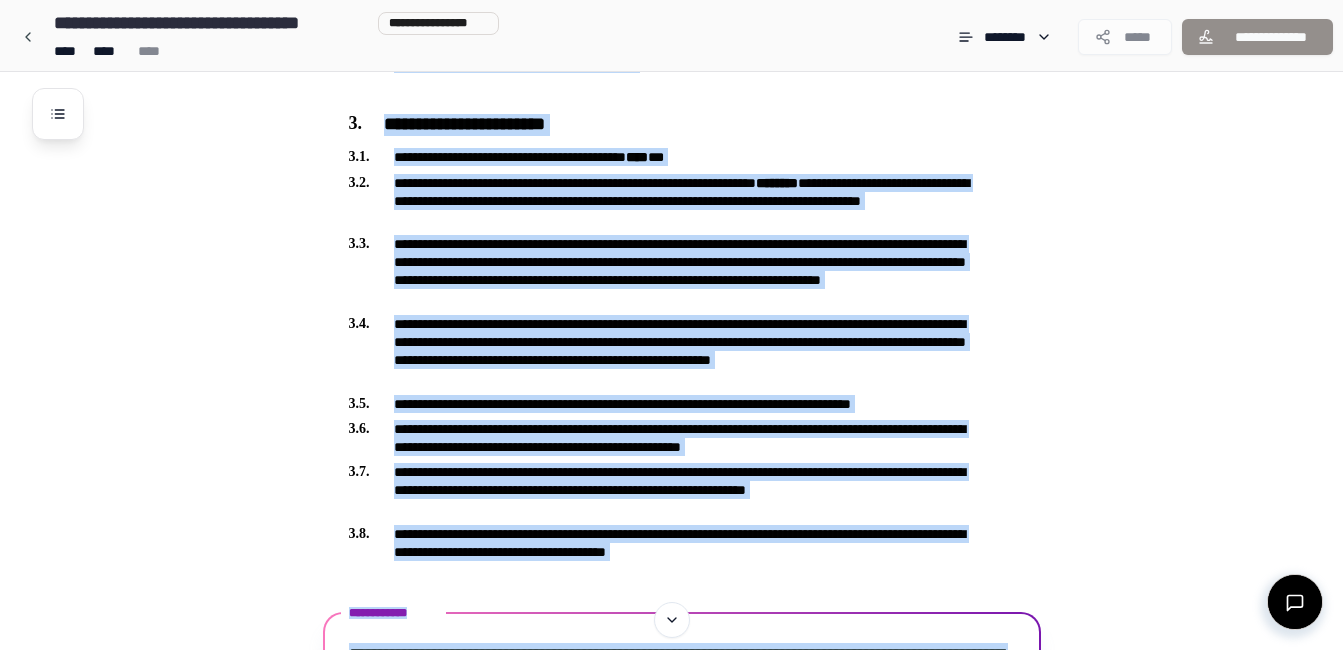 scroll, scrollTop: 880, scrollLeft: 0, axis: vertical 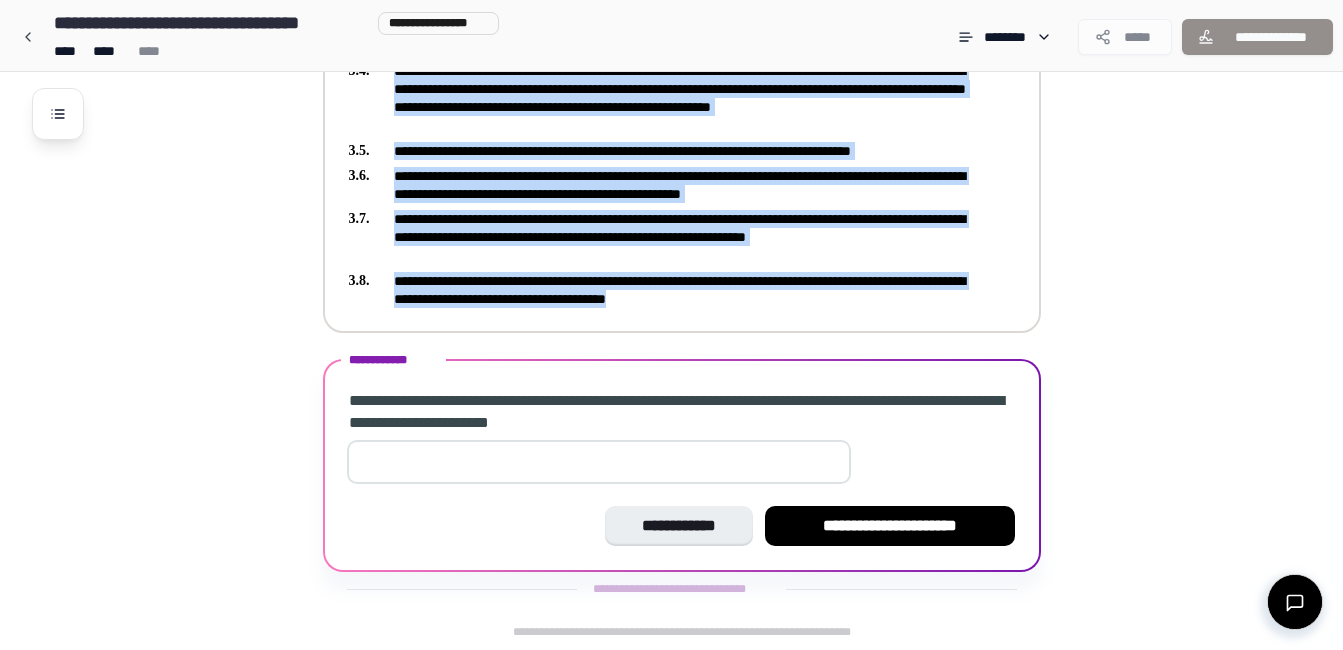 drag, startPoint x: 287, startPoint y: 422, endPoint x: 849, endPoint y: 294, distance: 576.3922 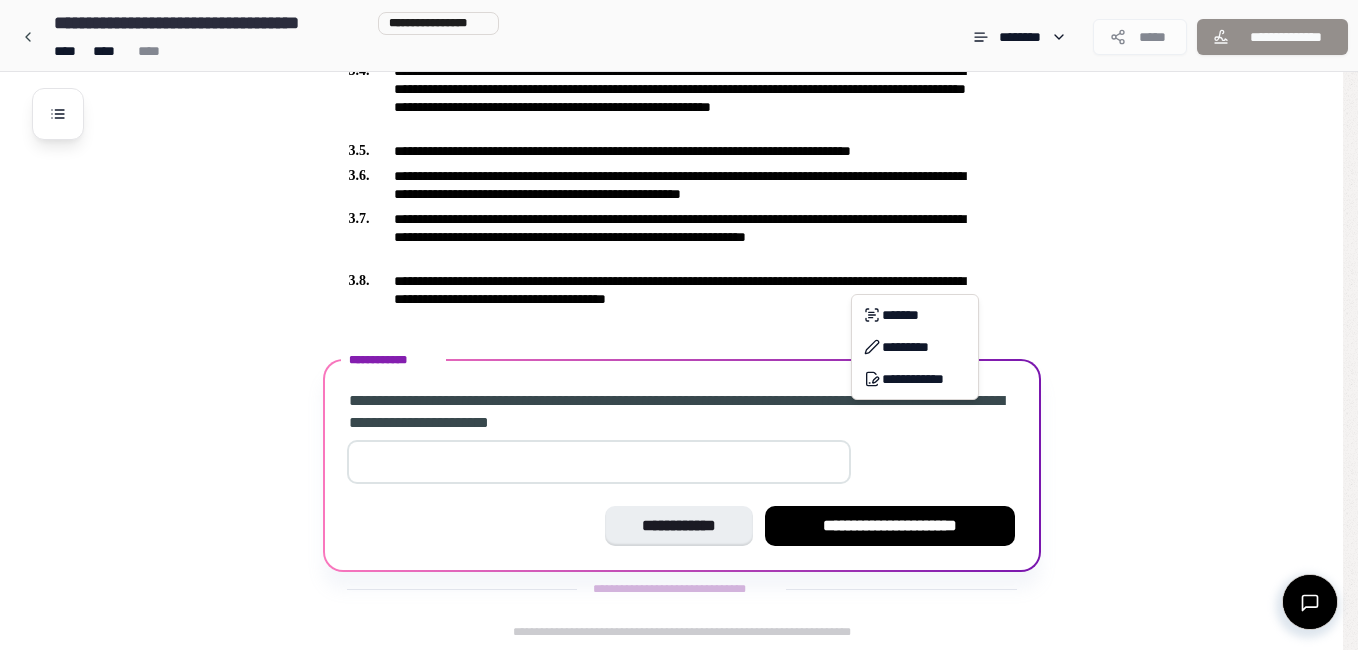 click on "**********" at bounding box center [679, -115] 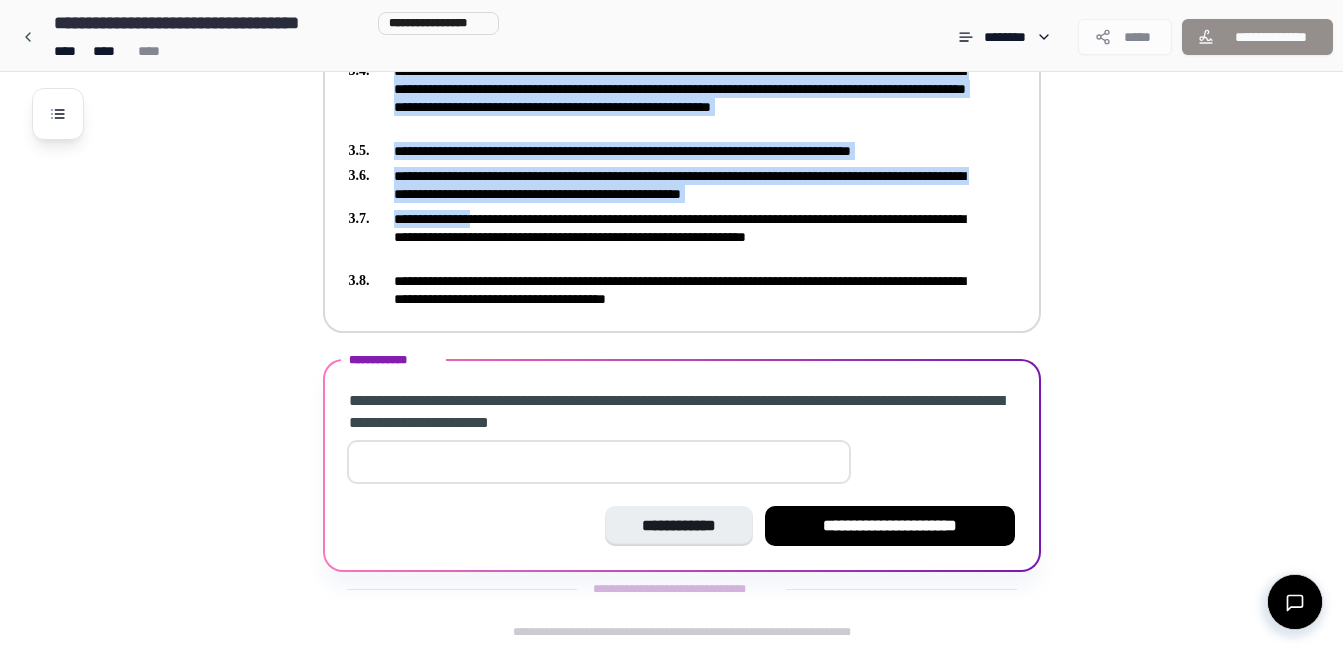 drag, startPoint x: 815, startPoint y: 307, endPoint x: 492, endPoint y: 210, distance: 337.25064 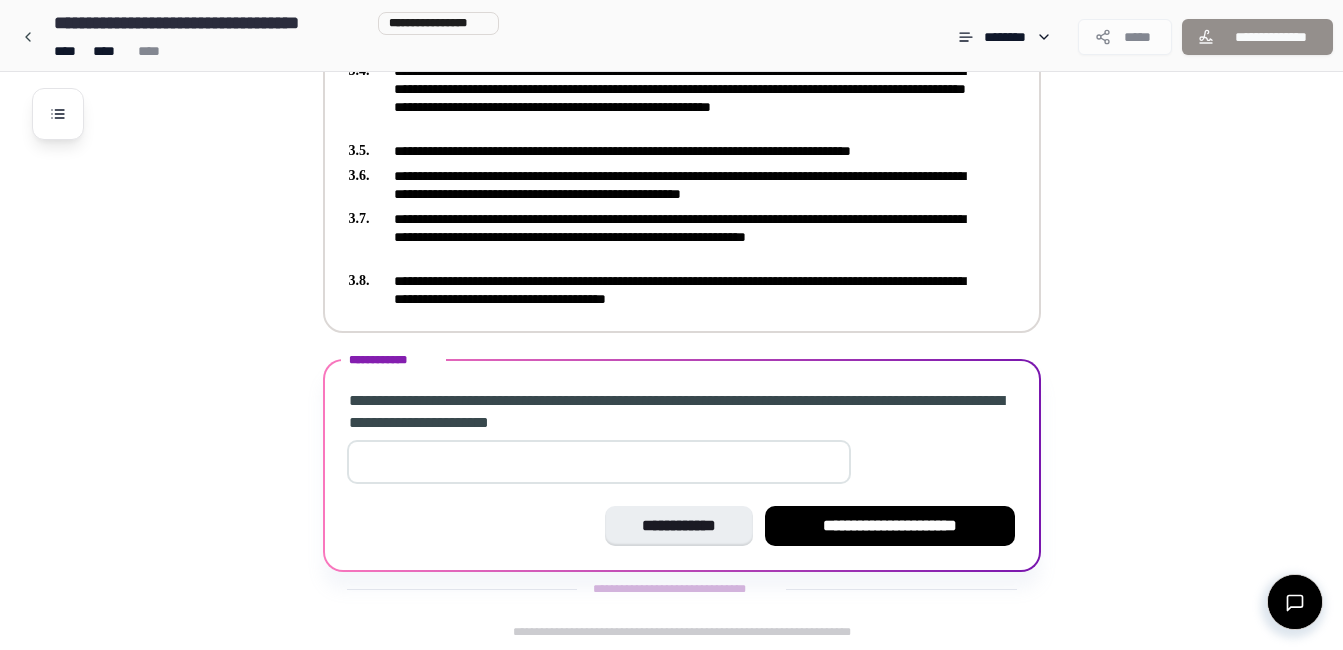 click on "**********" at bounding box center [668, 290] 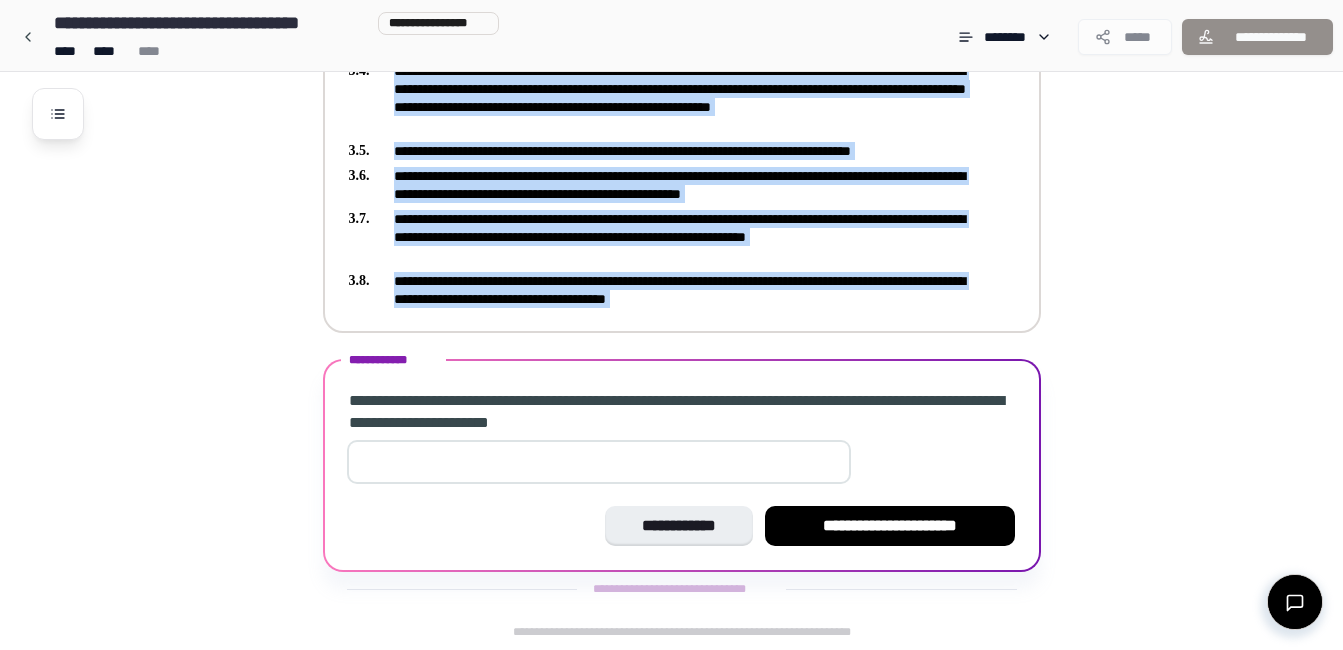 drag, startPoint x: 851, startPoint y: 294, endPoint x: 880, endPoint y: 300, distance: 29.614185 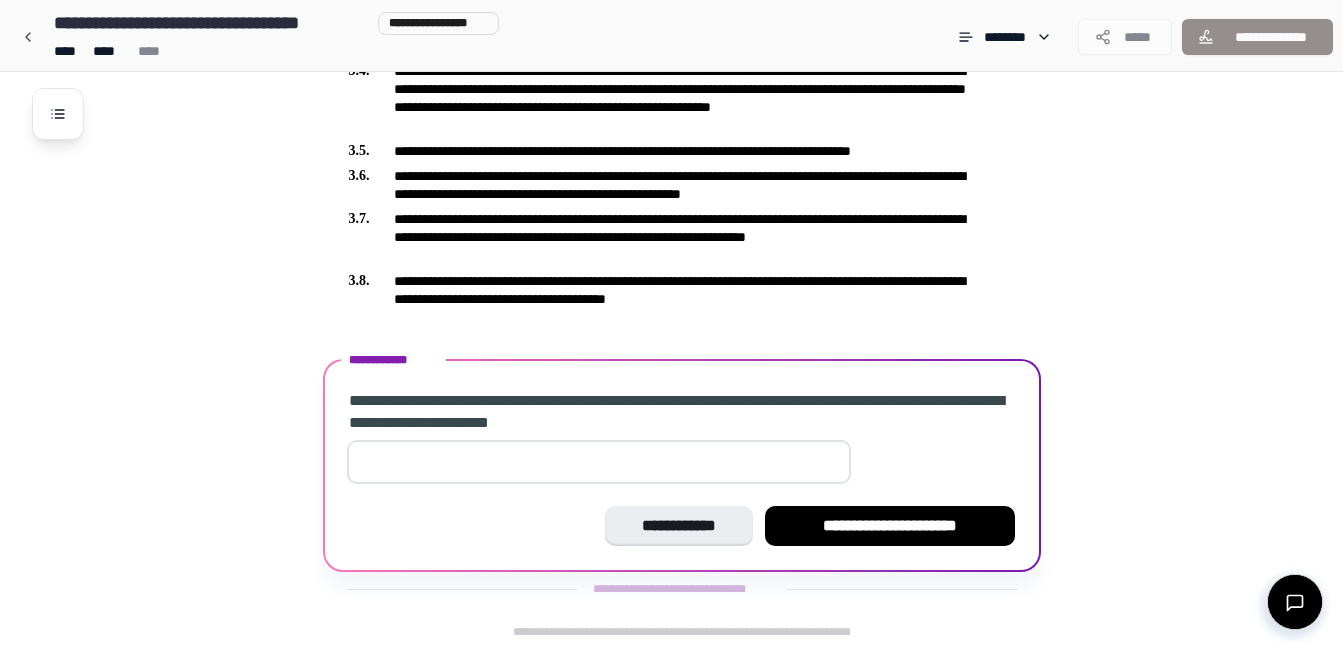 click at bounding box center [599, 462] 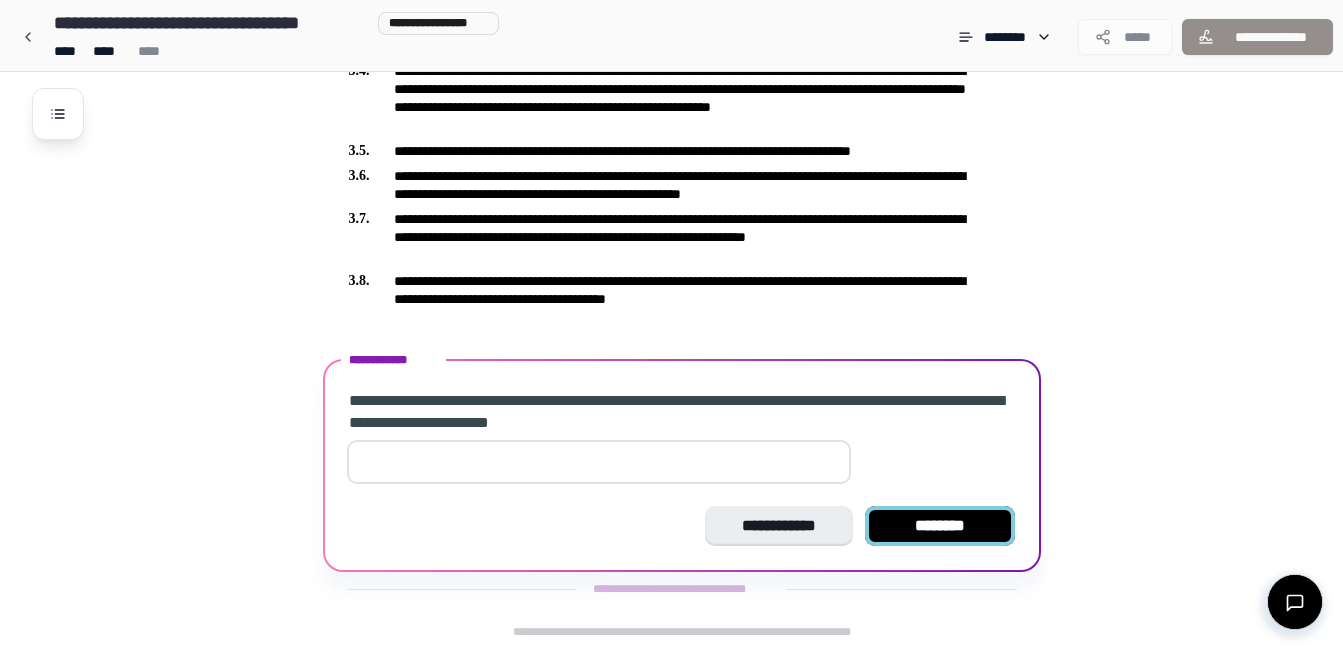type on "***" 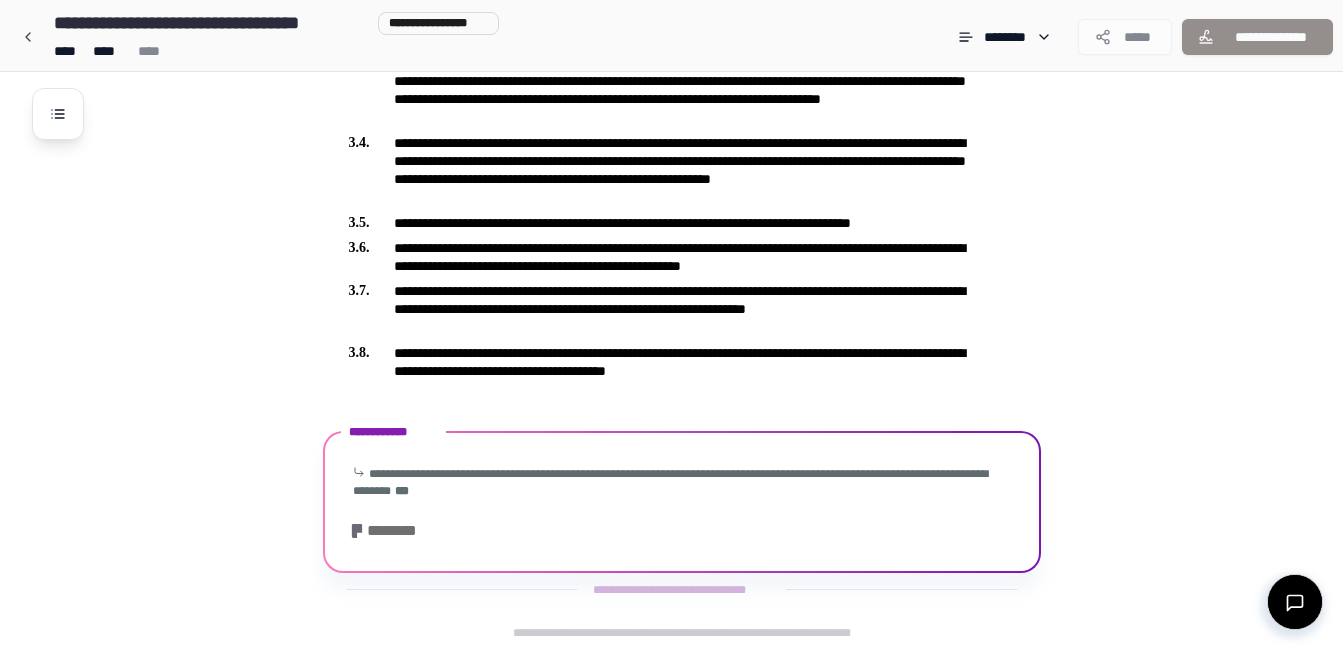 scroll, scrollTop: 938, scrollLeft: 0, axis: vertical 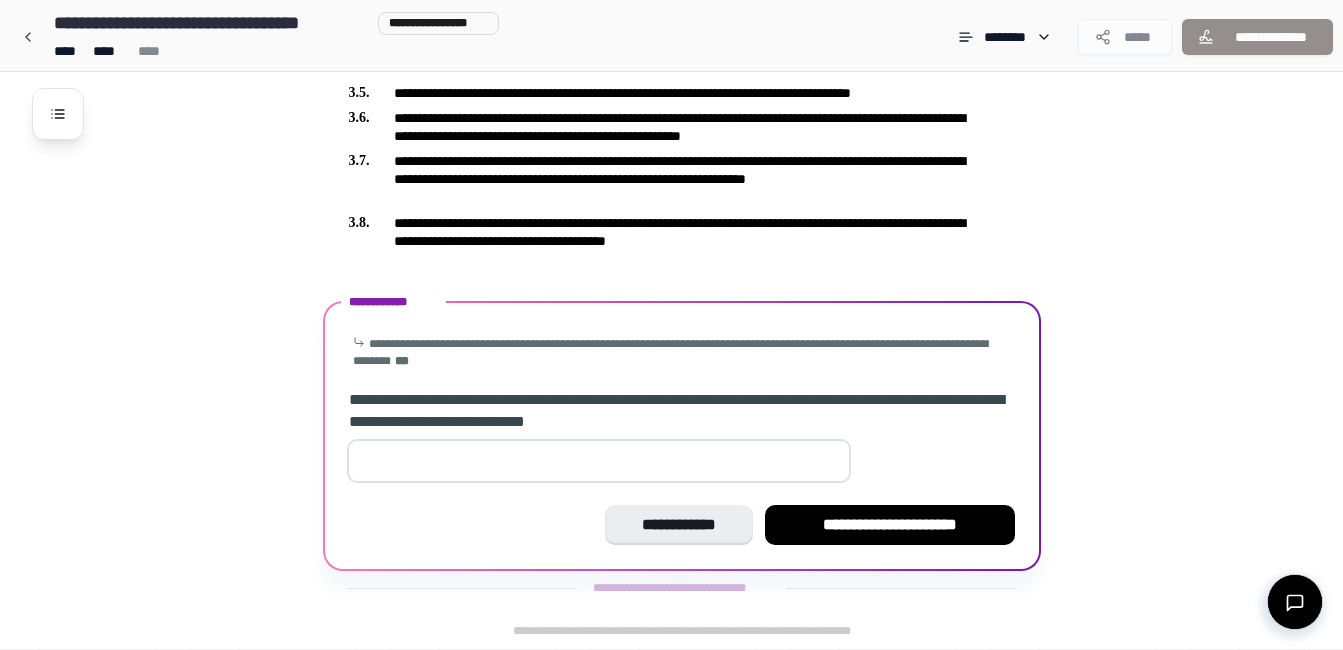 click at bounding box center (599, 461) 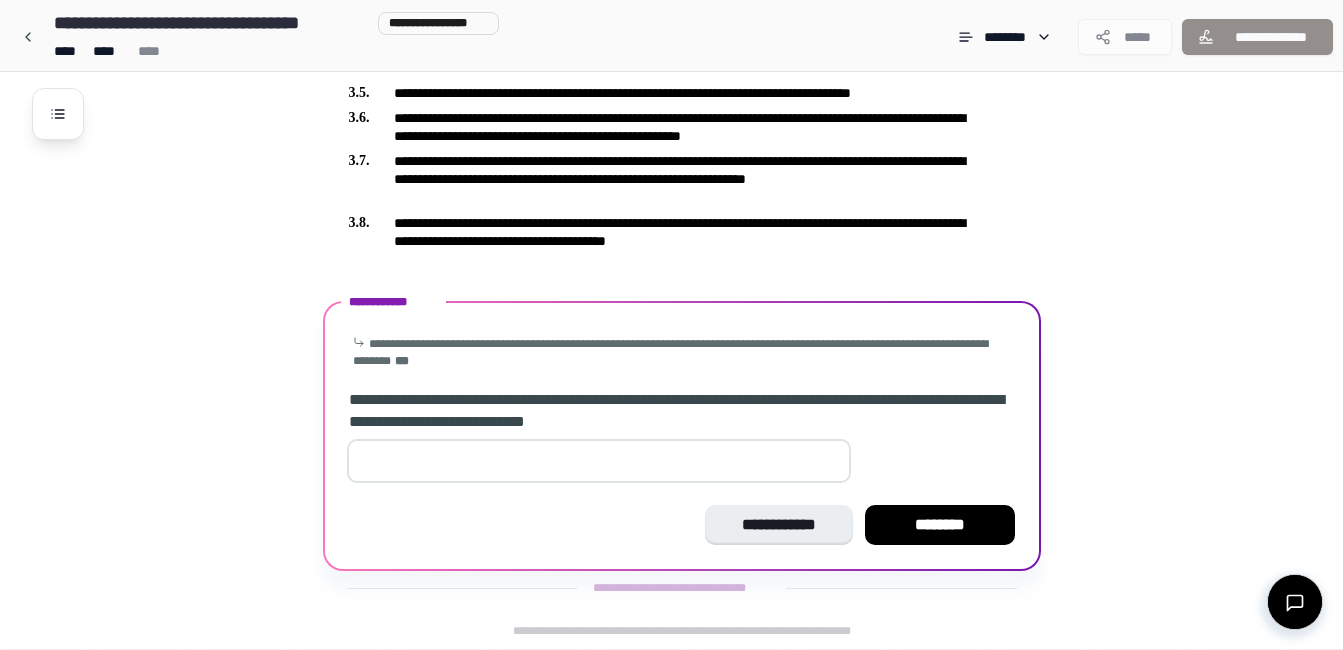 click on "*" at bounding box center (599, 461) 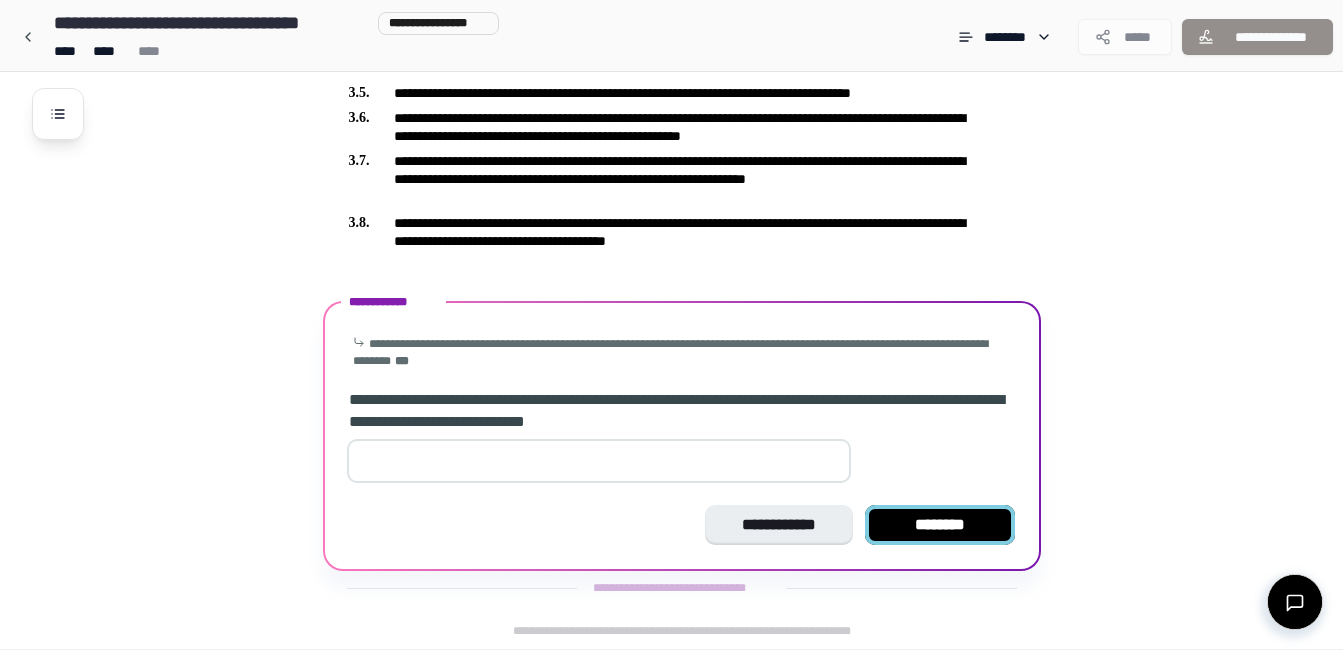 click on "********" at bounding box center [940, 525] 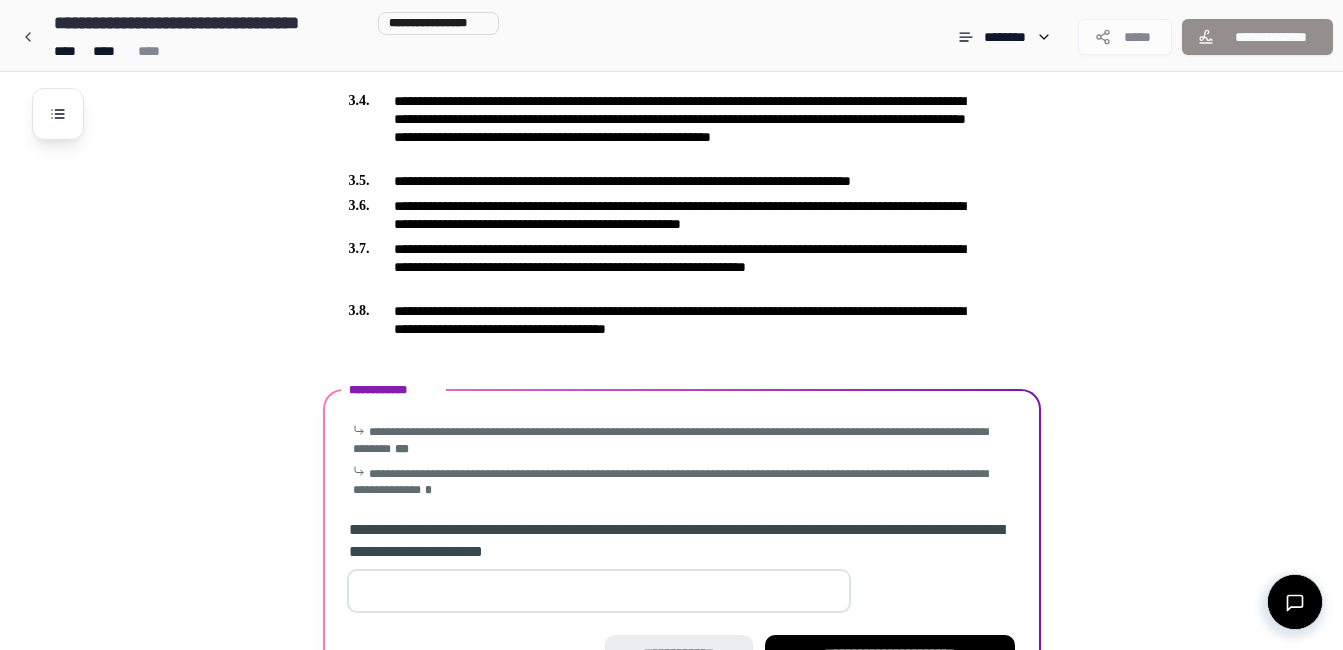 scroll, scrollTop: 979, scrollLeft: 0, axis: vertical 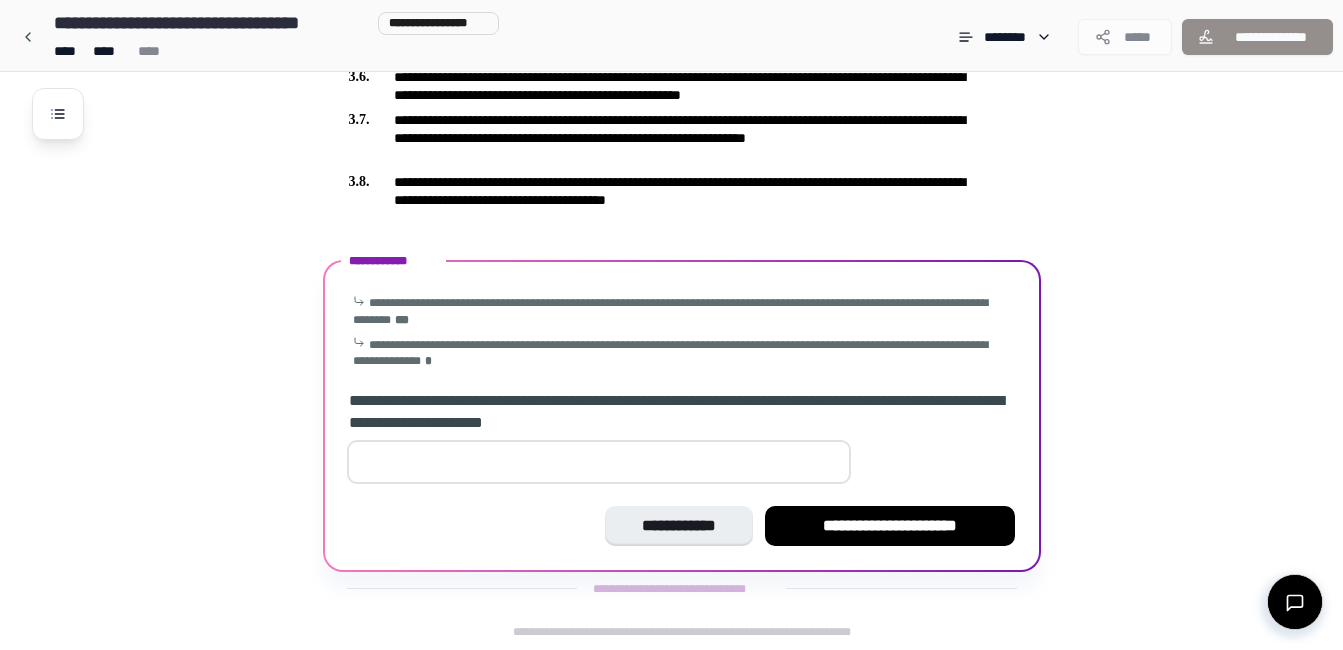 click on "*" at bounding box center [599, 462] 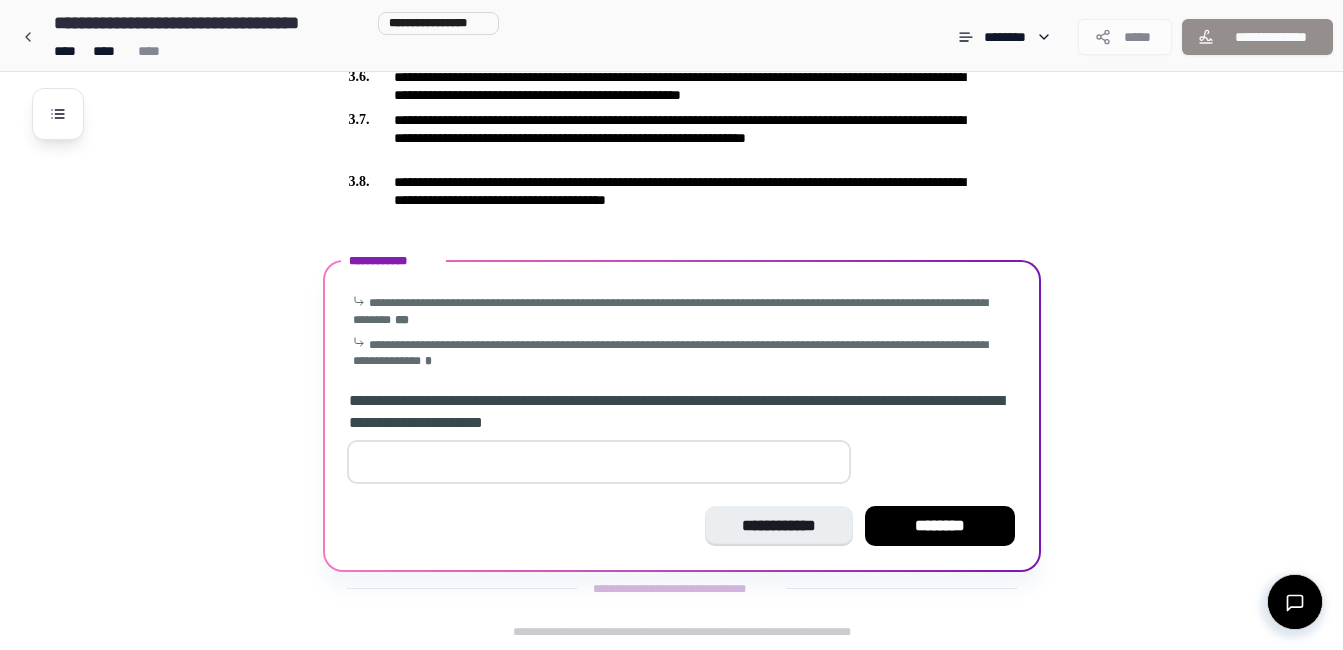 click on "*" at bounding box center [599, 462] 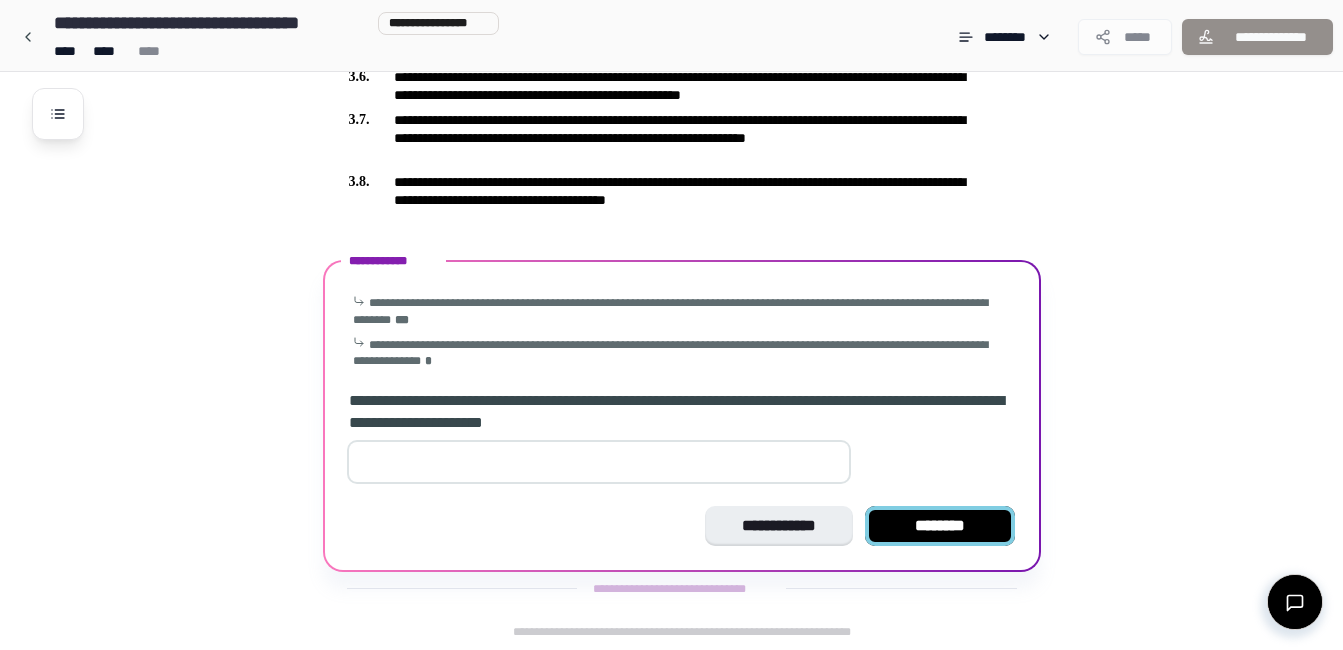 click on "********" at bounding box center (940, 526) 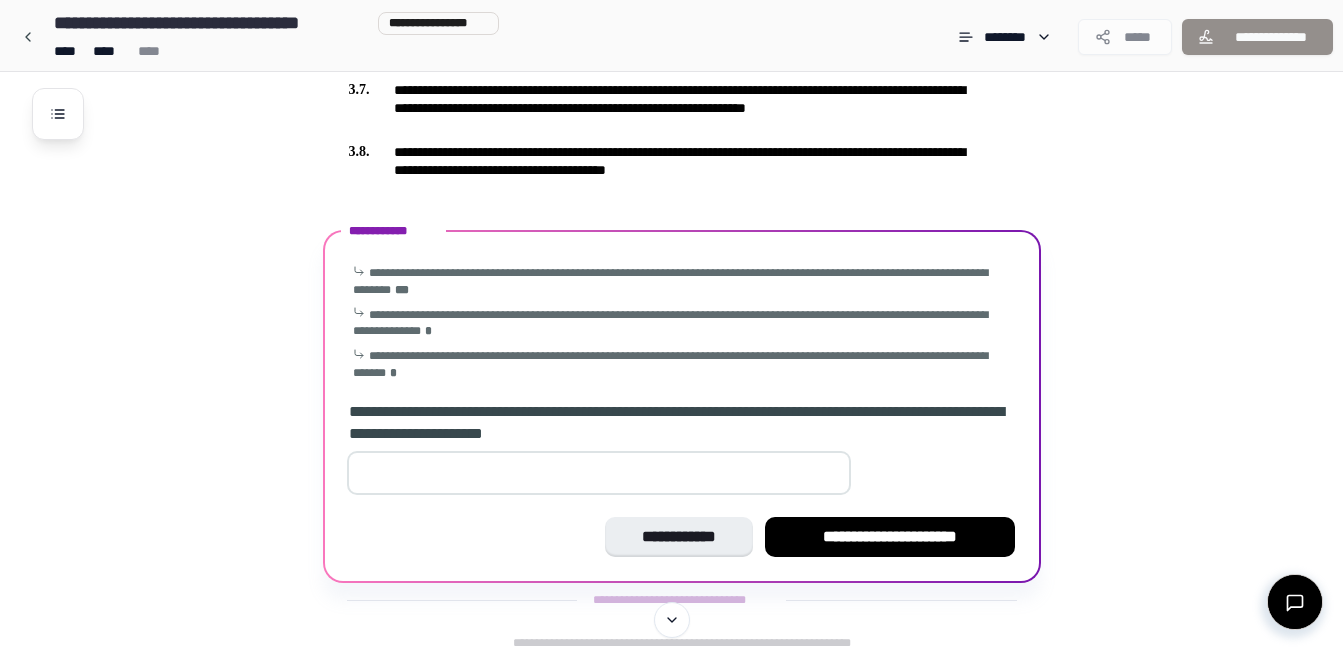 scroll, scrollTop: 1021, scrollLeft: 0, axis: vertical 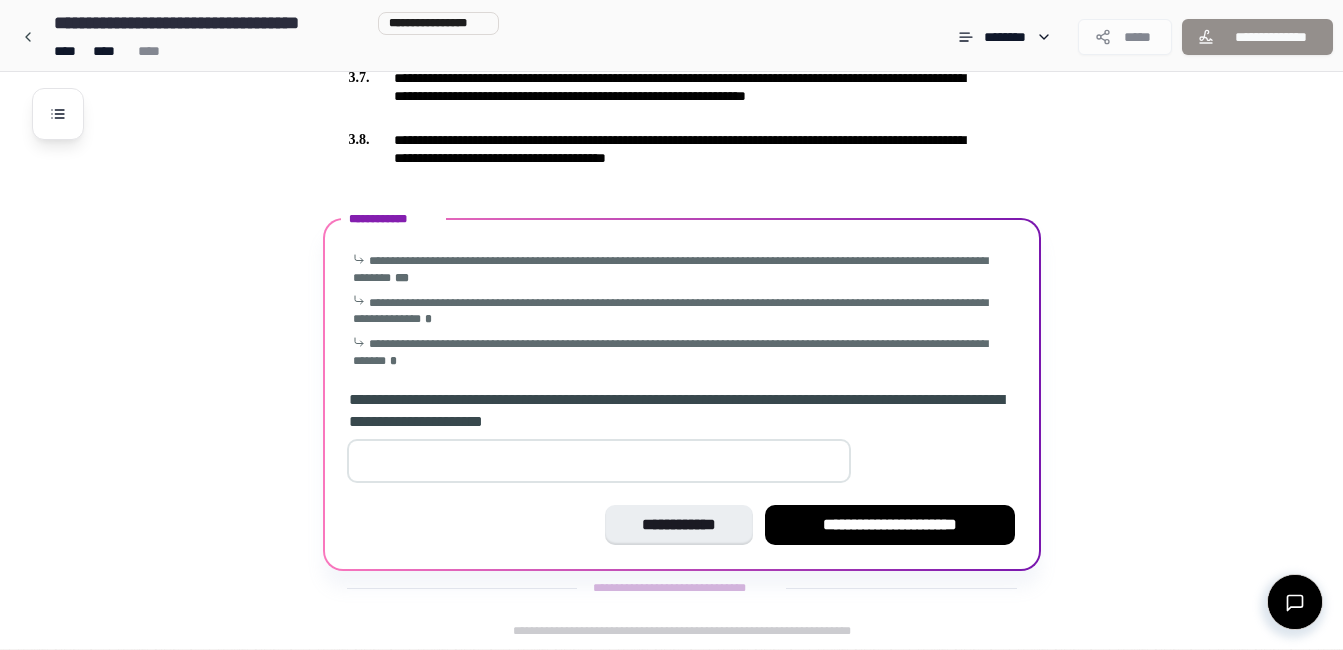 click at bounding box center (599, 461) 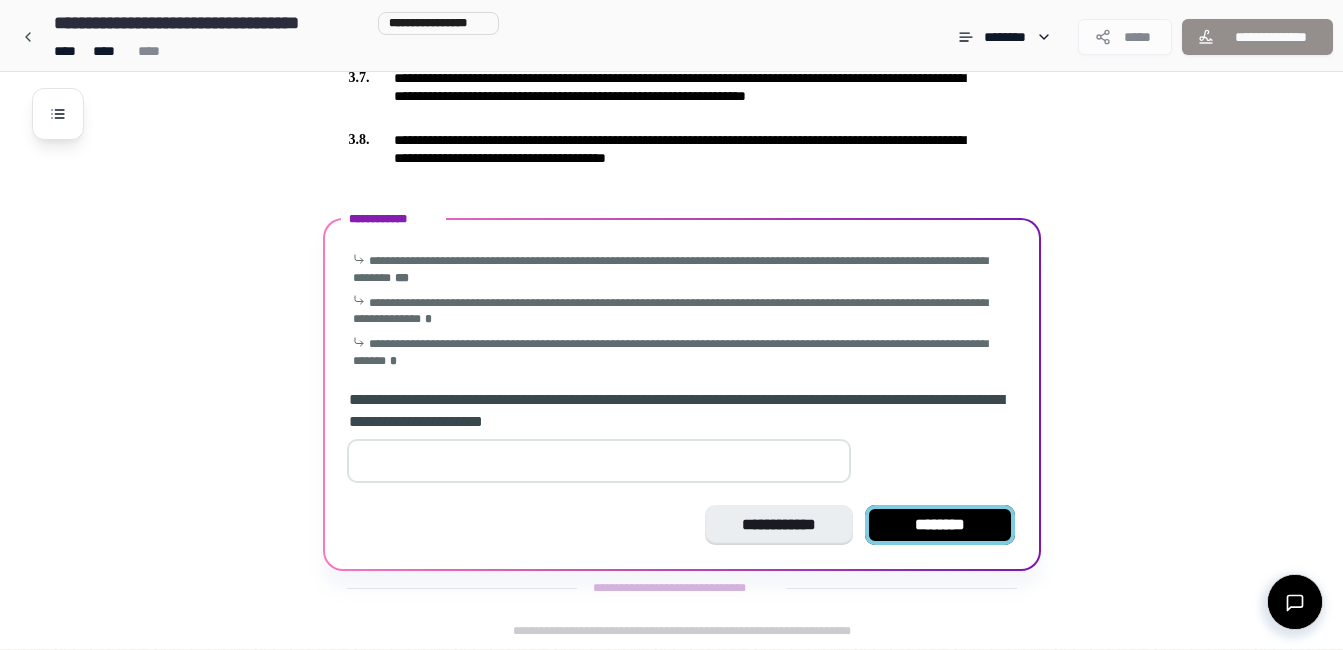 click on "********" at bounding box center (940, 525) 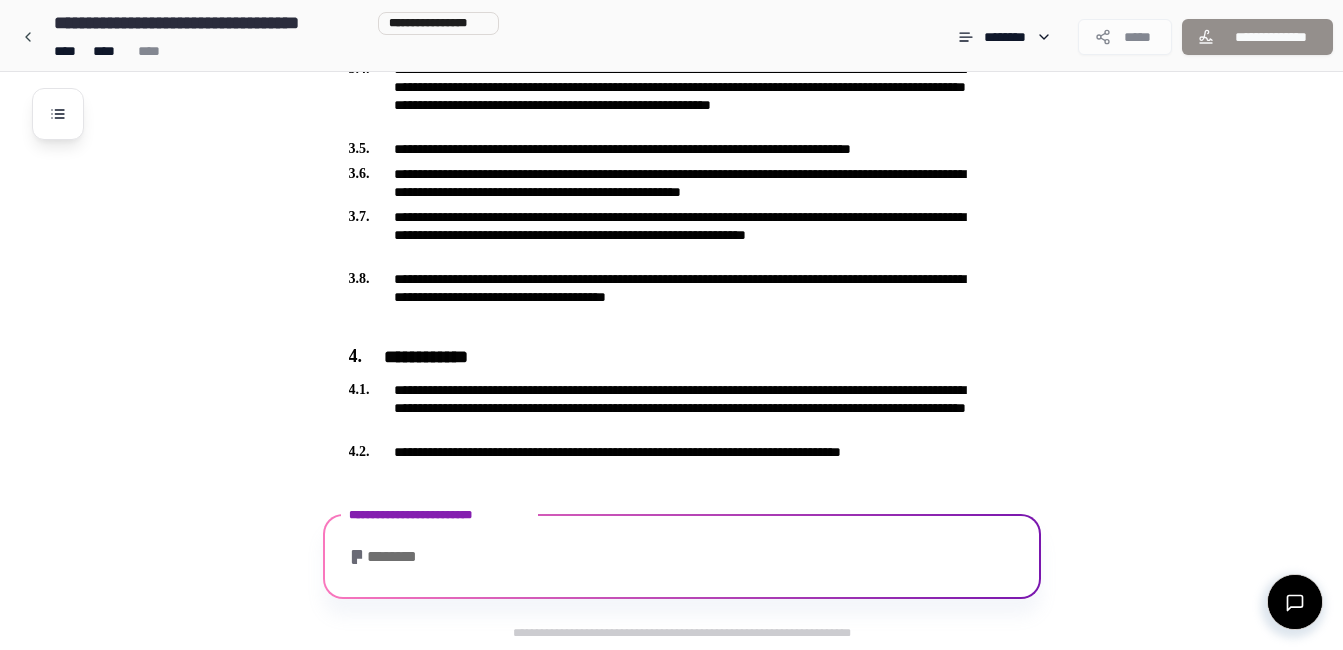 scroll, scrollTop: 973, scrollLeft: 0, axis: vertical 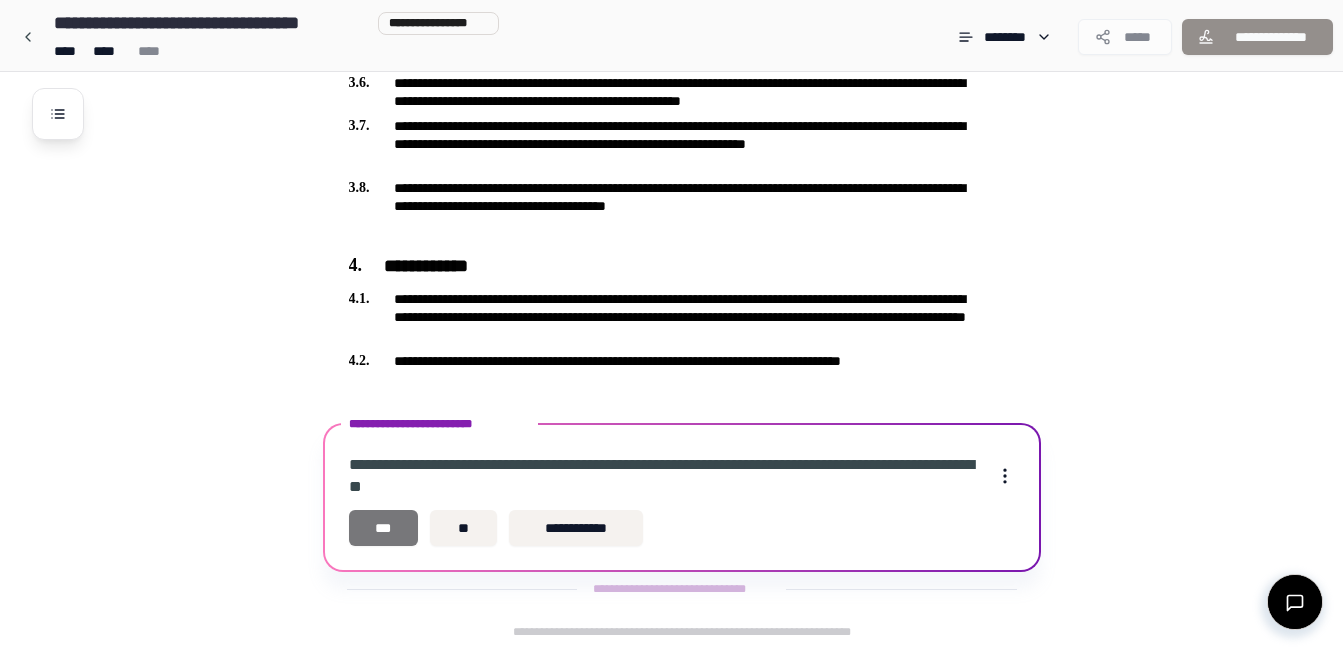 click on "***" at bounding box center (384, 528) 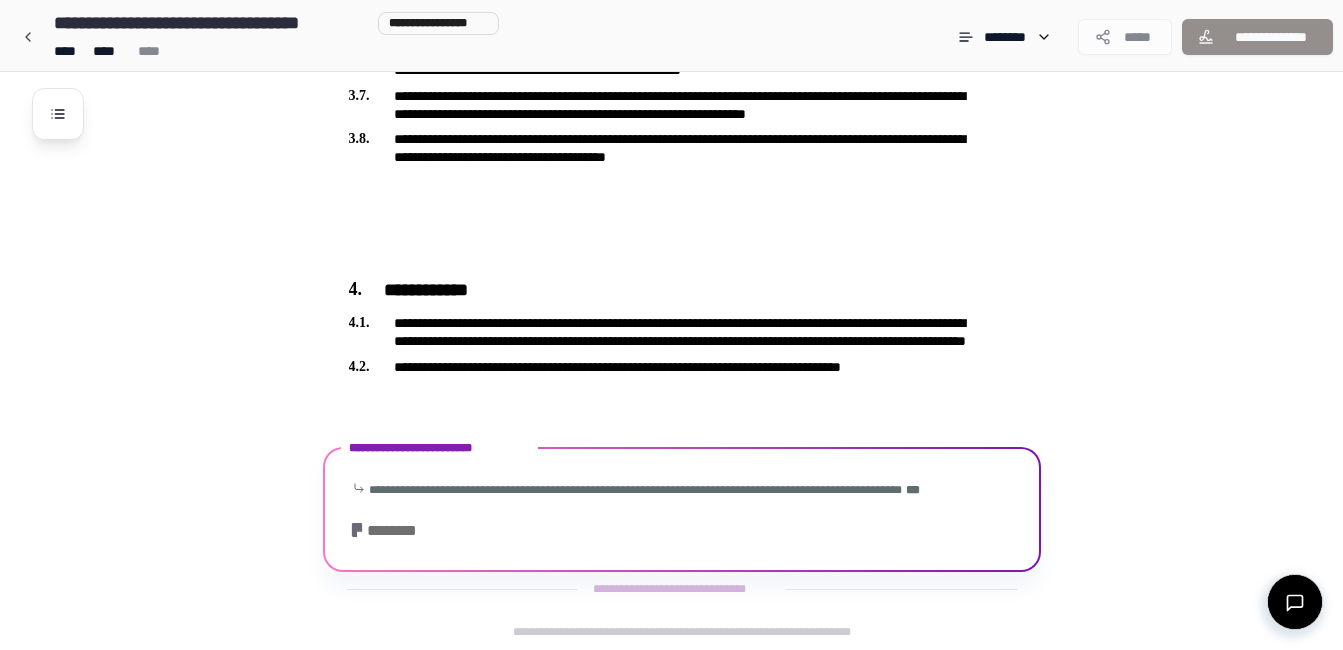 scroll, scrollTop: 949, scrollLeft: 0, axis: vertical 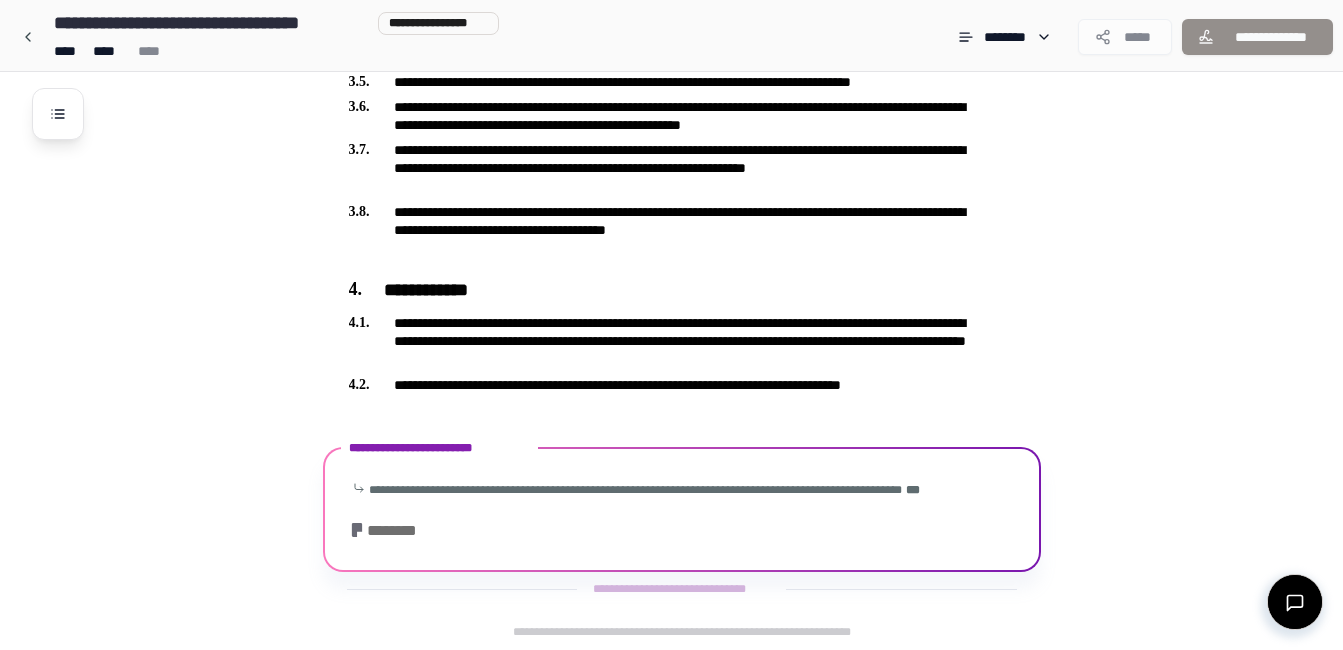 click on "********" at bounding box center [388, 531] 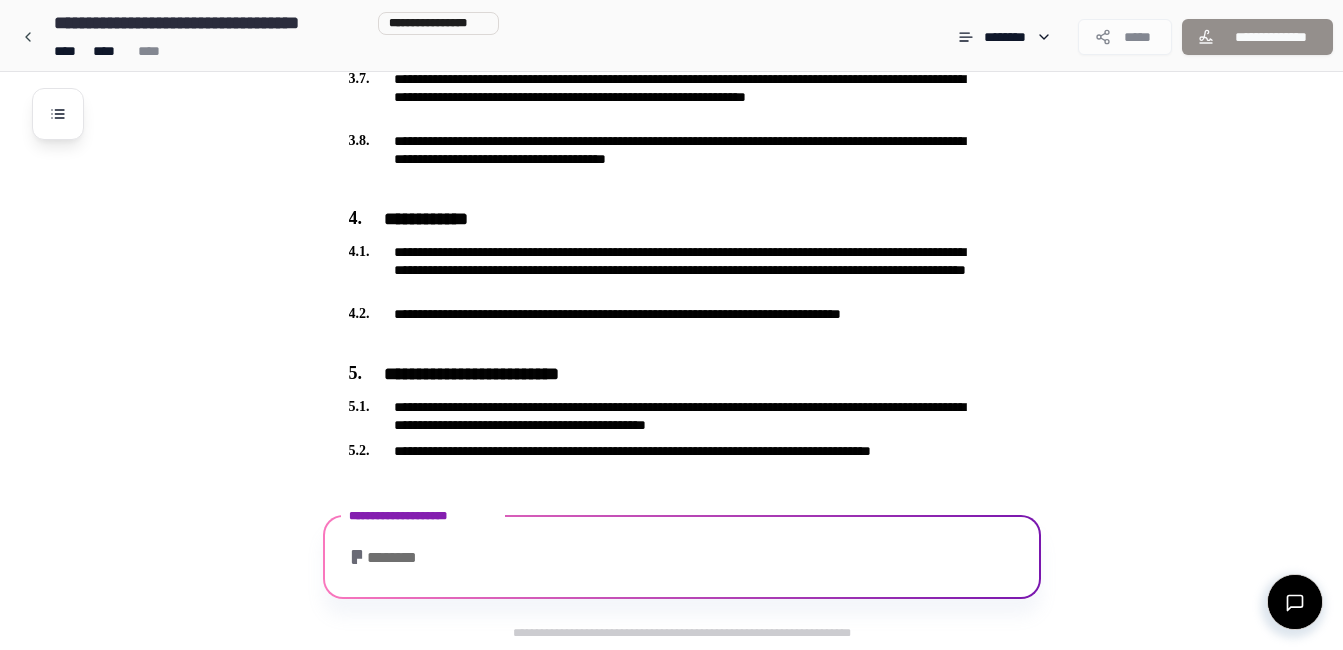 scroll, scrollTop: 1090, scrollLeft: 0, axis: vertical 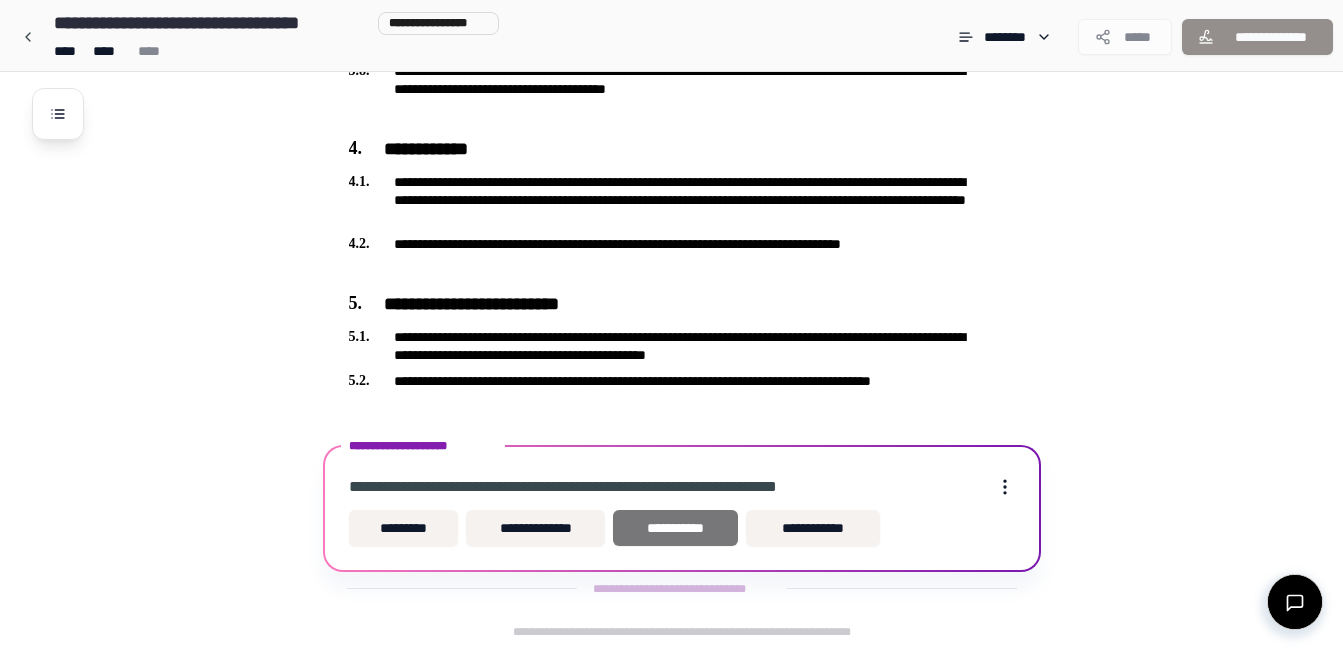 click on "**********" at bounding box center (675, 528) 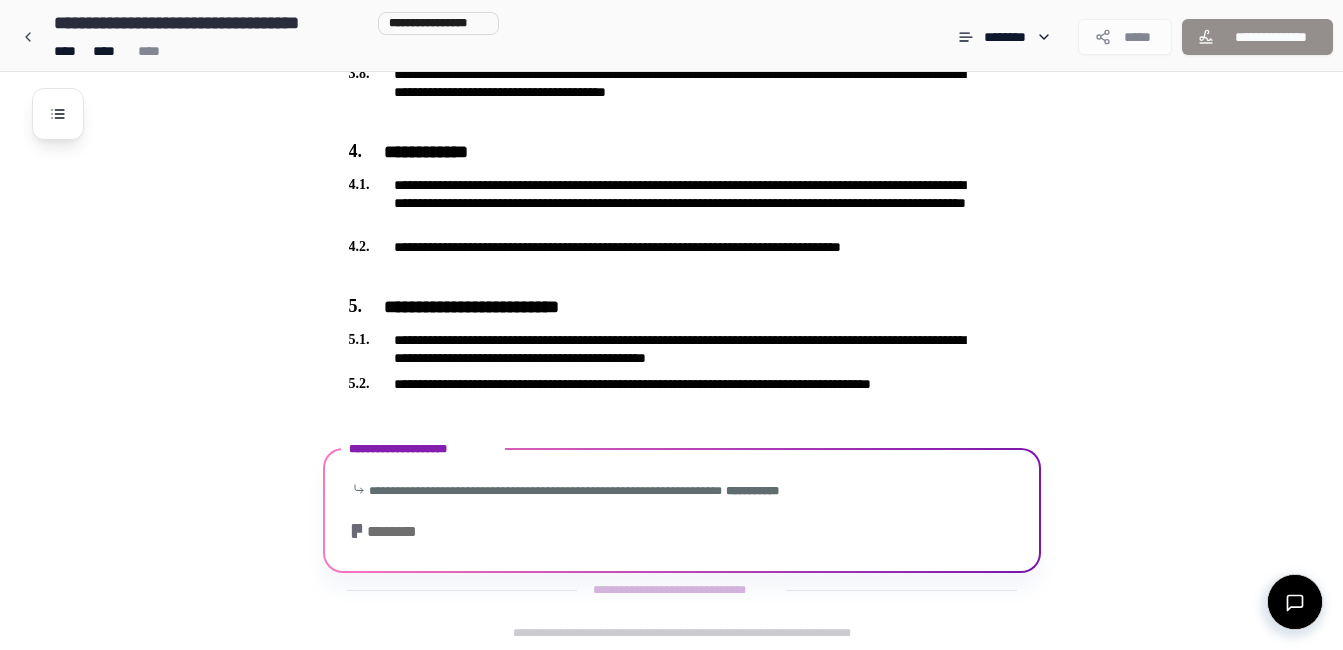 click on "**********" at bounding box center (697, -182) 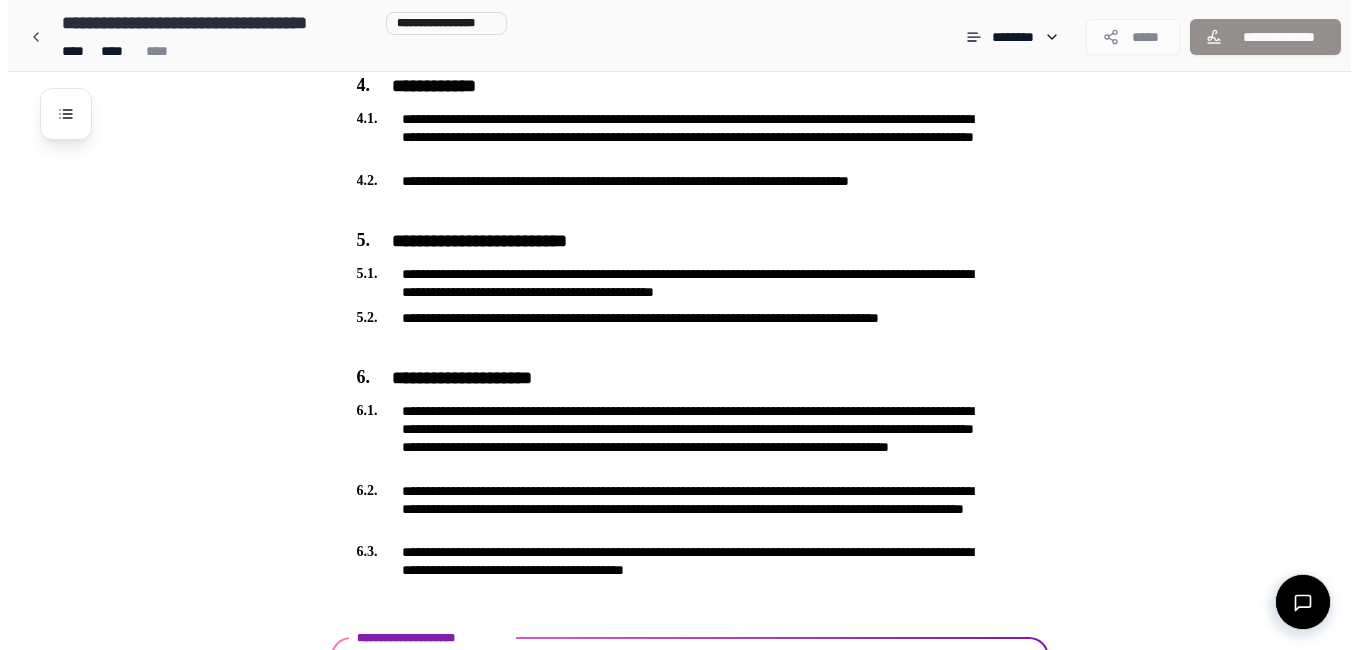 scroll, scrollTop: 1275, scrollLeft: 0, axis: vertical 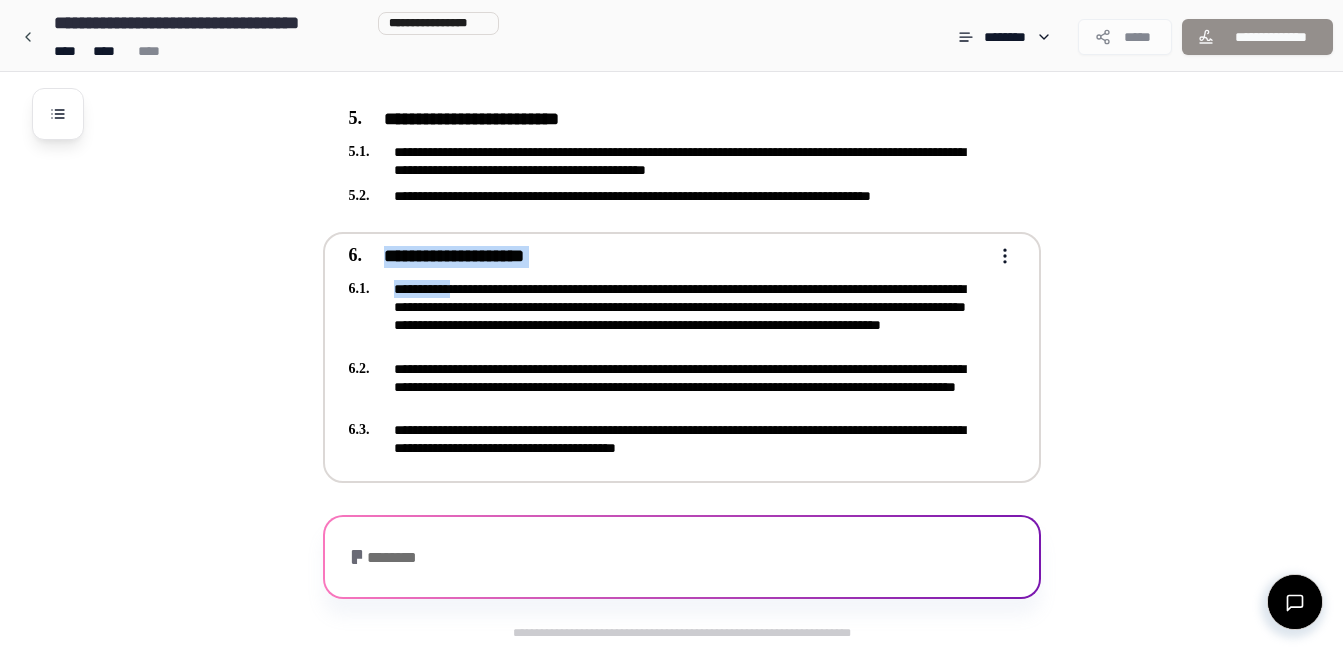 drag, startPoint x: 827, startPoint y: 451, endPoint x: 576, endPoint y: 377, distance: 261.6811 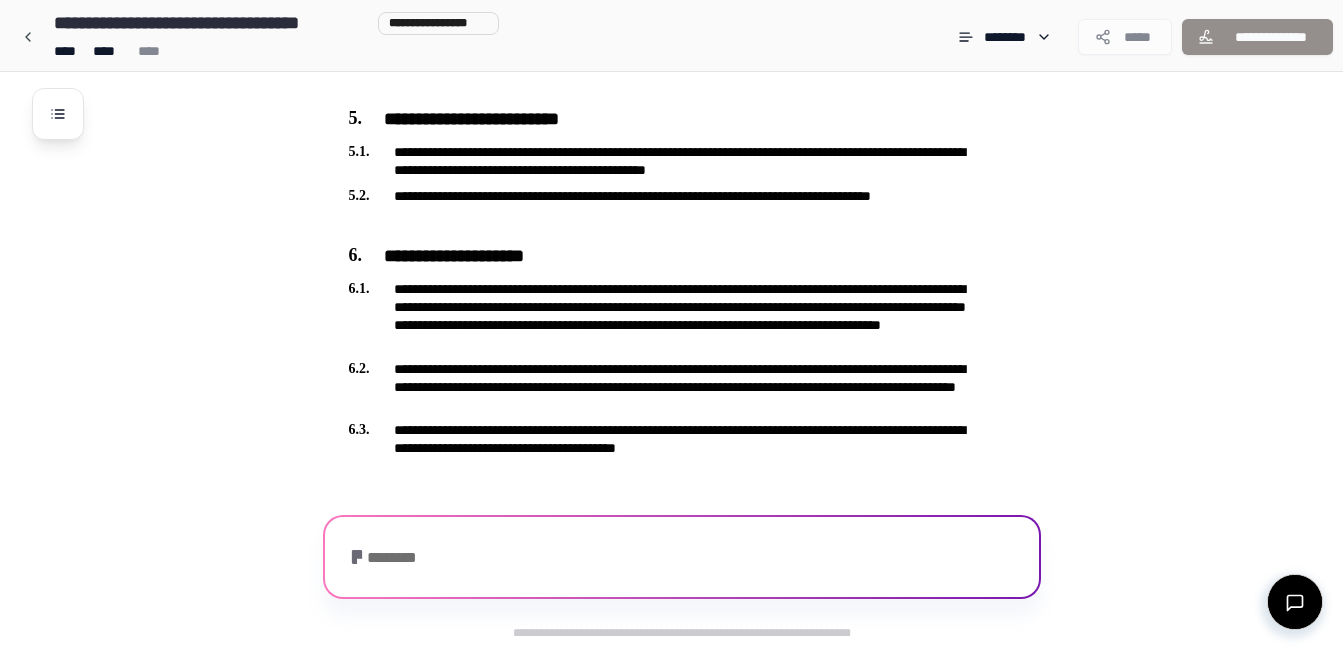 drag, startPoint x: 576, startPoint y: 377, endPoint x: 737, endPoint y: 418, distance: 166.1385 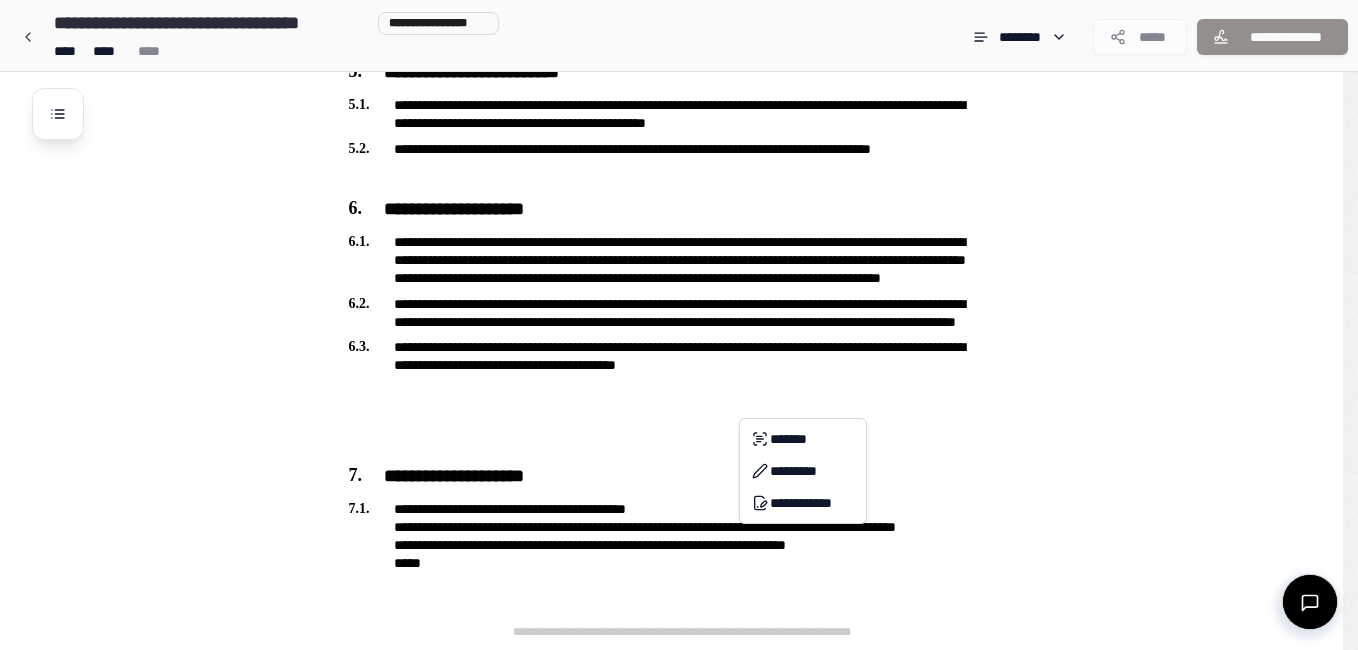 click on "**********" at bounding box center [679, -336] 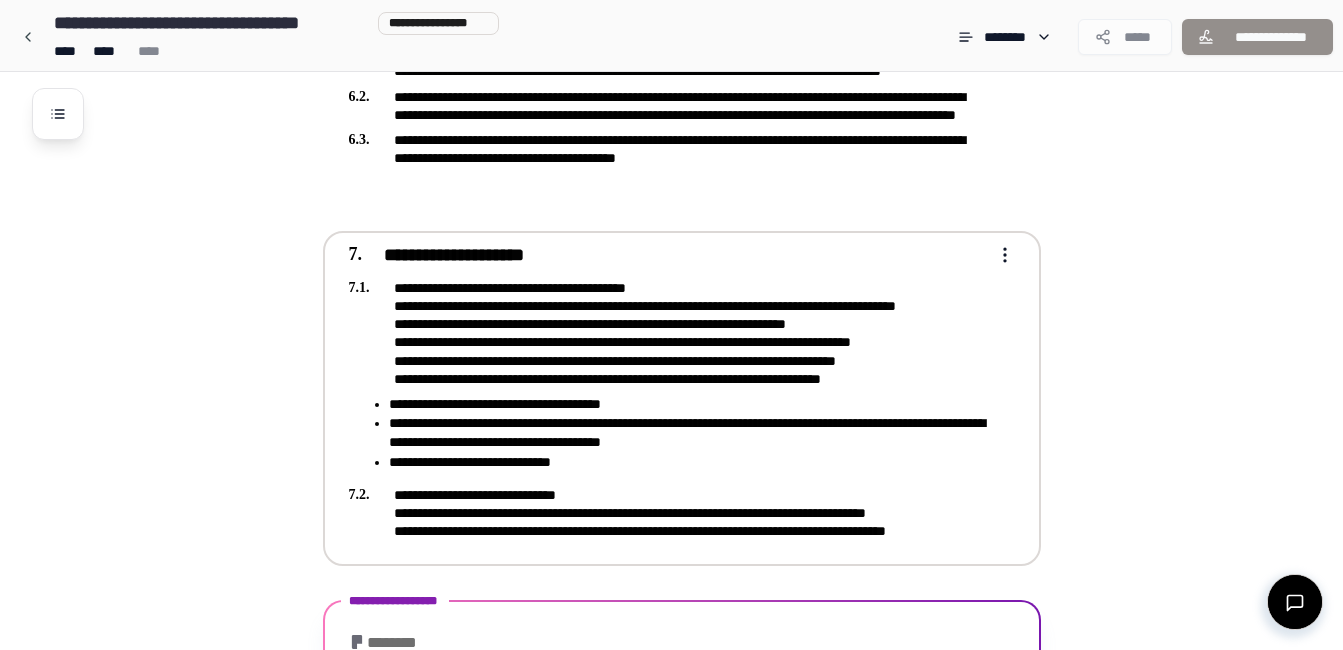 scroll, scrollTop: 1632, scrollLeft: 0, axis: vertical 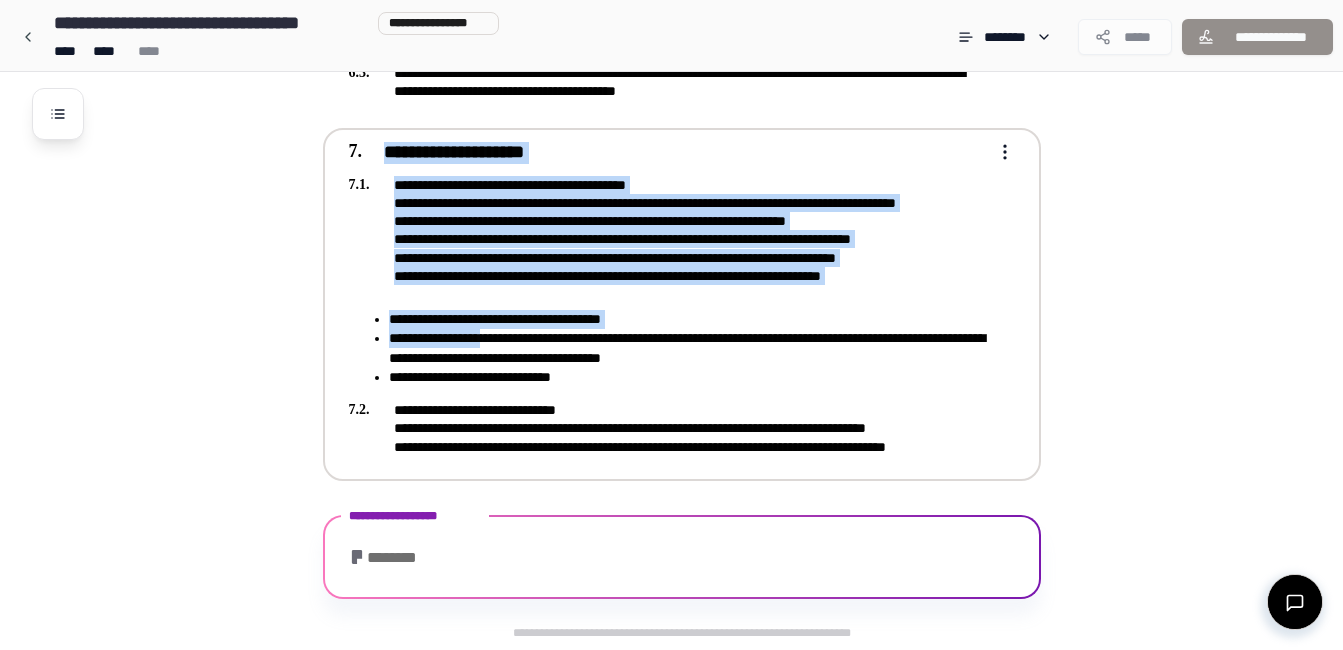 drag, startPoint x: 928, startPoint y: 483, endPoint x: 526, endPoint y: 346, distance: 424.70343 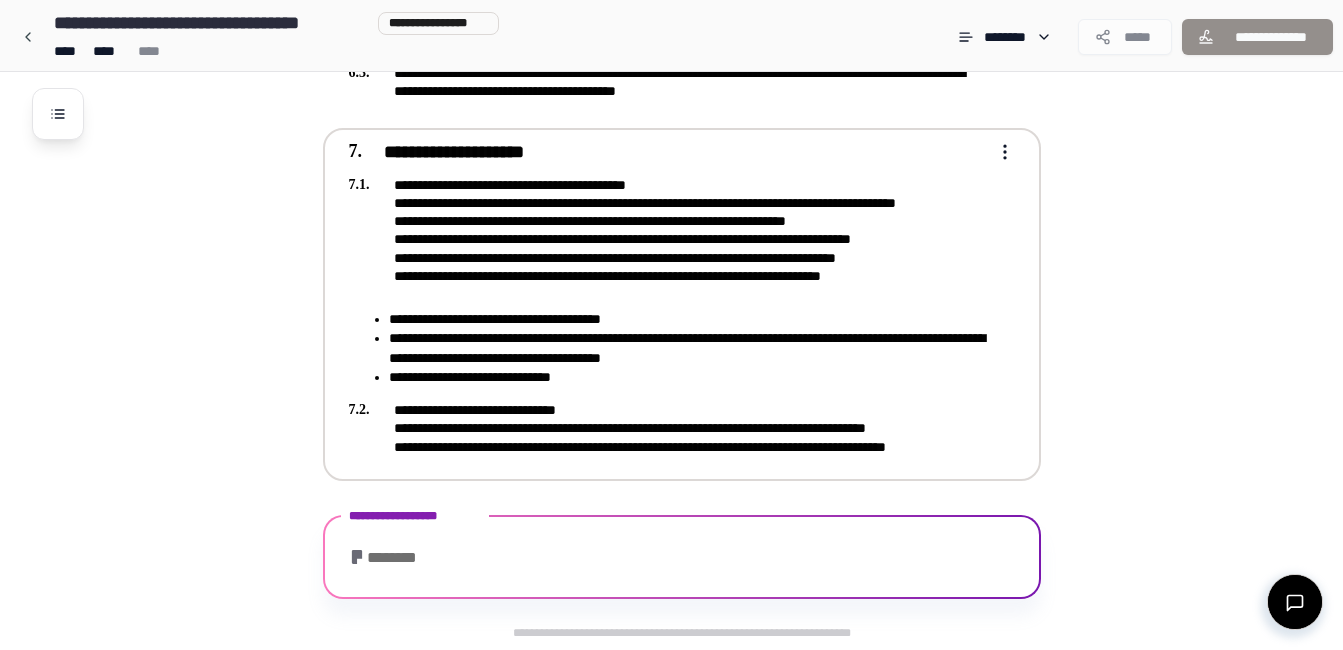 click on "**********" at bounding box center (671, -455) 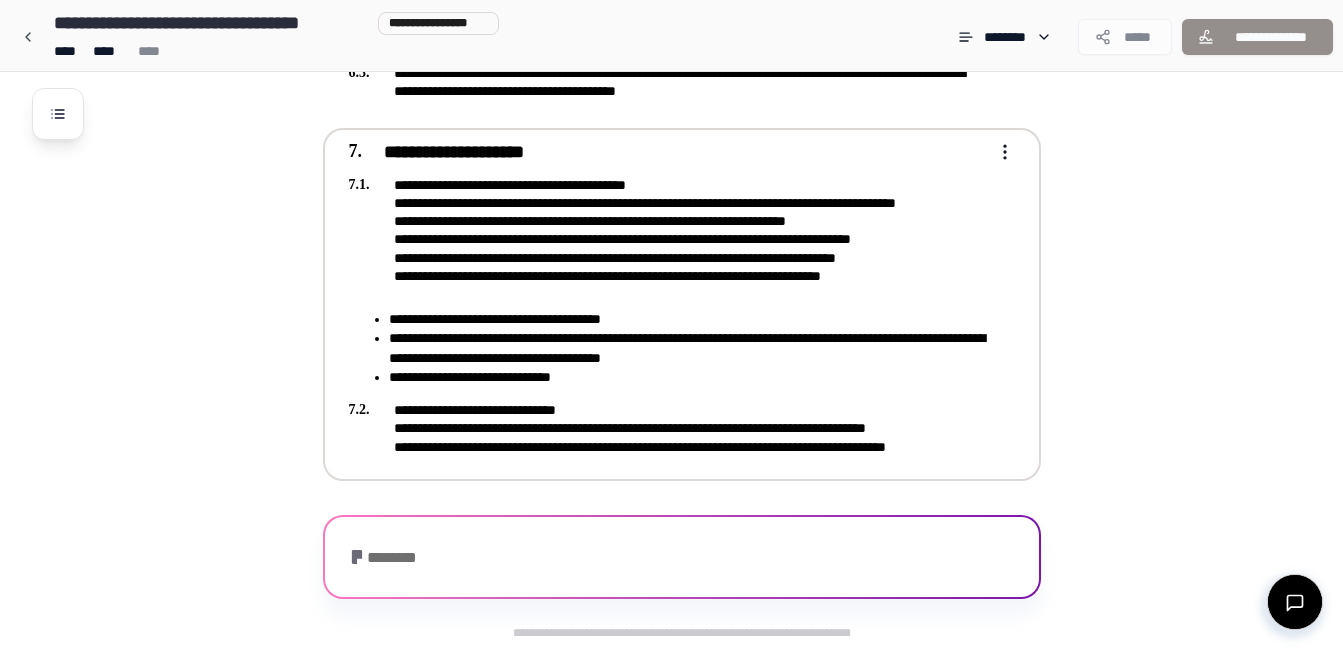 click on "**********" at bounding box center [668, 428] 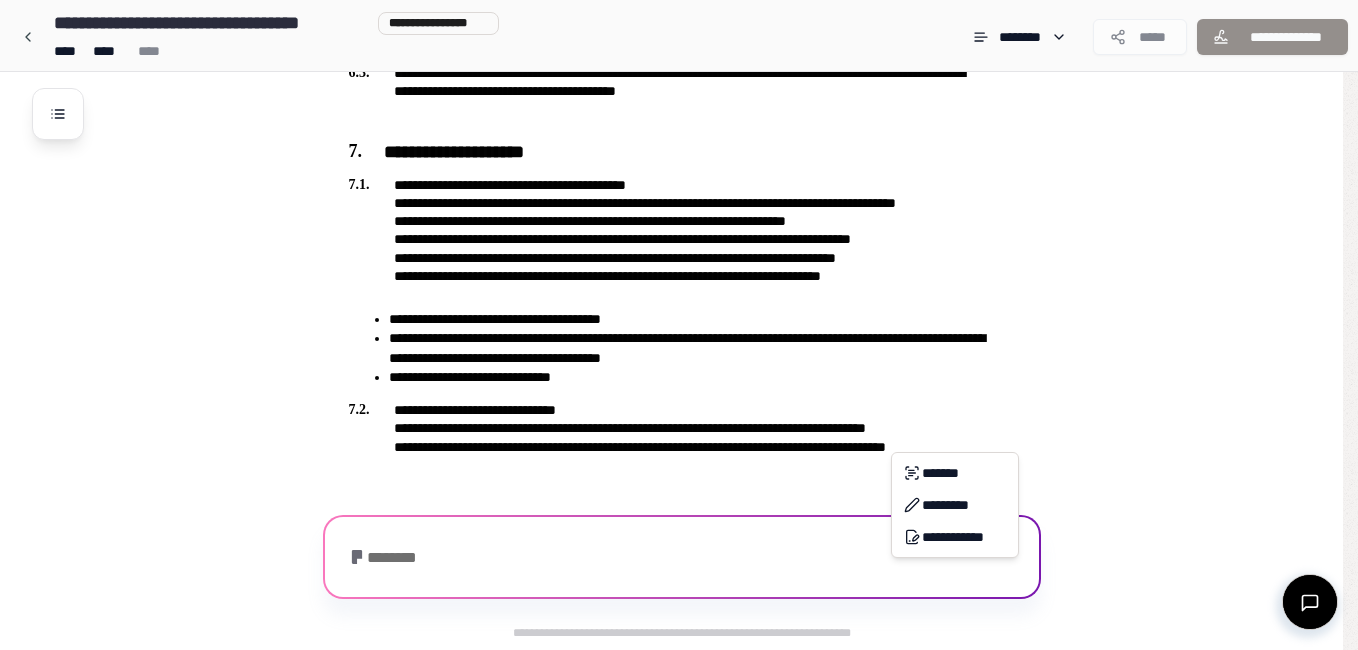 click on "**********" at bounding box center (679, -491) 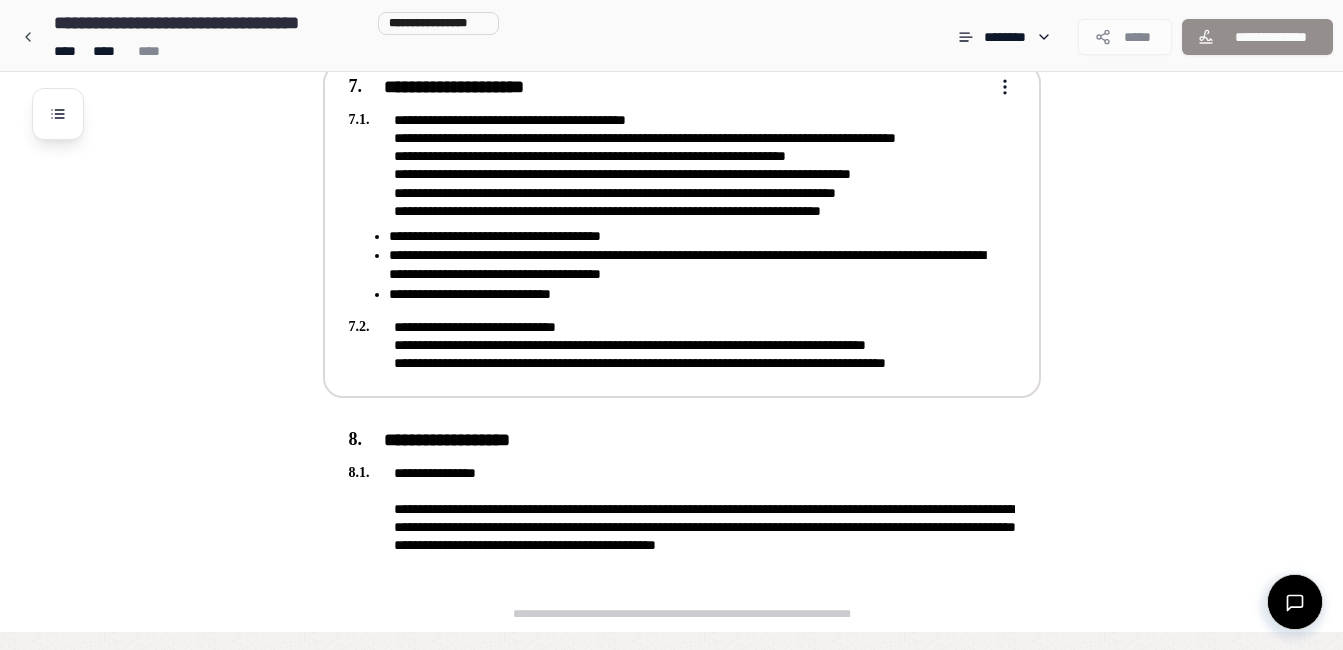 drag, startPoint x: 1075, startPoint y: 463, endPoint x: 820, endPoint y: 360, distance: 275.01636 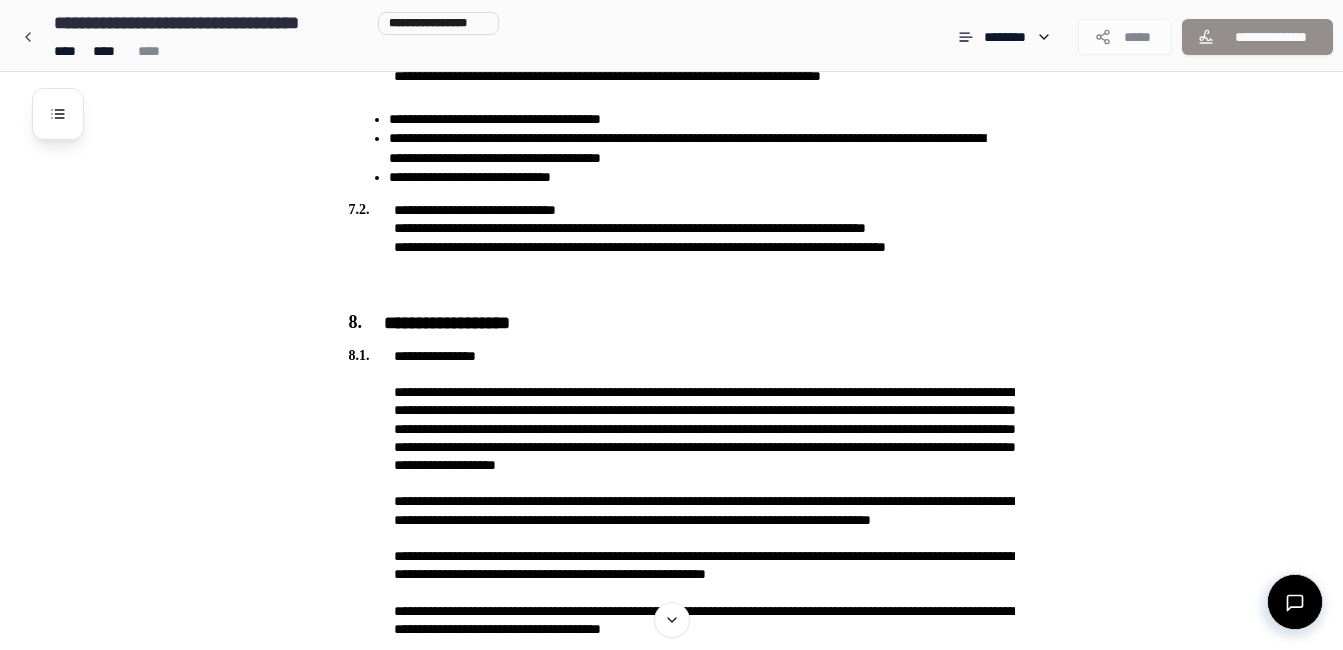 scroll, scrollTop: 1347, scrollLeft: 0, axis: vertical 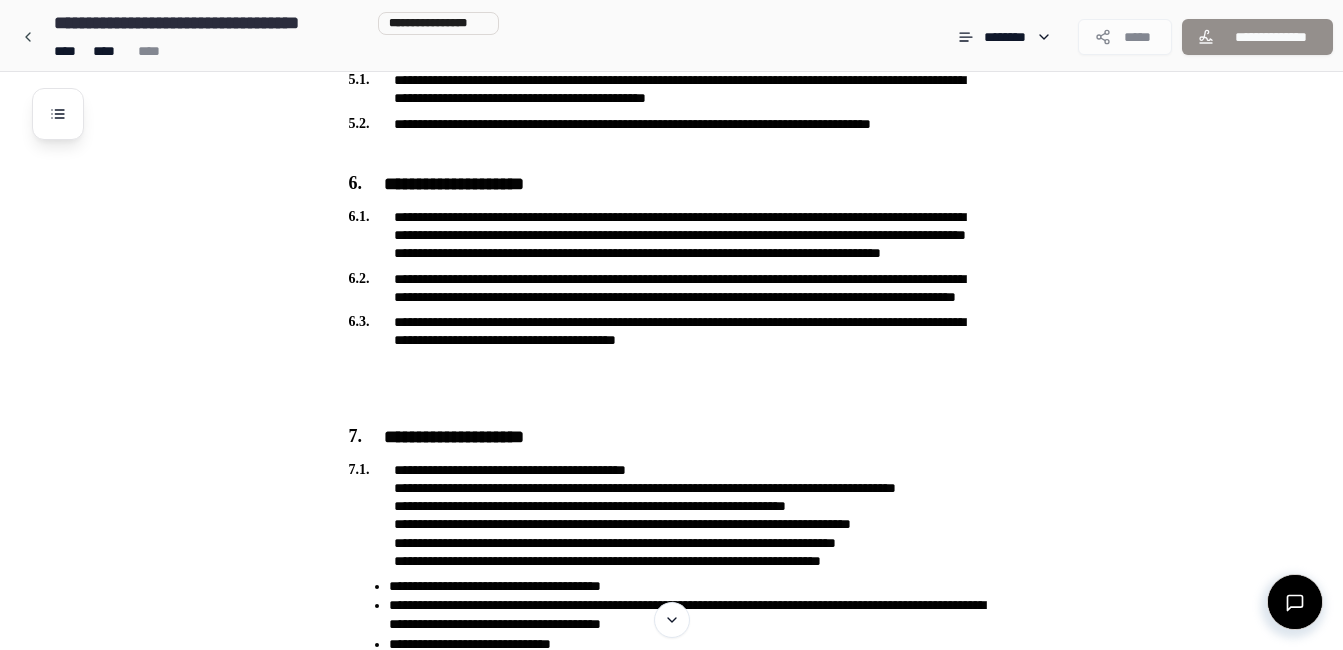 click on "**********" at bounding box center [697, 90] 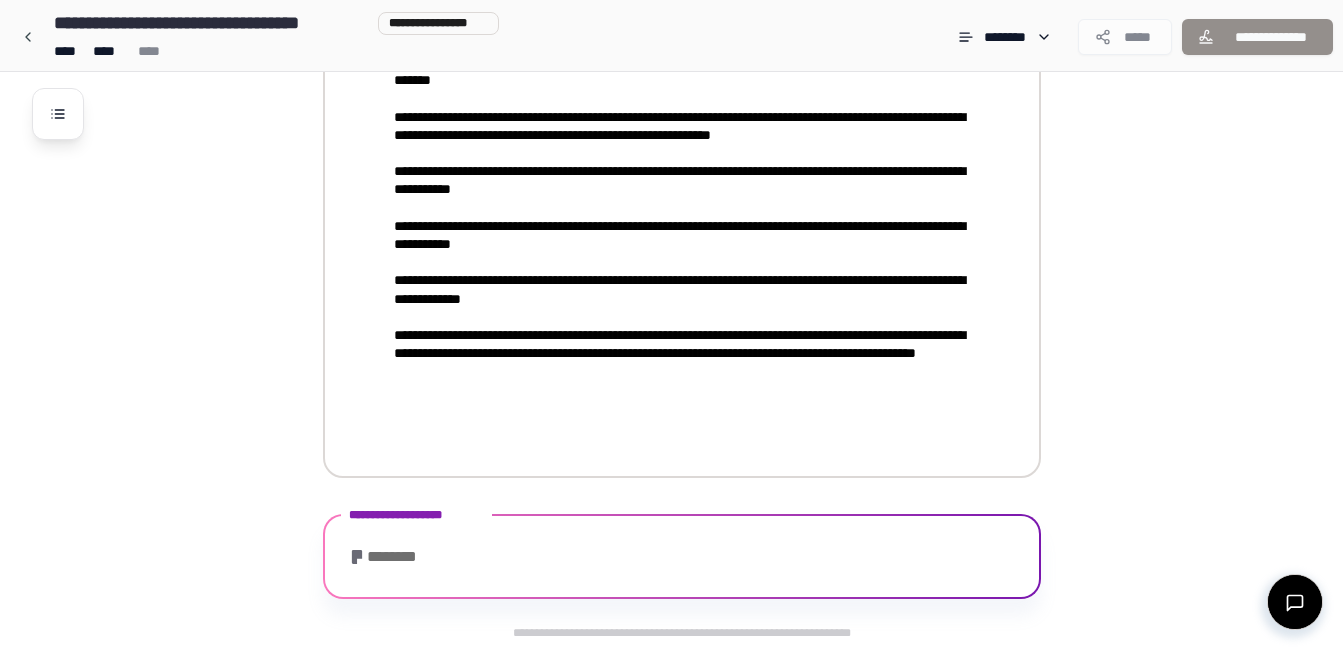 scroll, scrollTop: 2798, scrollLeft: 0, axis: vertical 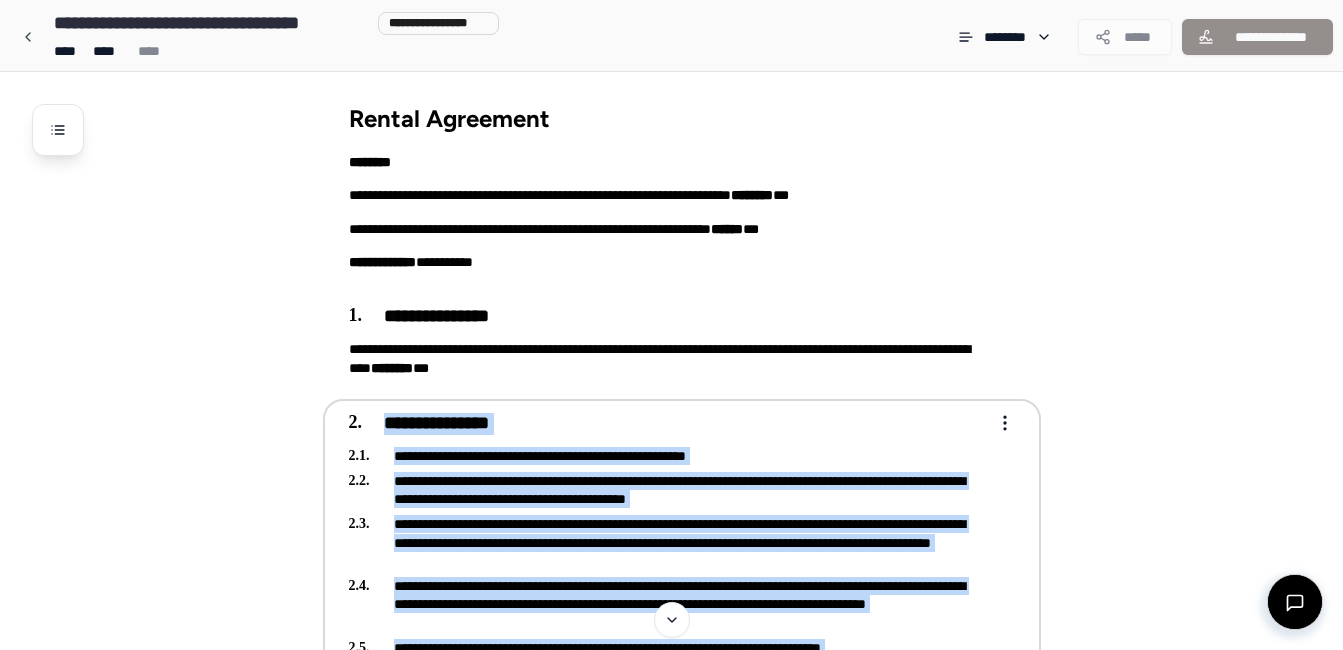 drag, startPoint x: 1077, startPoint y: 310, endPoint x: 344, endPoint y: 417, distance: 740.7685 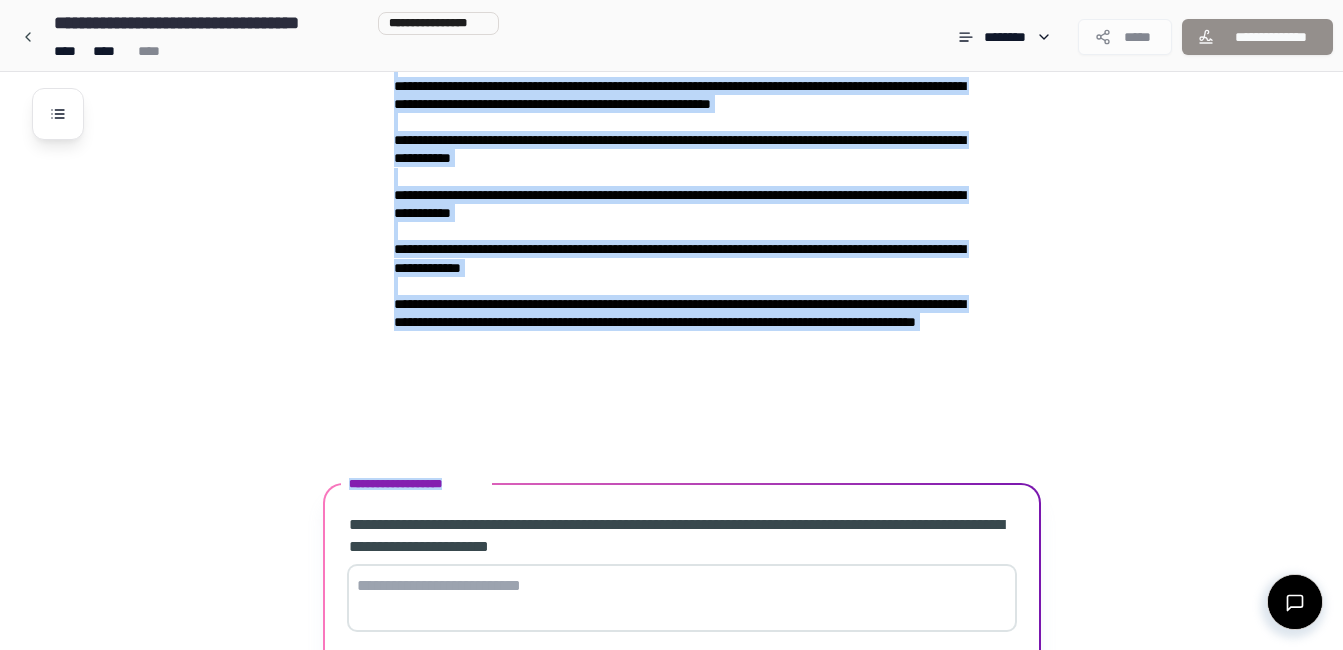 scroll, scrollTop: 2798, scrollLeft: 0, axis: vertical 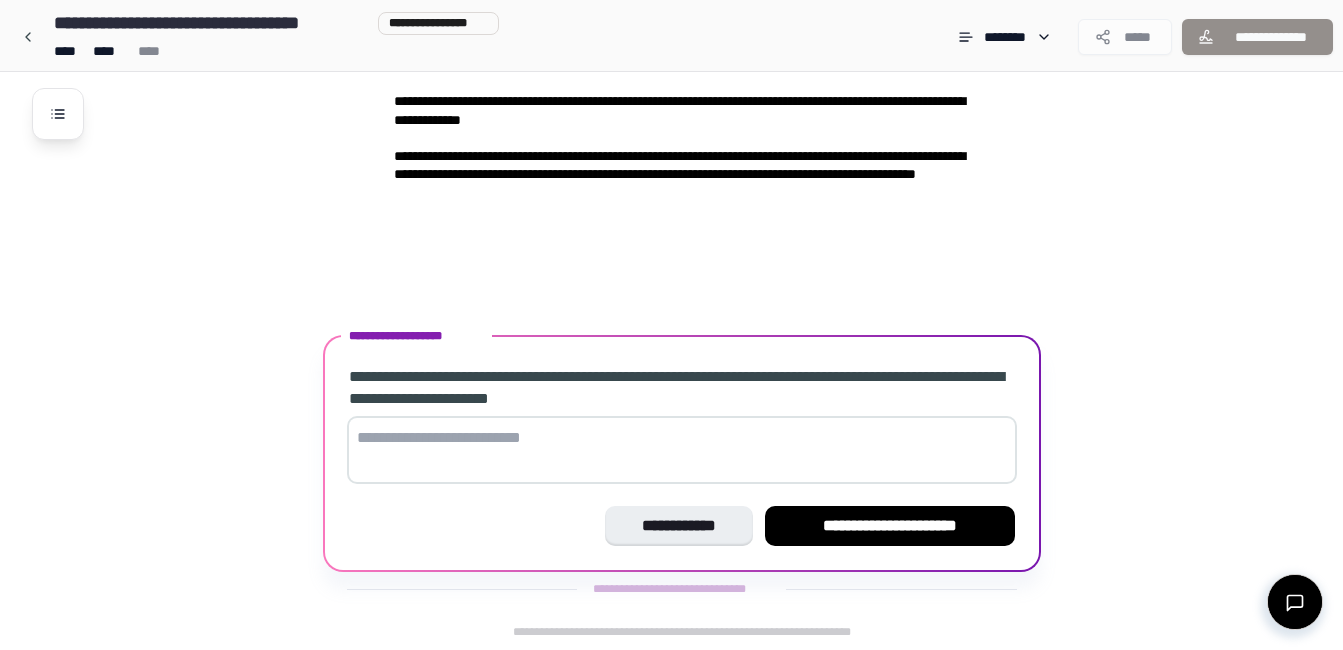 click at bounding box center (682, 450) 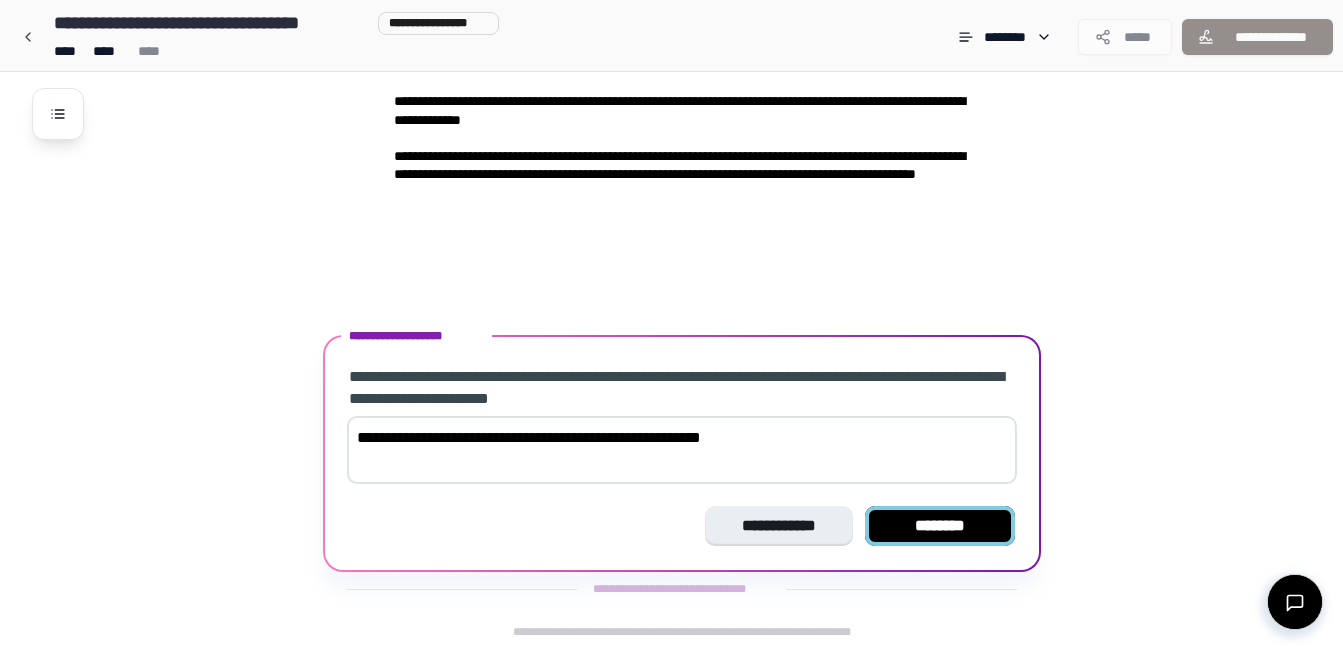type on "**********" 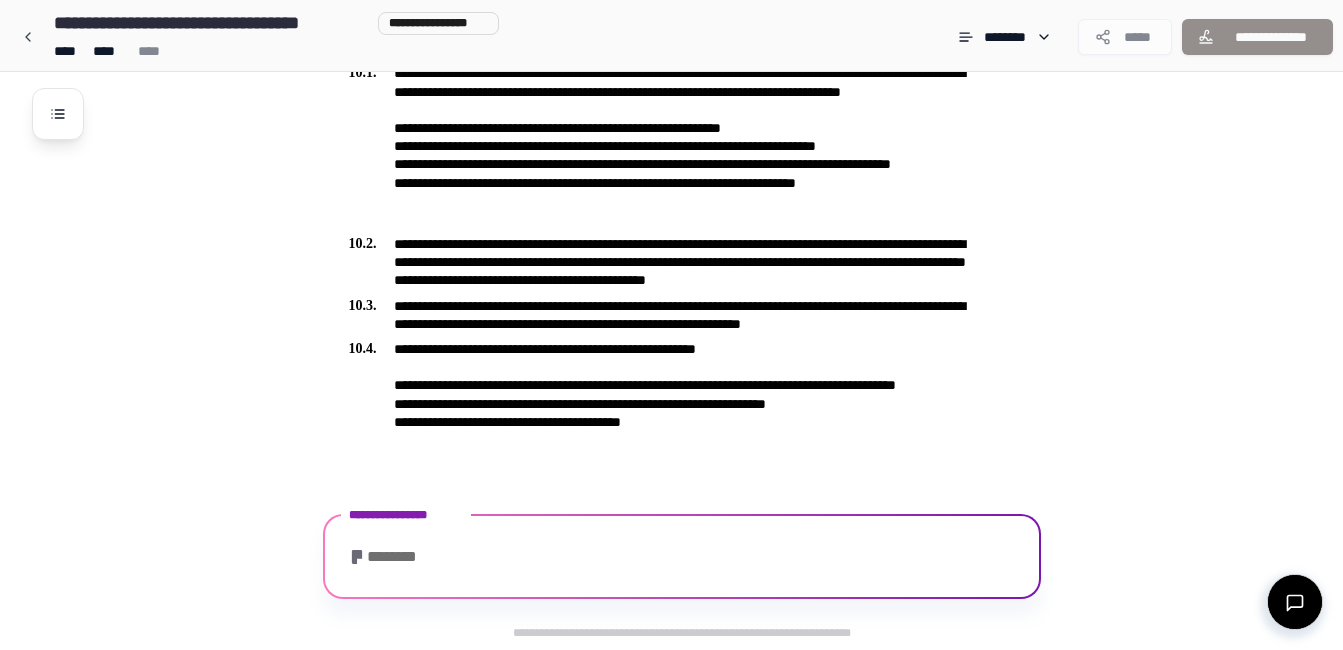 scroll, scrollTop: 3459, scrollLeft: 0, axis: vertical 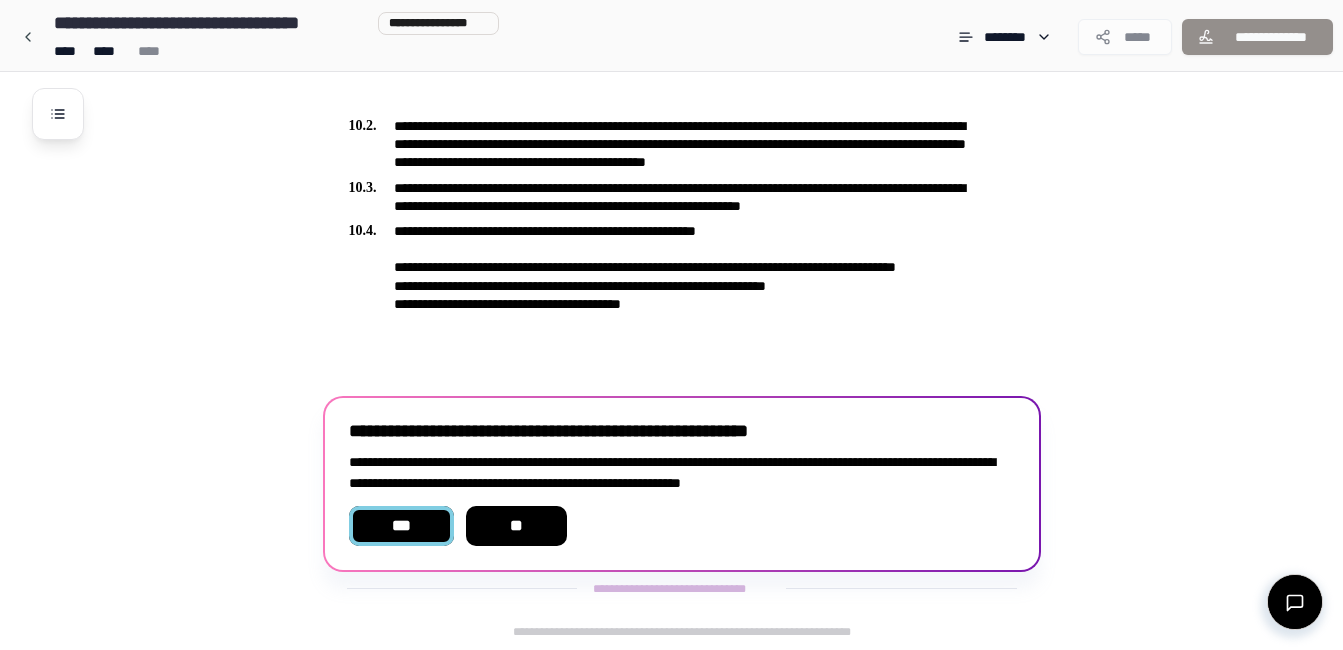 click on "***" at bounding box center (401, 526) 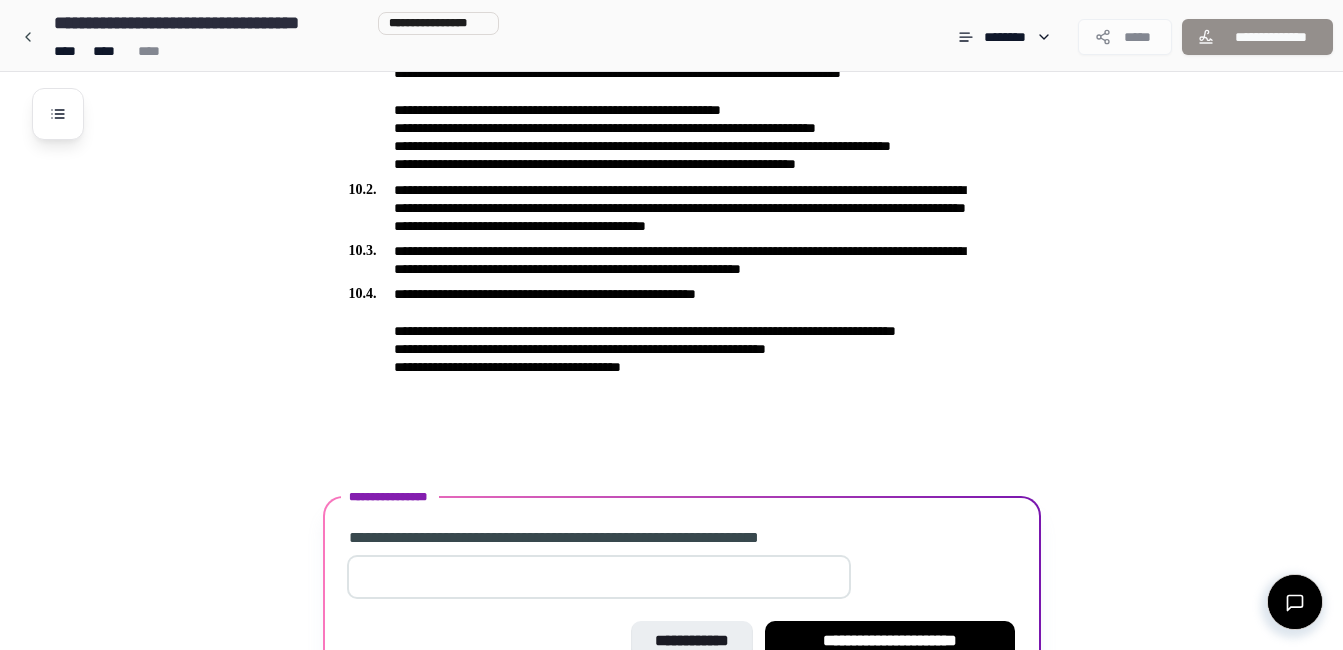 scroll, scrollTop: 3474, scrollLeft: 0, axis: vertical 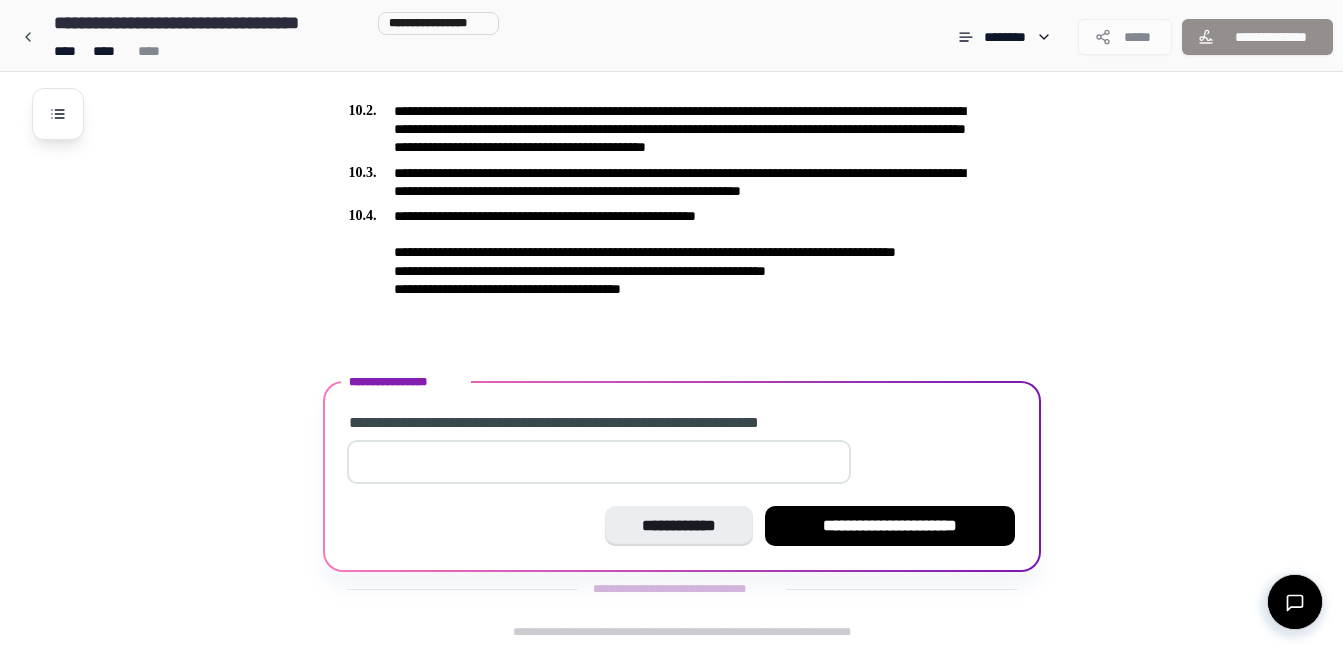 click at bounding box center (599, 462) 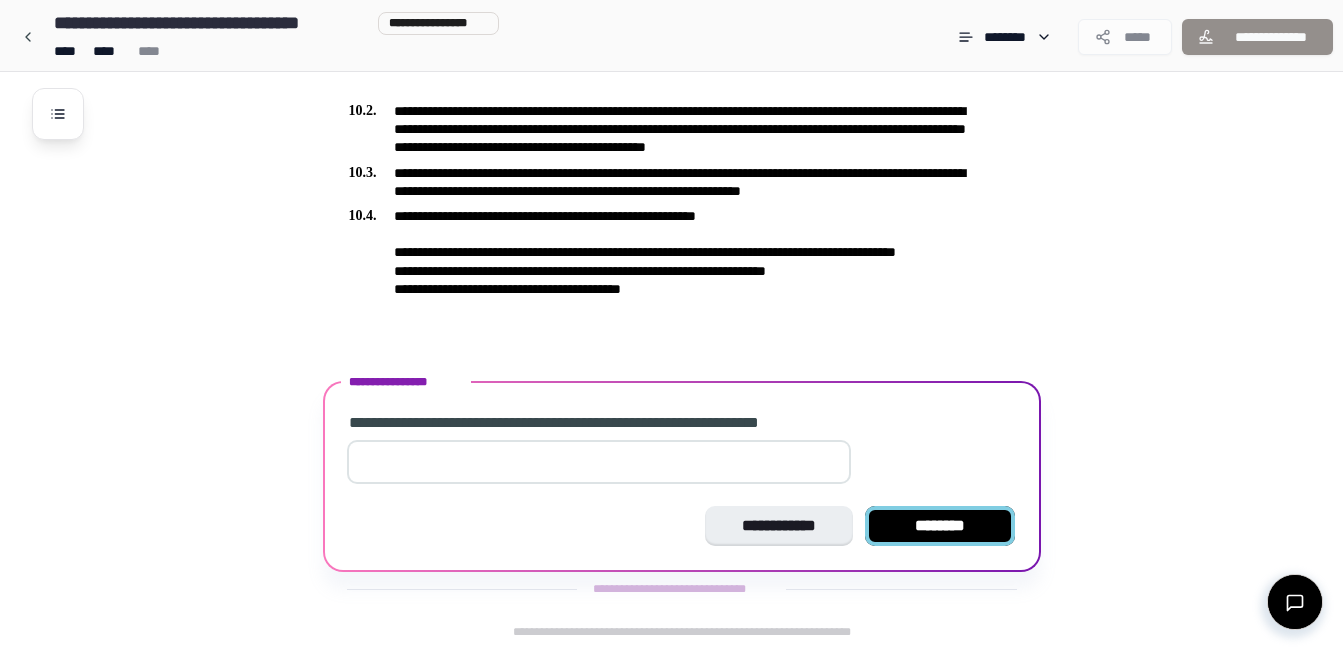 type on "****" 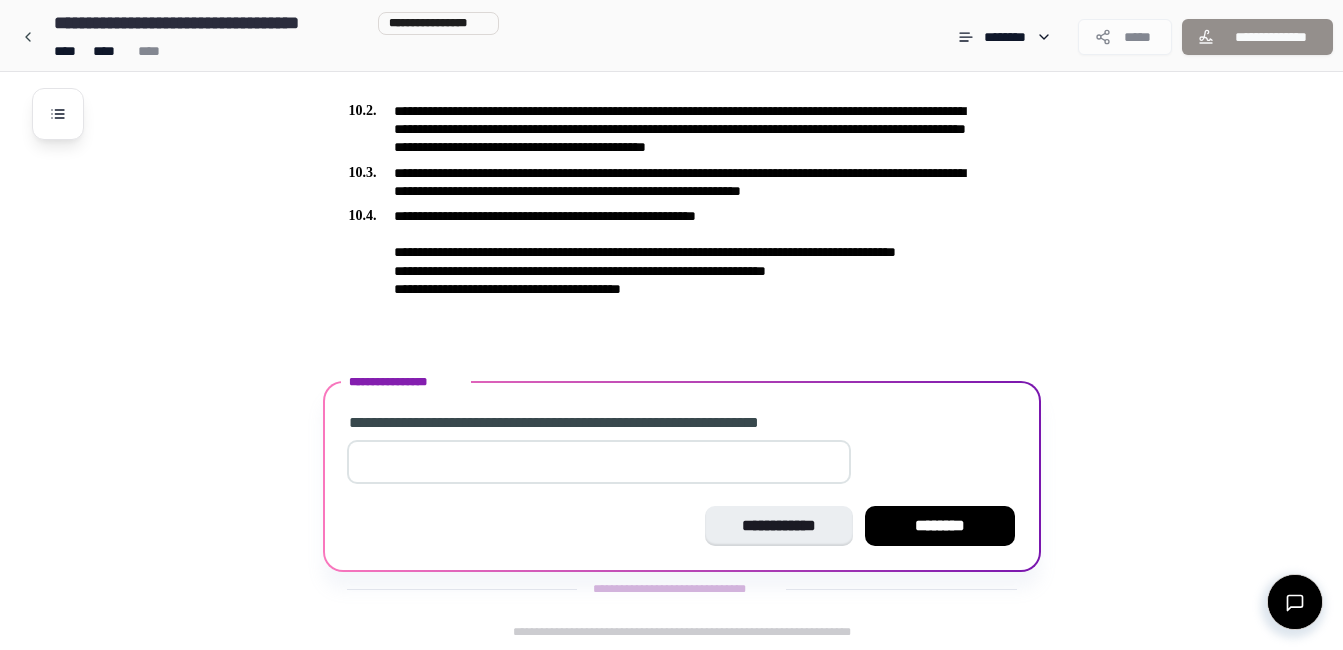 click on "********" at bounding box center (940, 526) 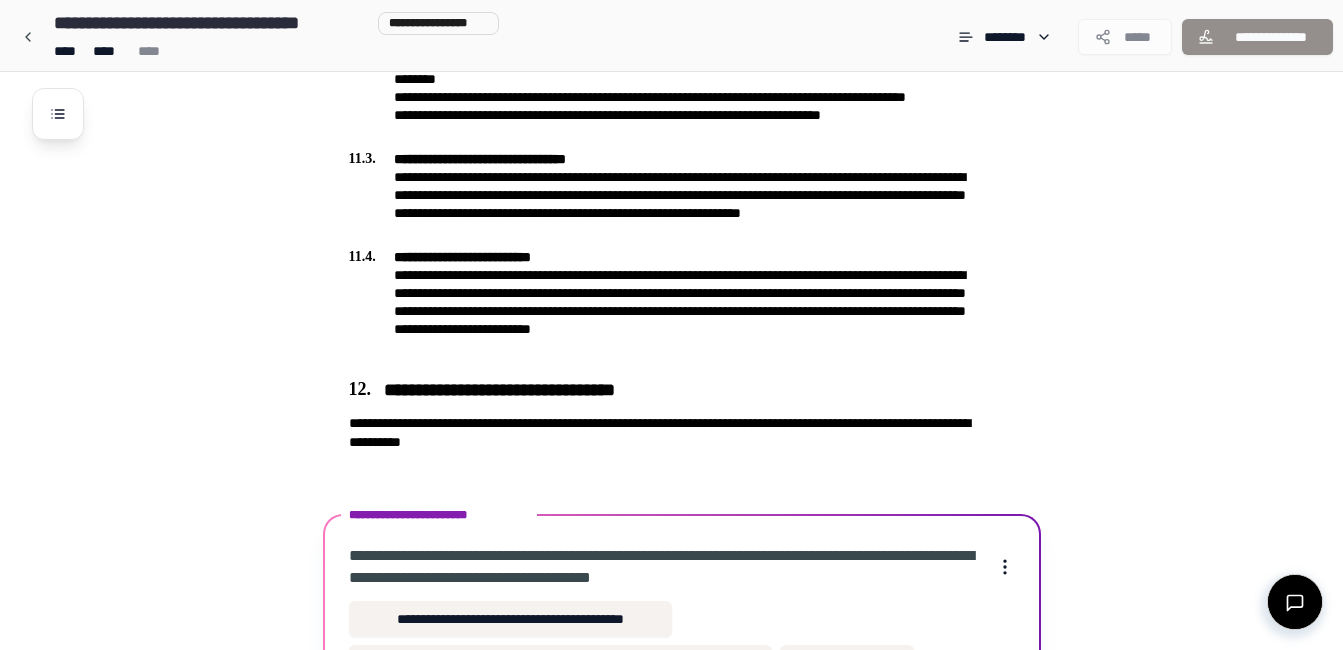 scroll, scrollTop: 4101, scrollLeft: 0, axis: vertical 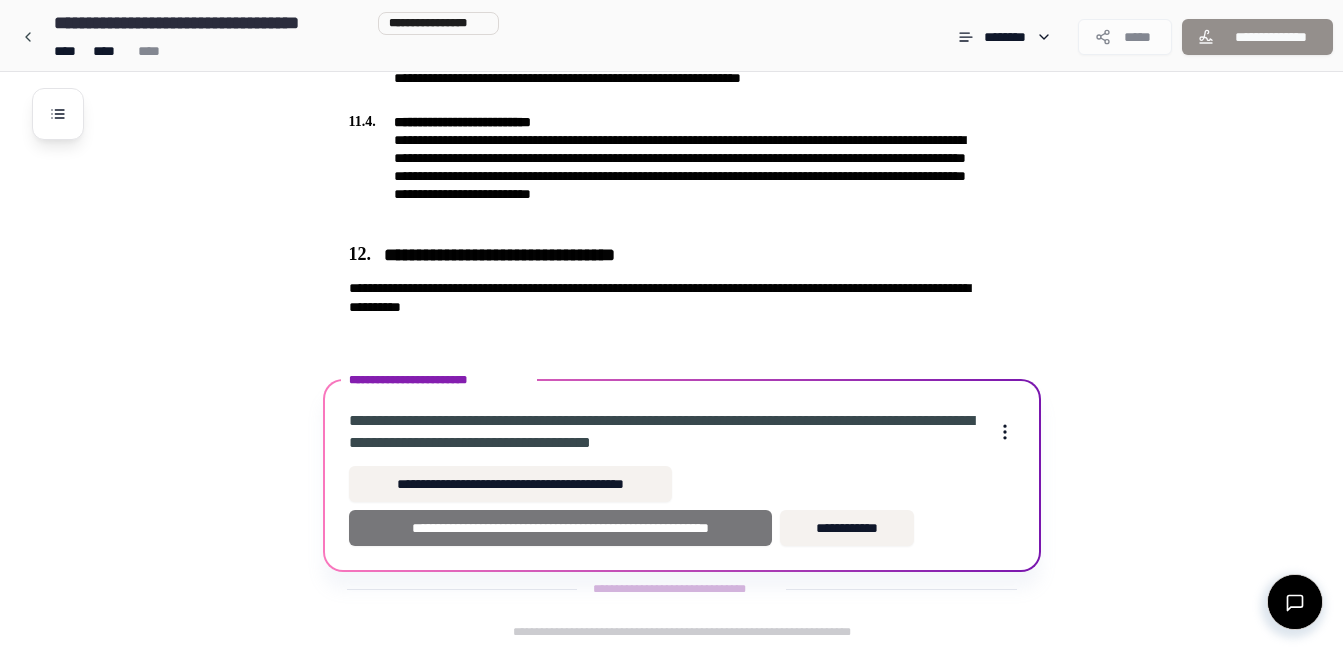 click on "**********" at bounding box center (560, 528) 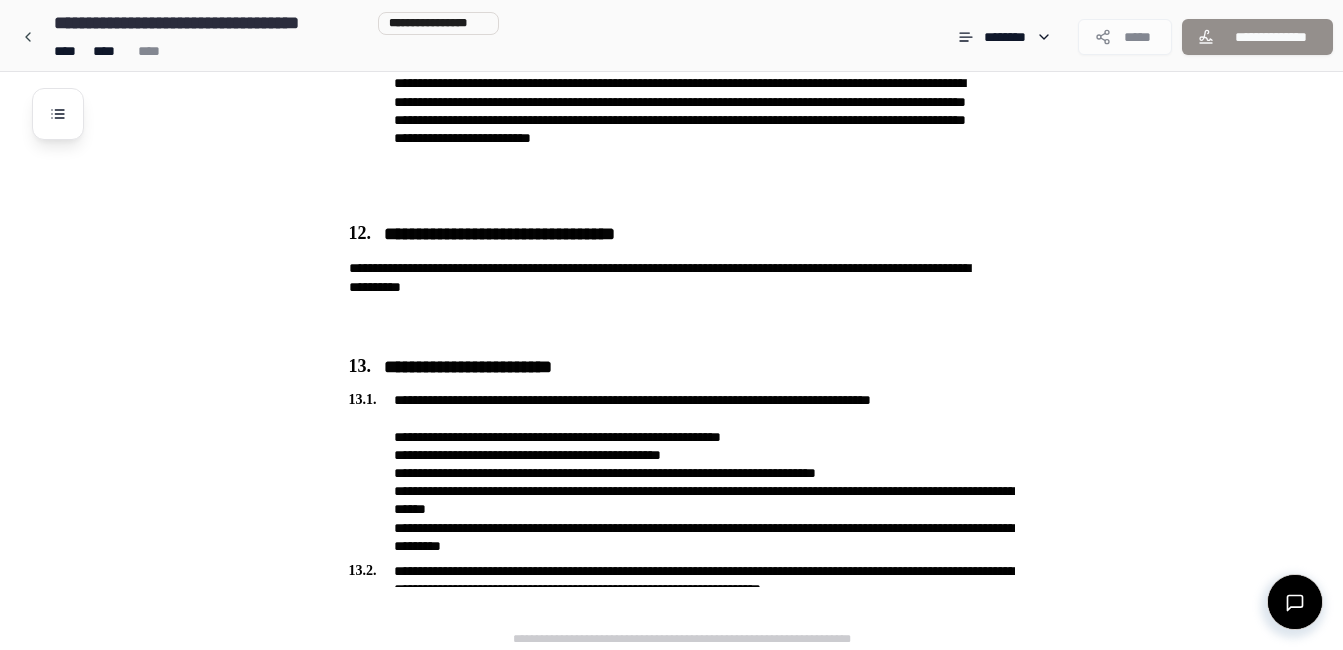 scroll, scrollTop: 4286, scrollLeft: 0, axis: vertical 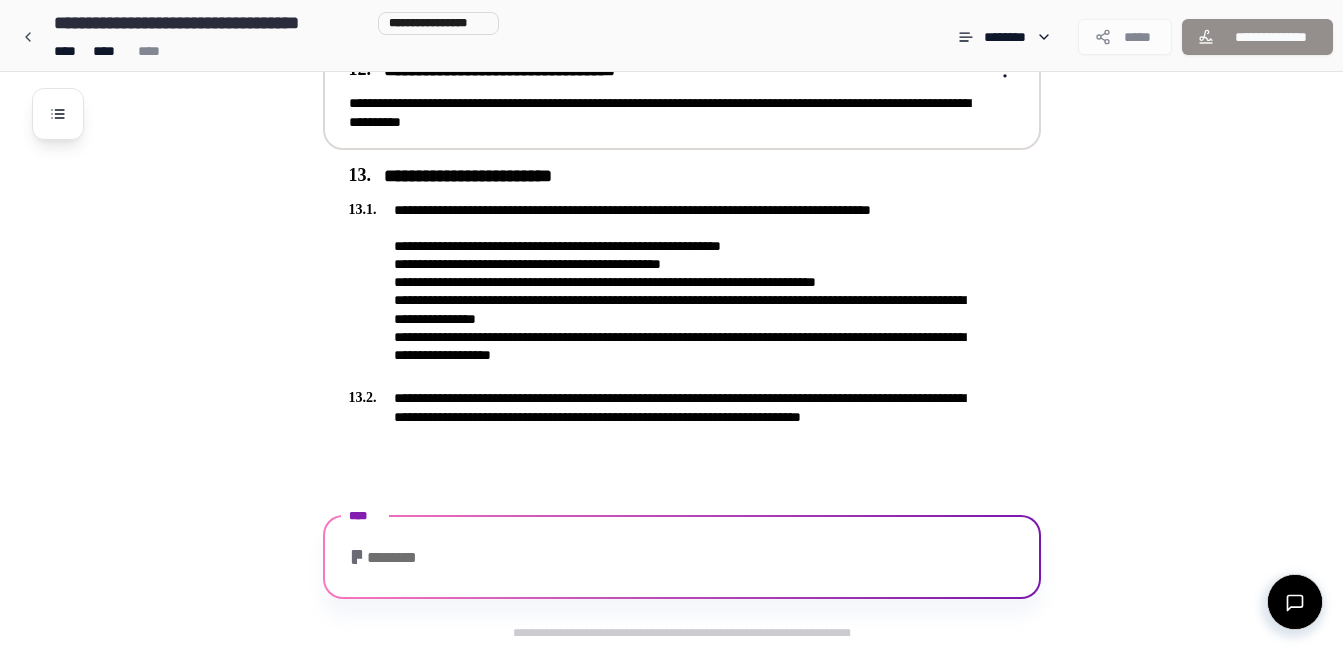click on "**********" at bounding box center [668, 113] 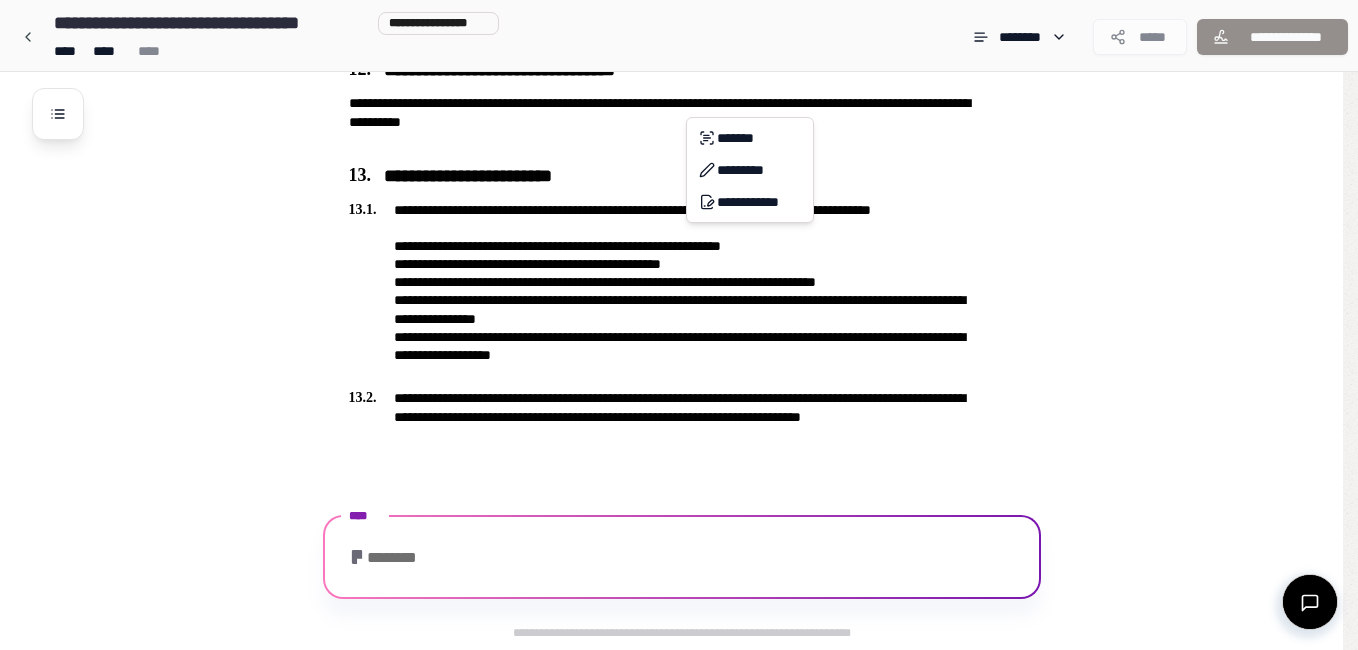 click on "**********" at bounding box center [679, -1818] 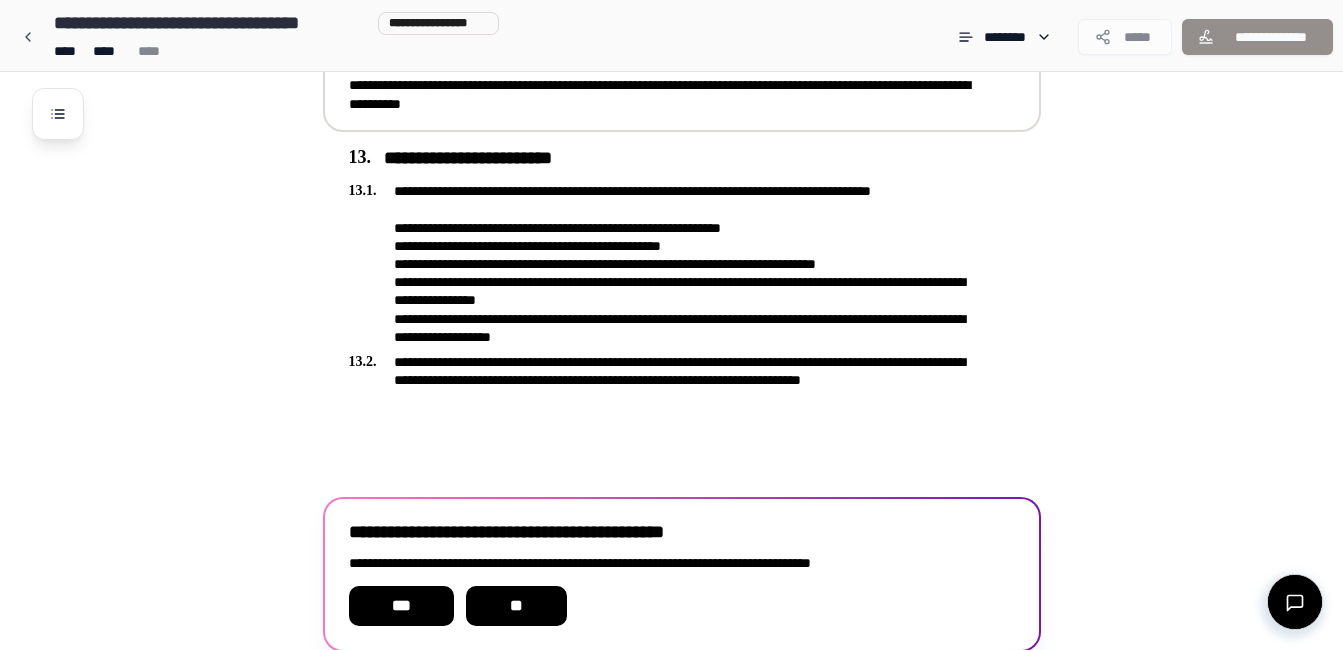 scroll, scrollTop: 4384, scrollLeft: 0, axis: vertical 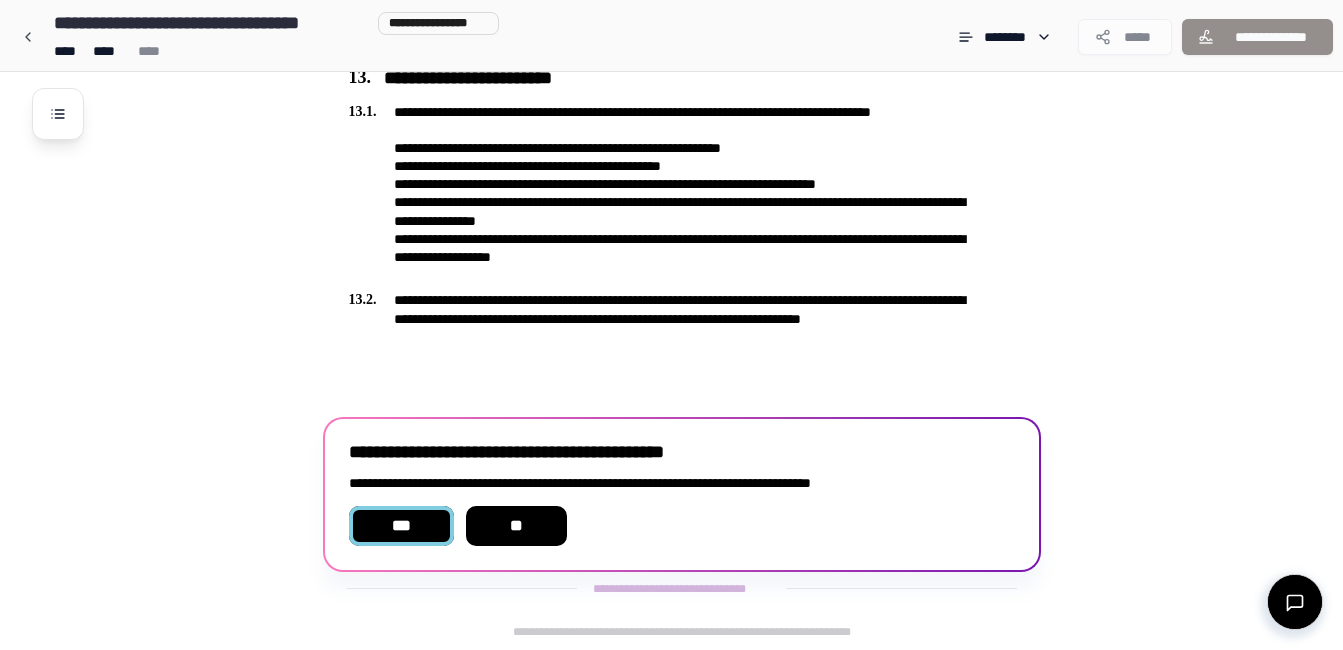click on "***" at bounding box center [401, 526] 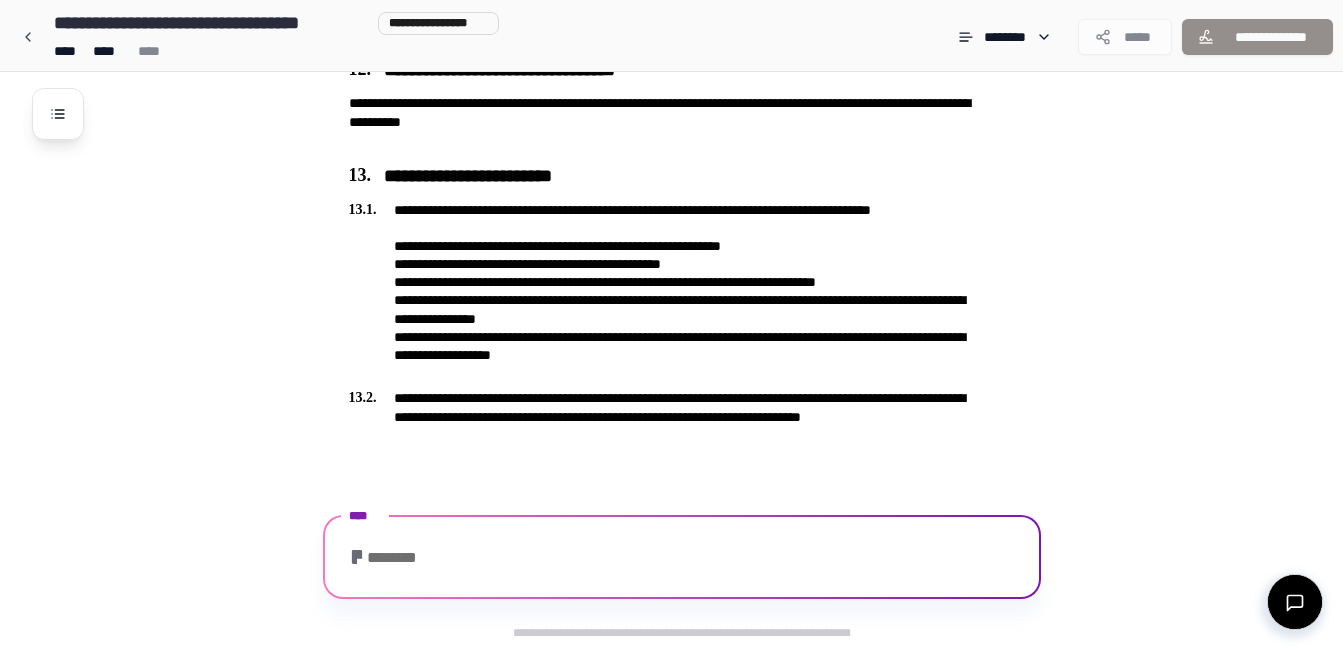 scroll, scrollTop: 4400, scrollLeft: 0, axis: vertical 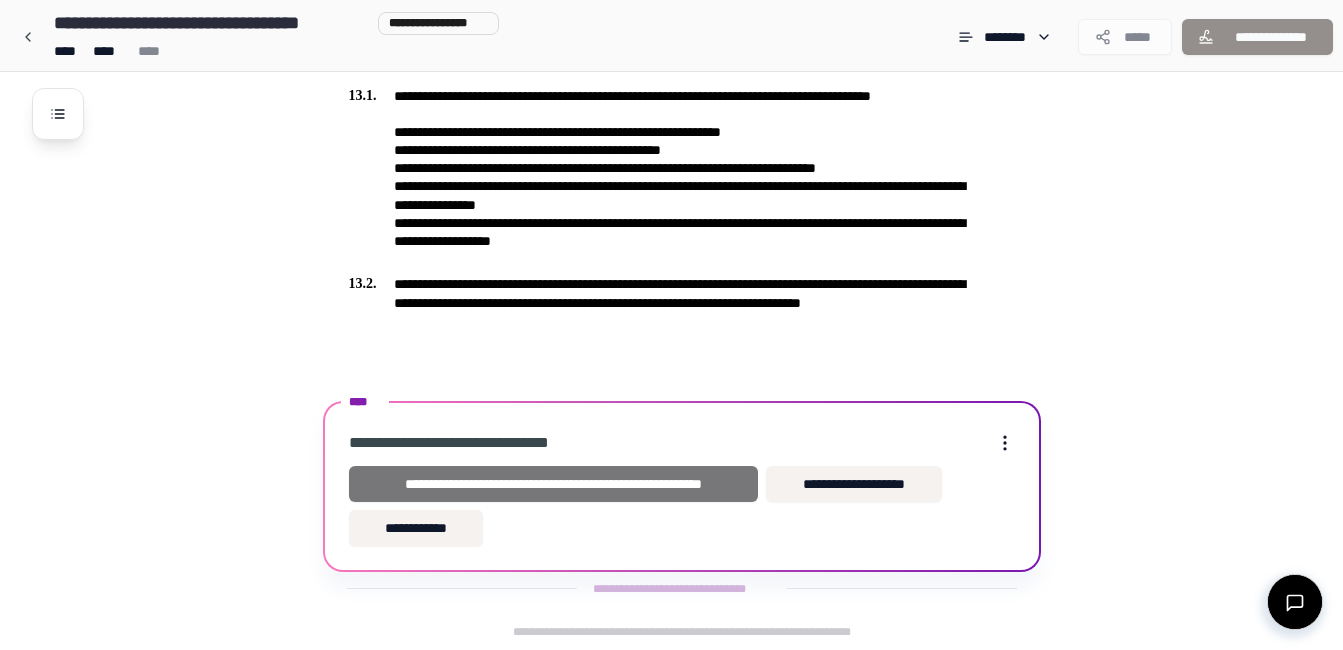 click on "**********" at bounding box center (554, 484) 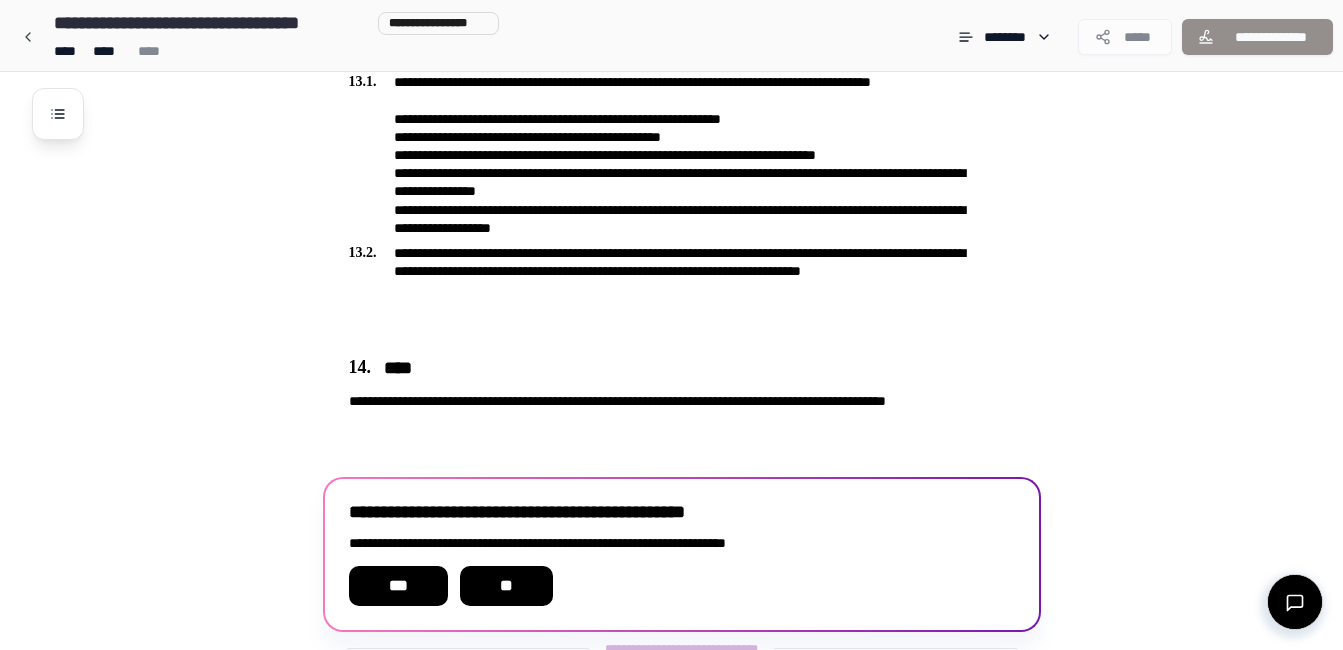 scroll, scrollTop: 4492, scrollLeft: 0, axis: vertical 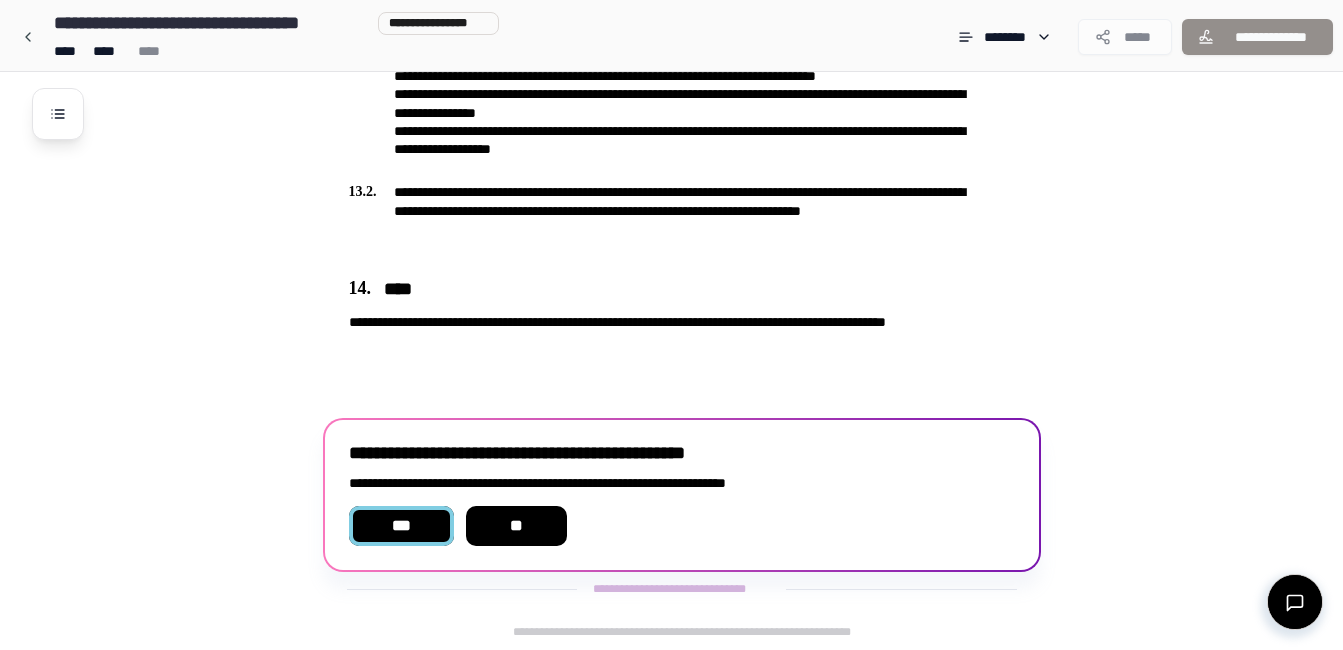 drag, startPoint x: 528, startPoint y: 533, endPoint x: 426, endPoint y: 515, distance: 103.57606 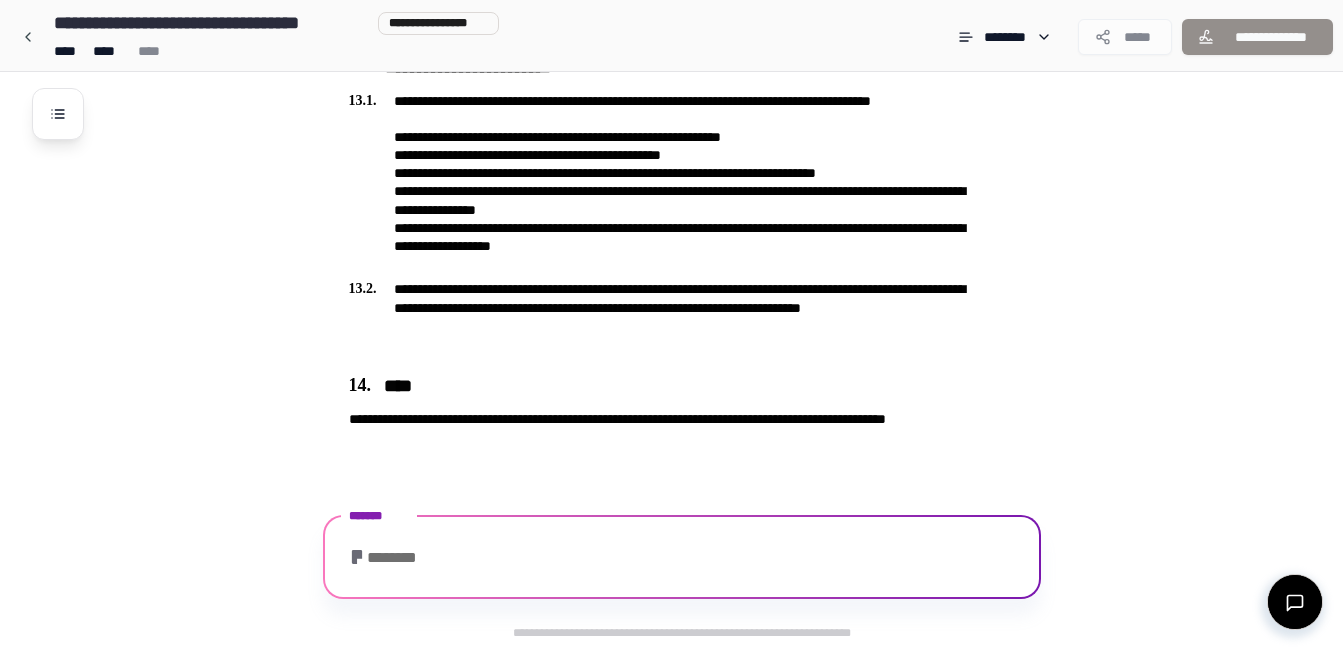 scroll, scrollTop: 4509, scrollLeft: 0, axis: vertical 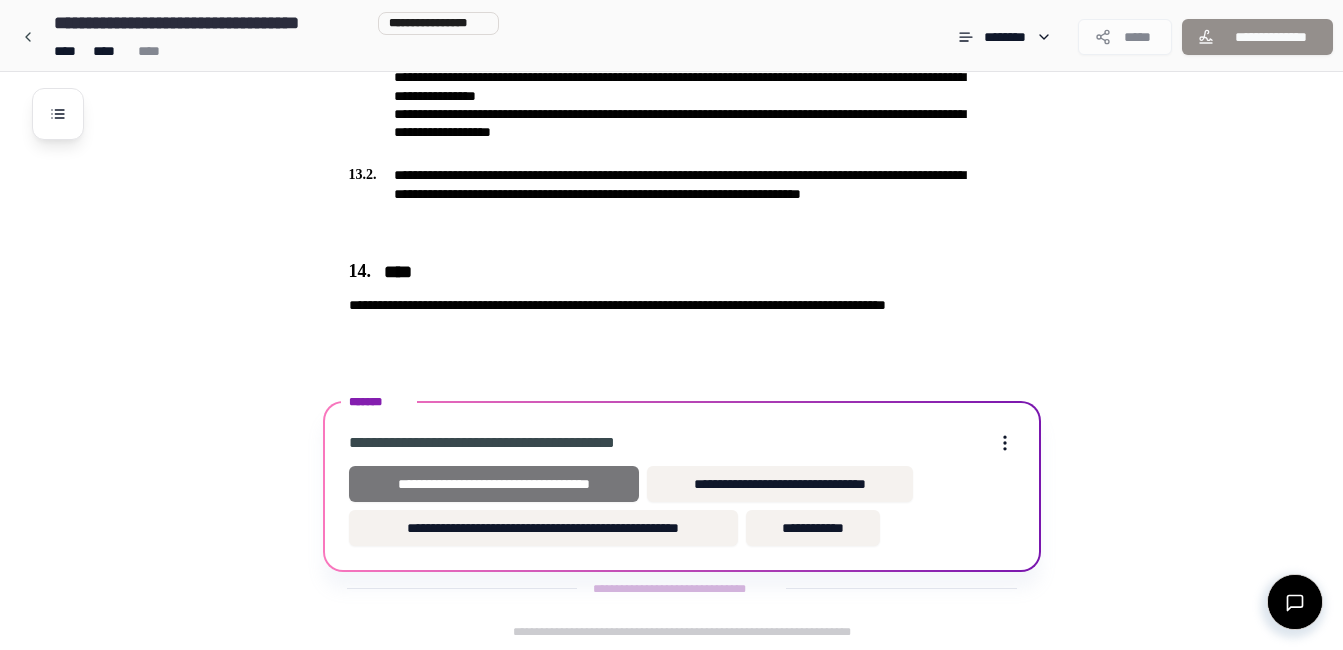 click on "**********" at bounding box center (494, 484) 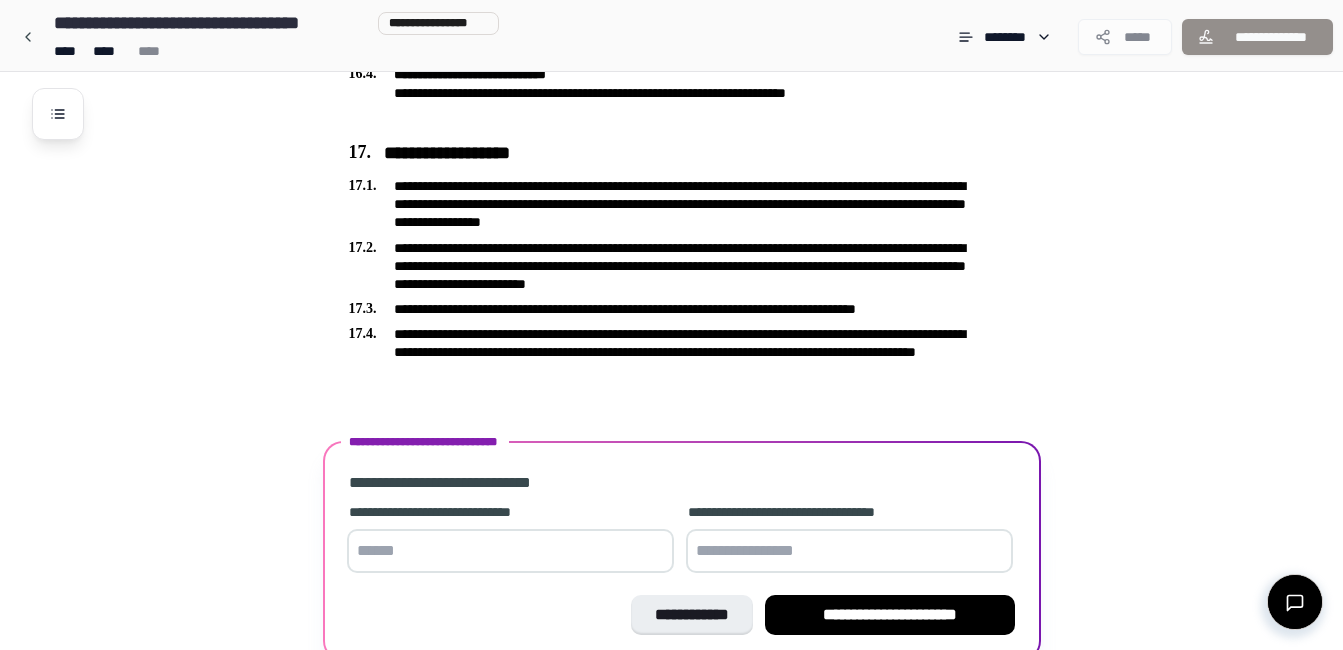 scroll, scrollTop: 5425, scrollLeft: 0, axis: vertical 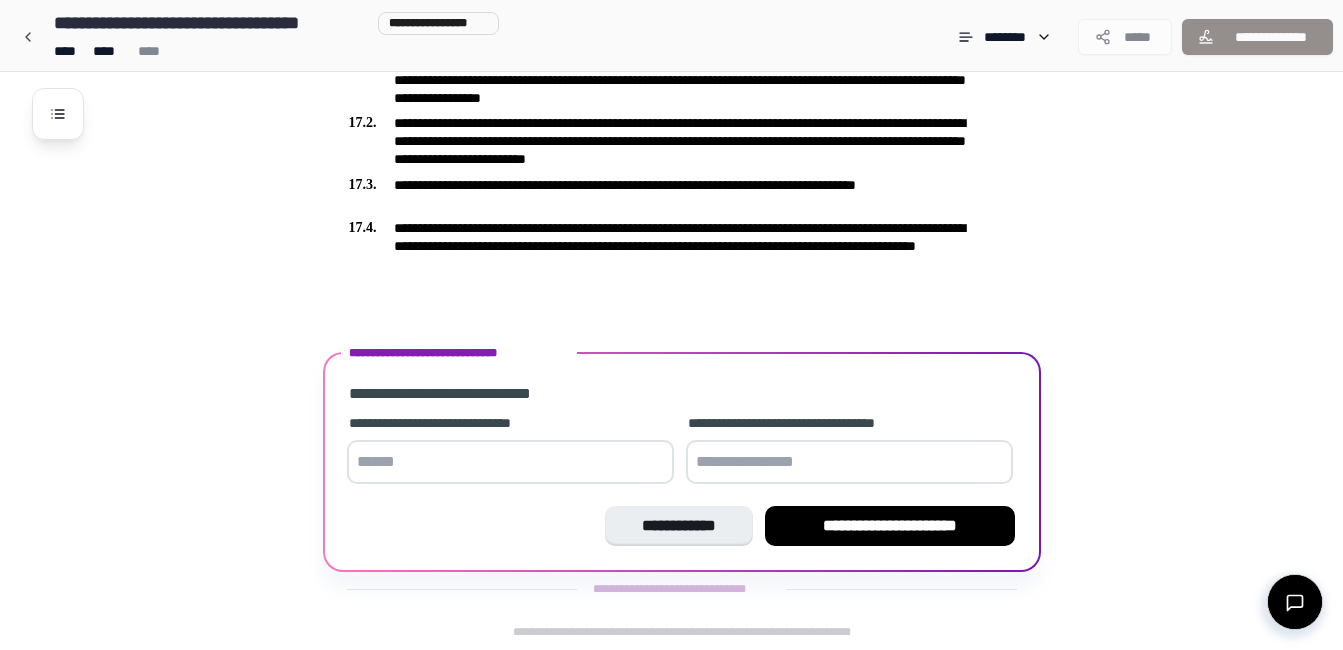click at bounding box center (510, 462) 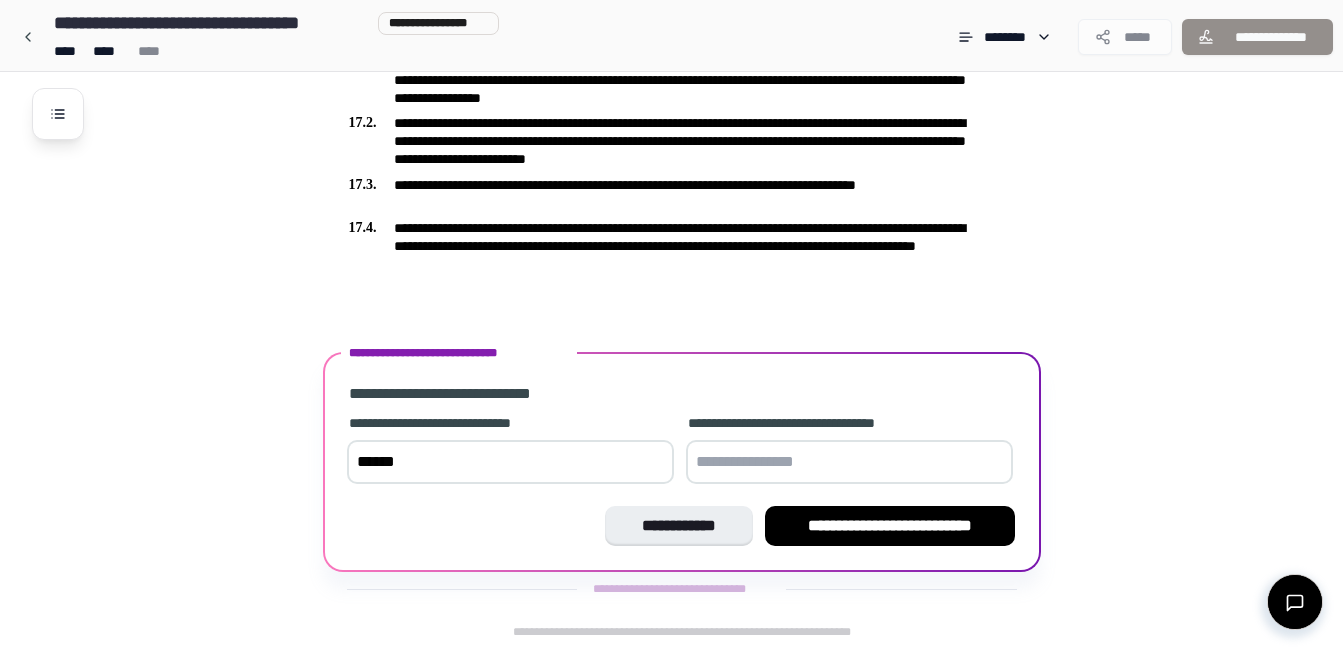 type on "******" 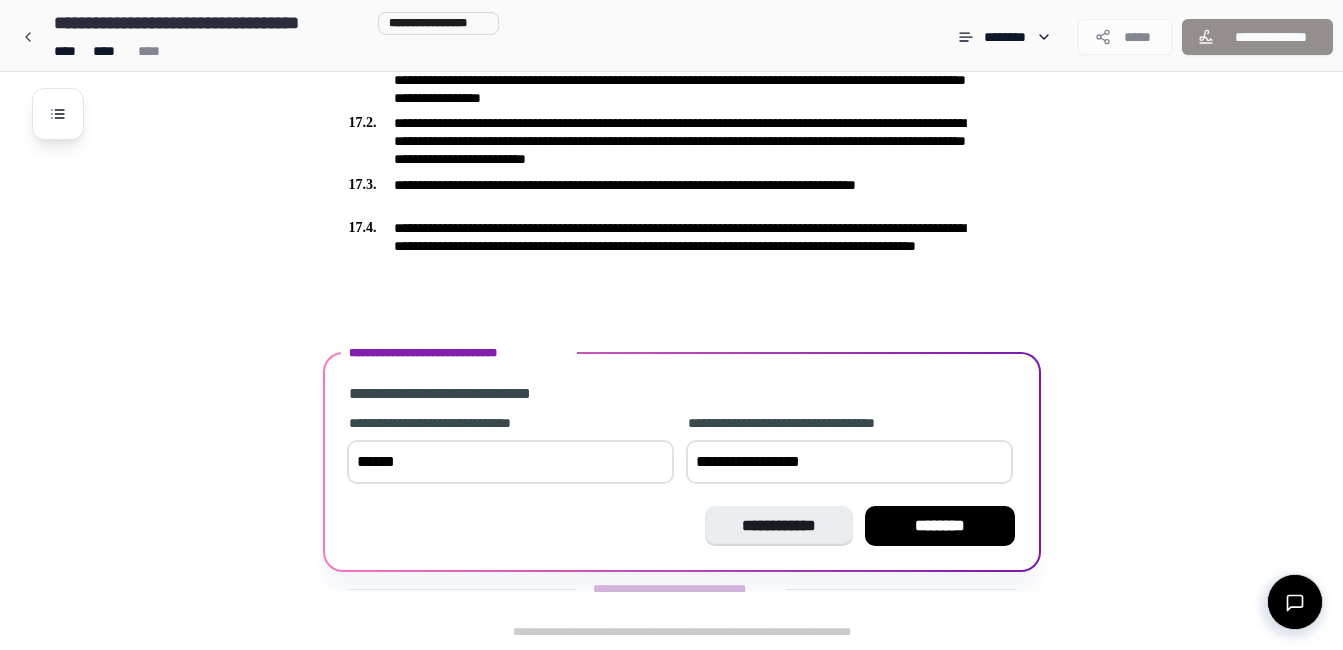 scroll, scrollTop: 5425, scrollLeft: 0, axis: vertical 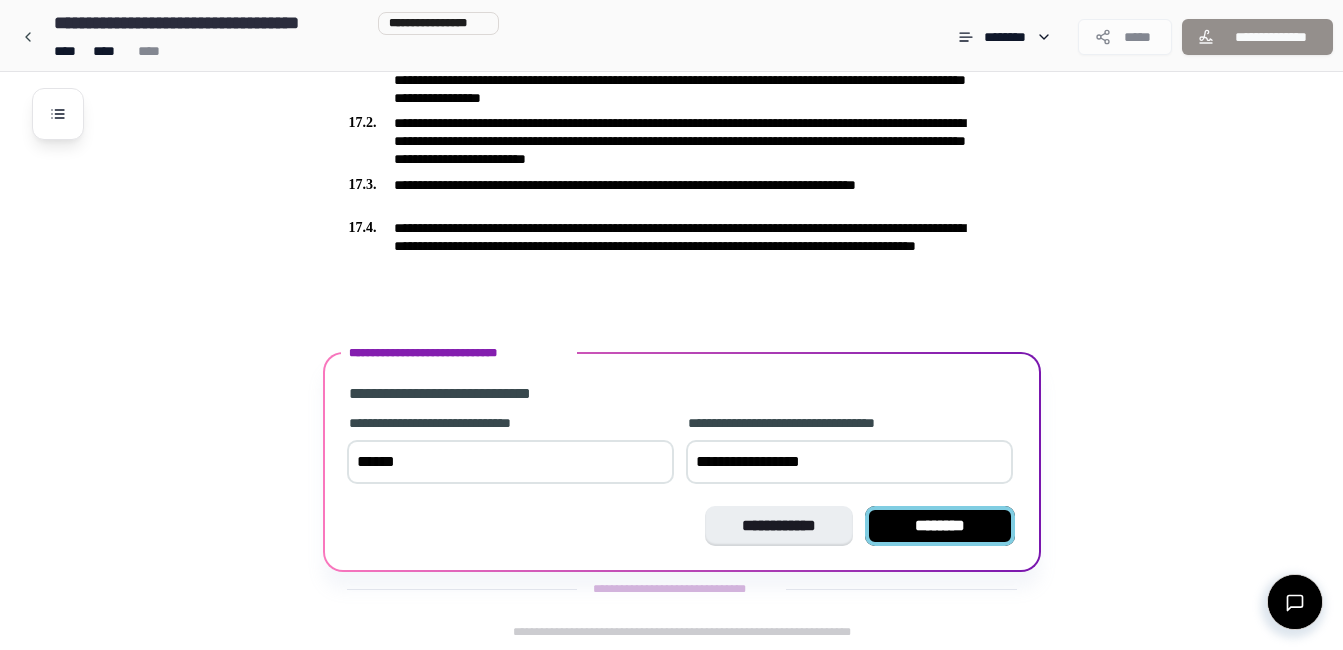 type on "**********" 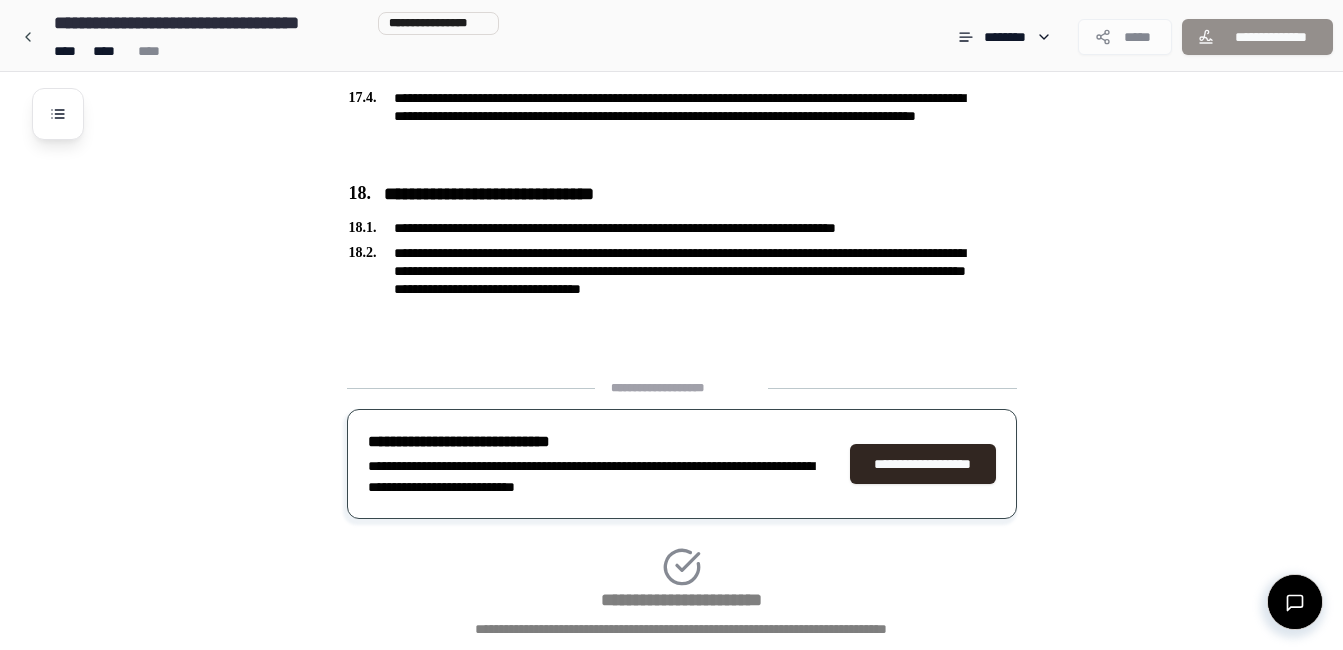 scroll, scrollTop: 5689, scrollLeft: 0, axis: vertical 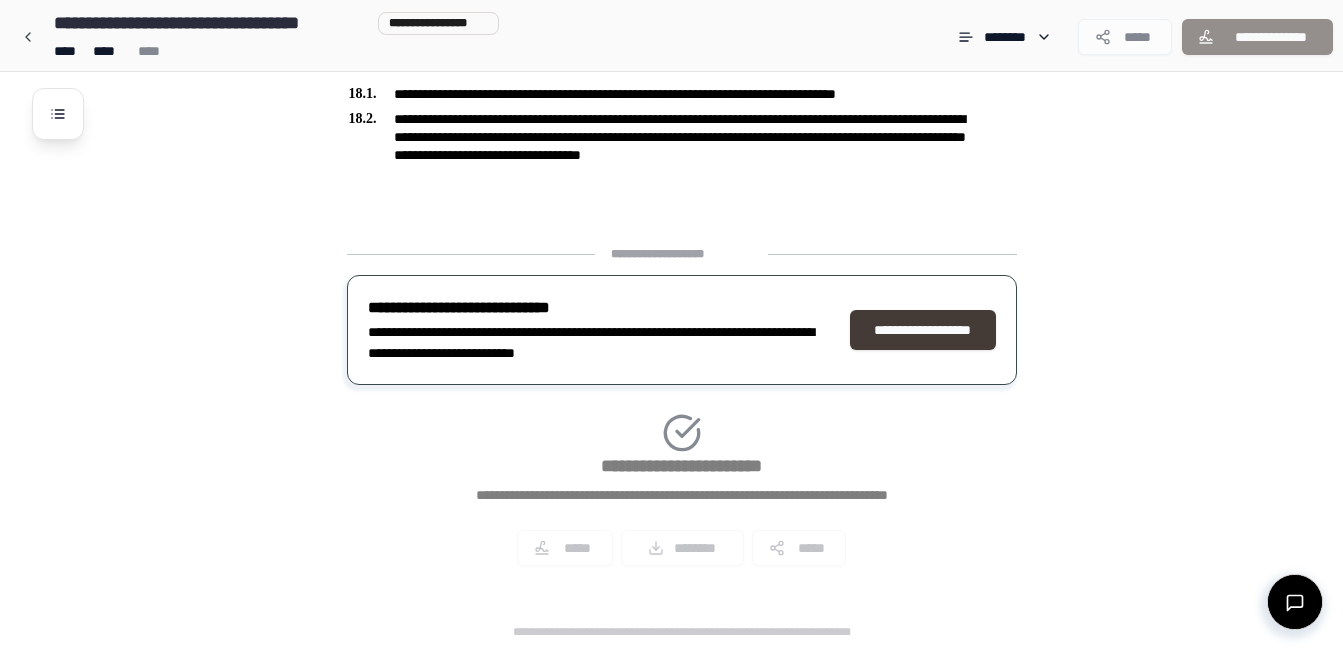 click on "**********" at bounding box center (923, 330) 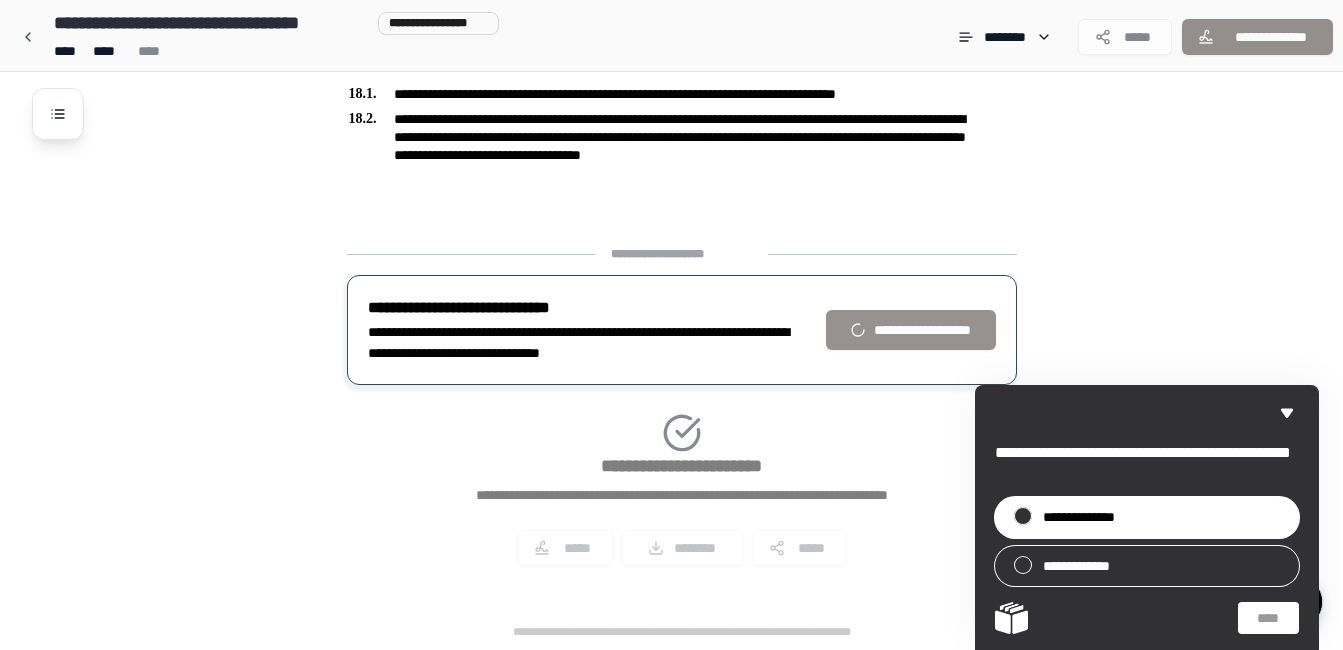 click on "**********" at bounding box center (1088, 517) 